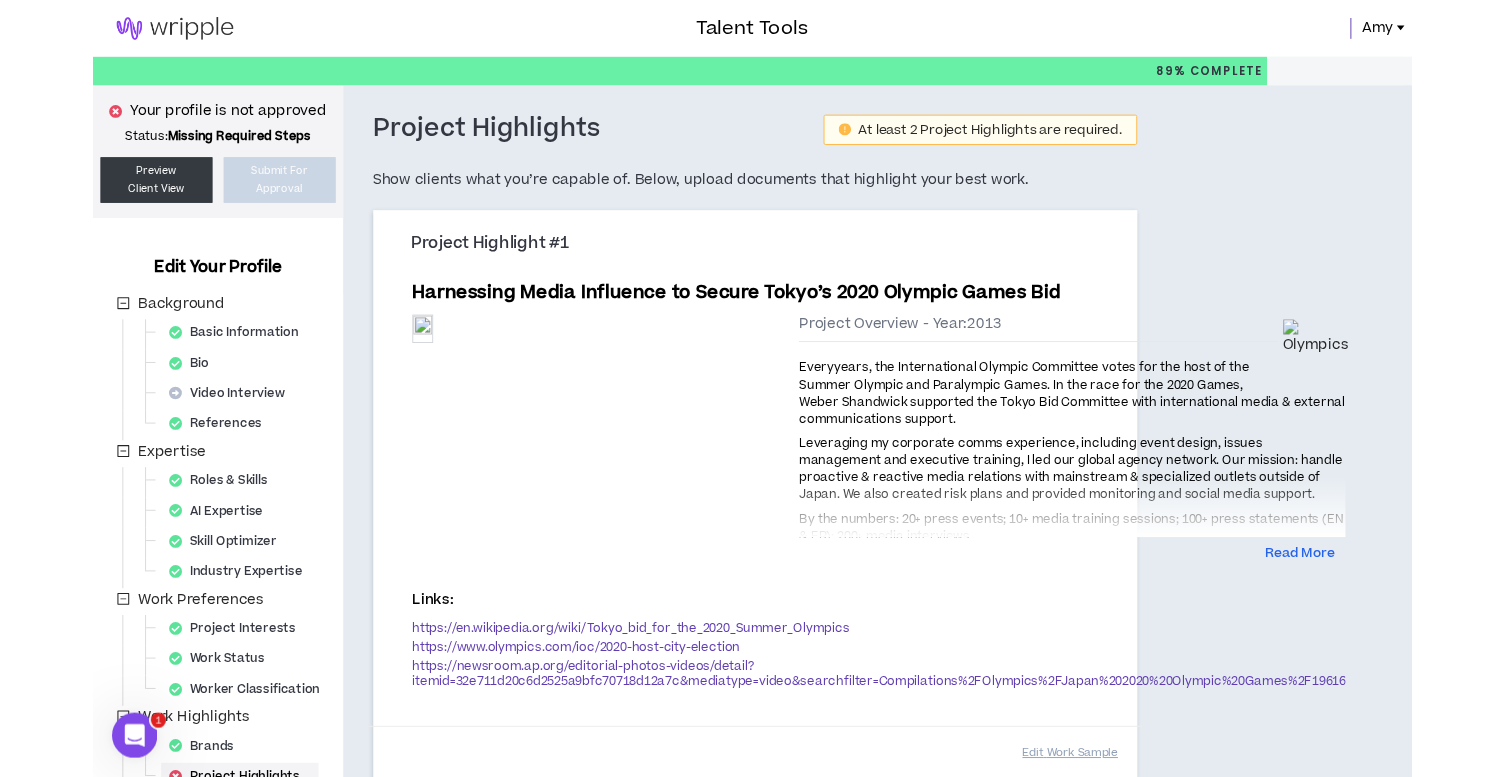 scroll, scrollTop: 0, scrollLeft: 0, axis: both 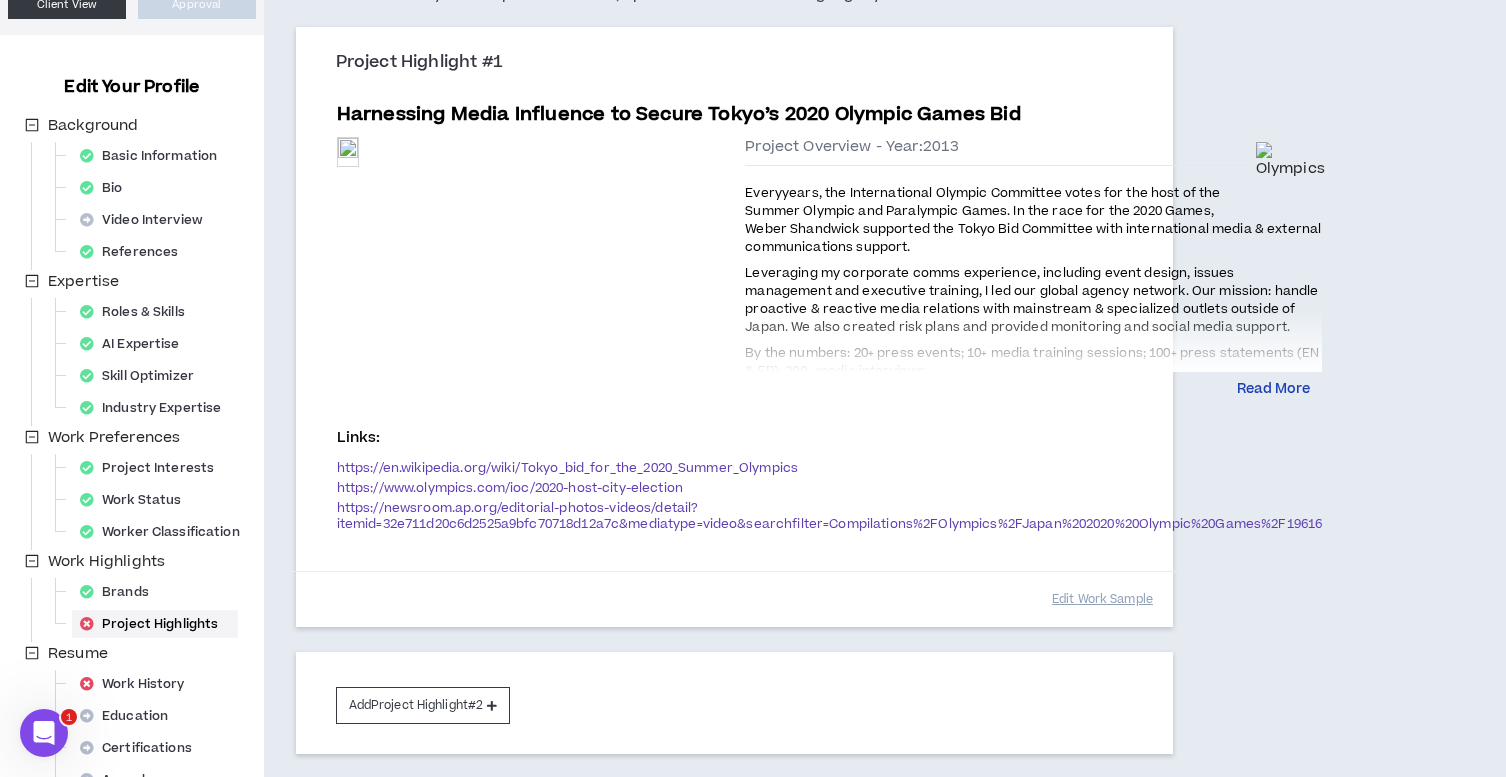 click on "Read More" at bounding box center (1273, 390) 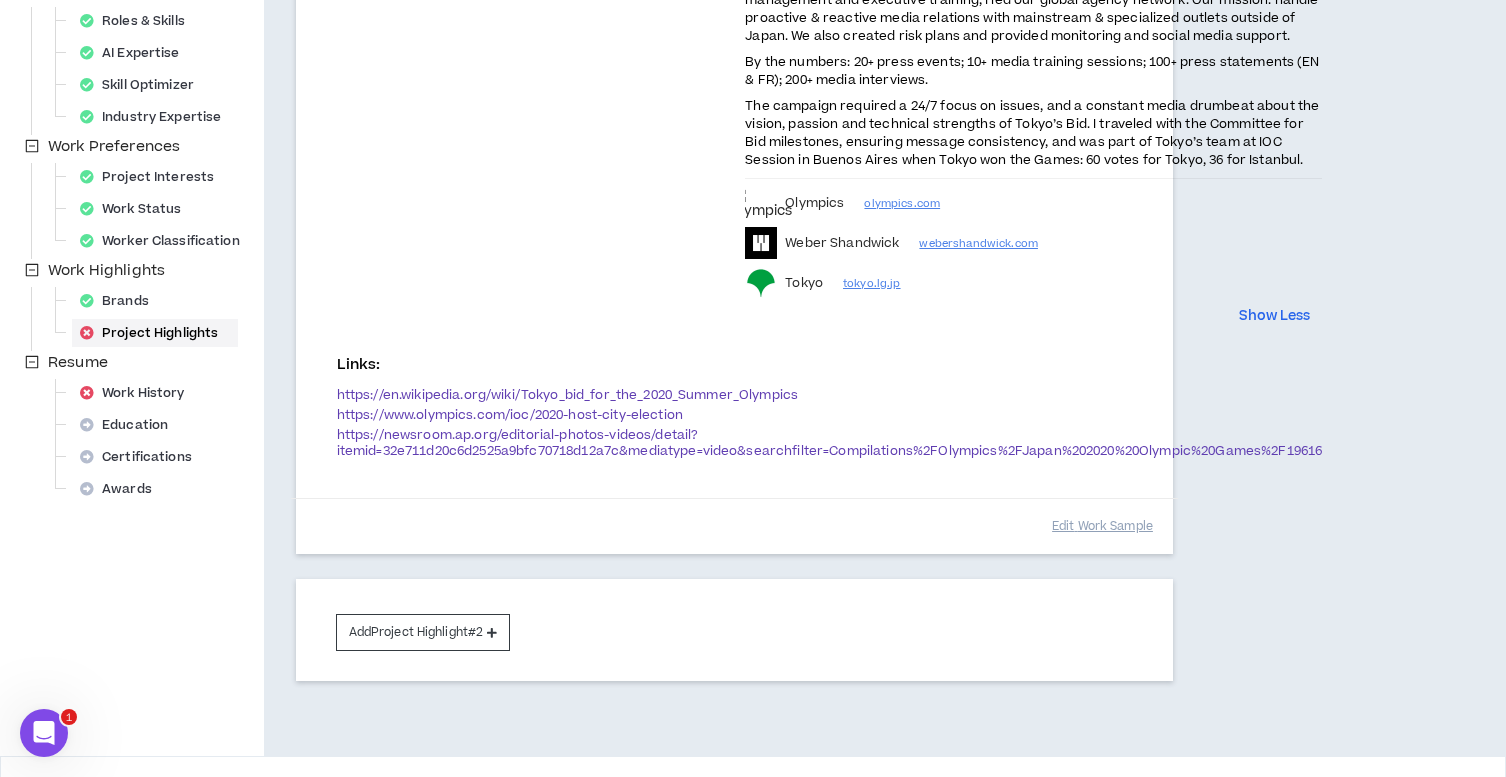 scroll, scrollTop: 498, scrollLeft: 0, axis: vertical 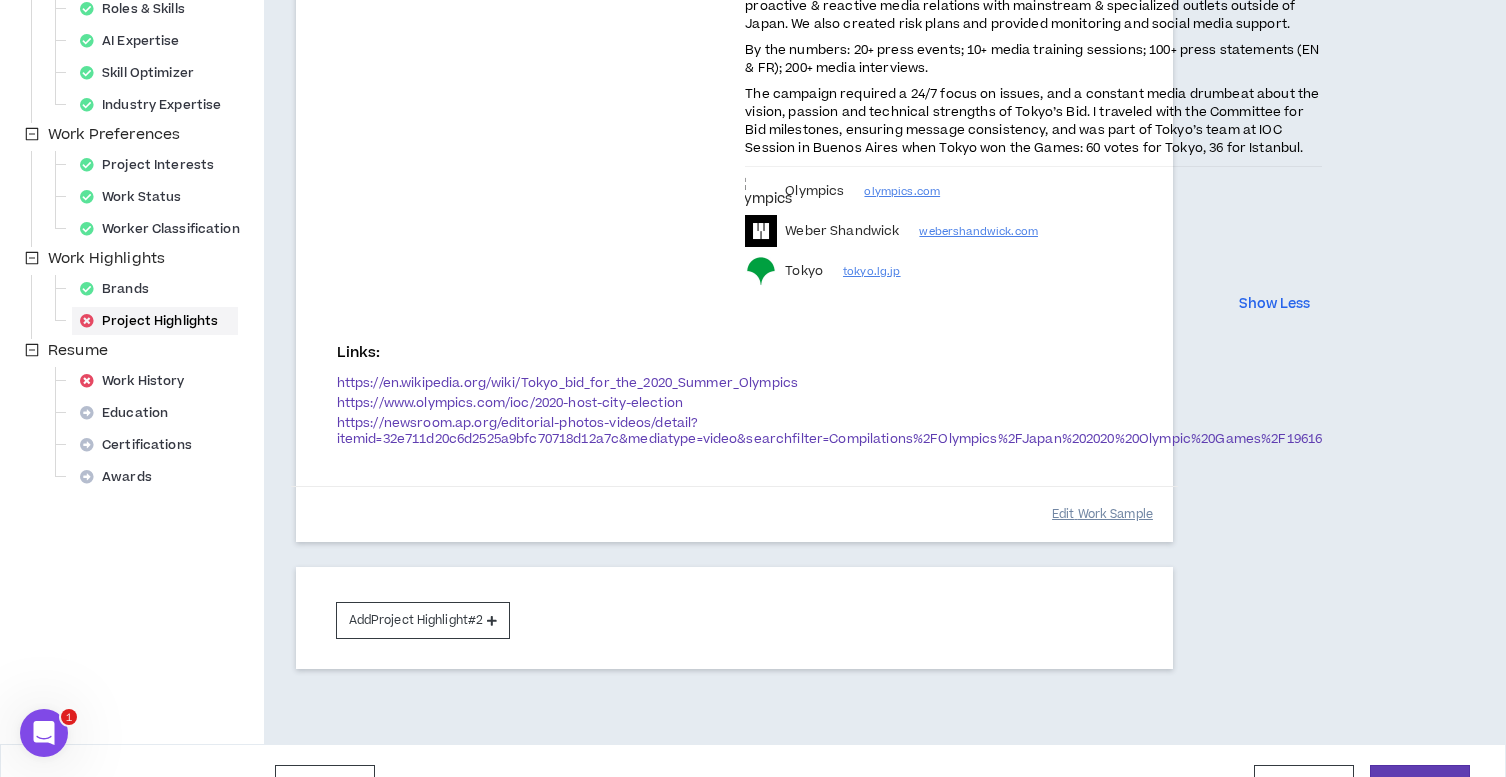 click on "Edit   Work Sample" at bounding box center (1102, 514) 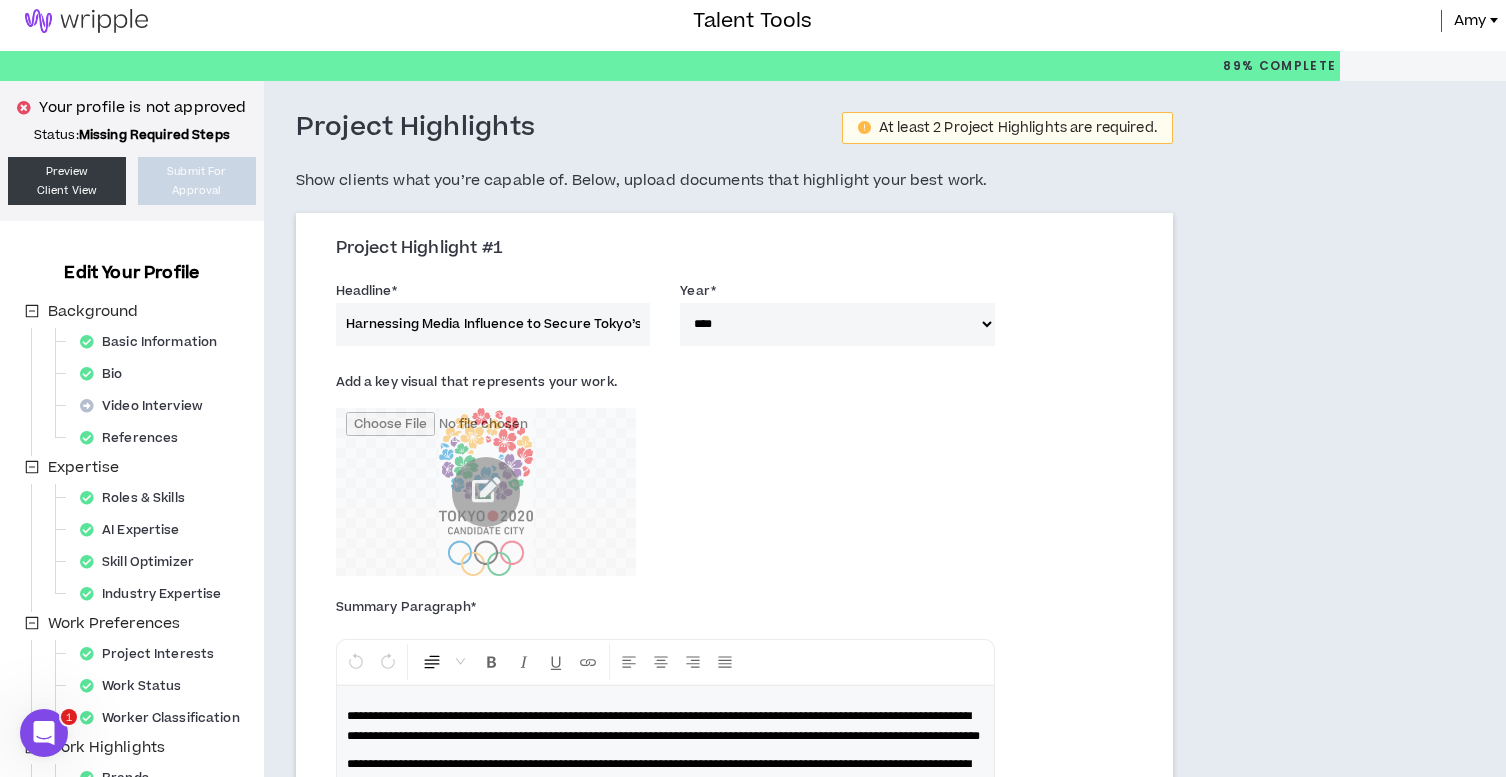 scroll, scrollTop: 2, scrollLeft: 0, axis: vertical 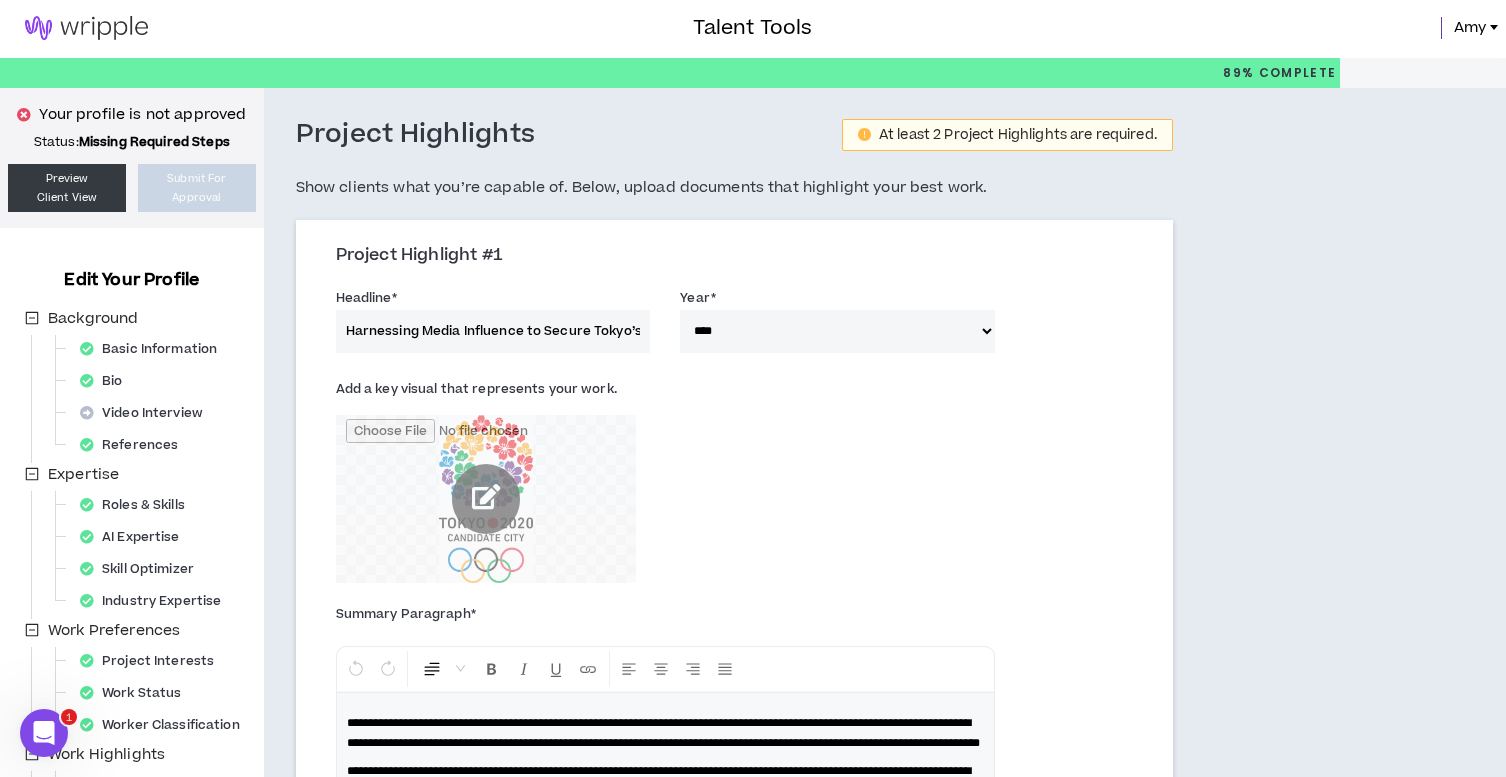 click at bounding box center (486, 499) 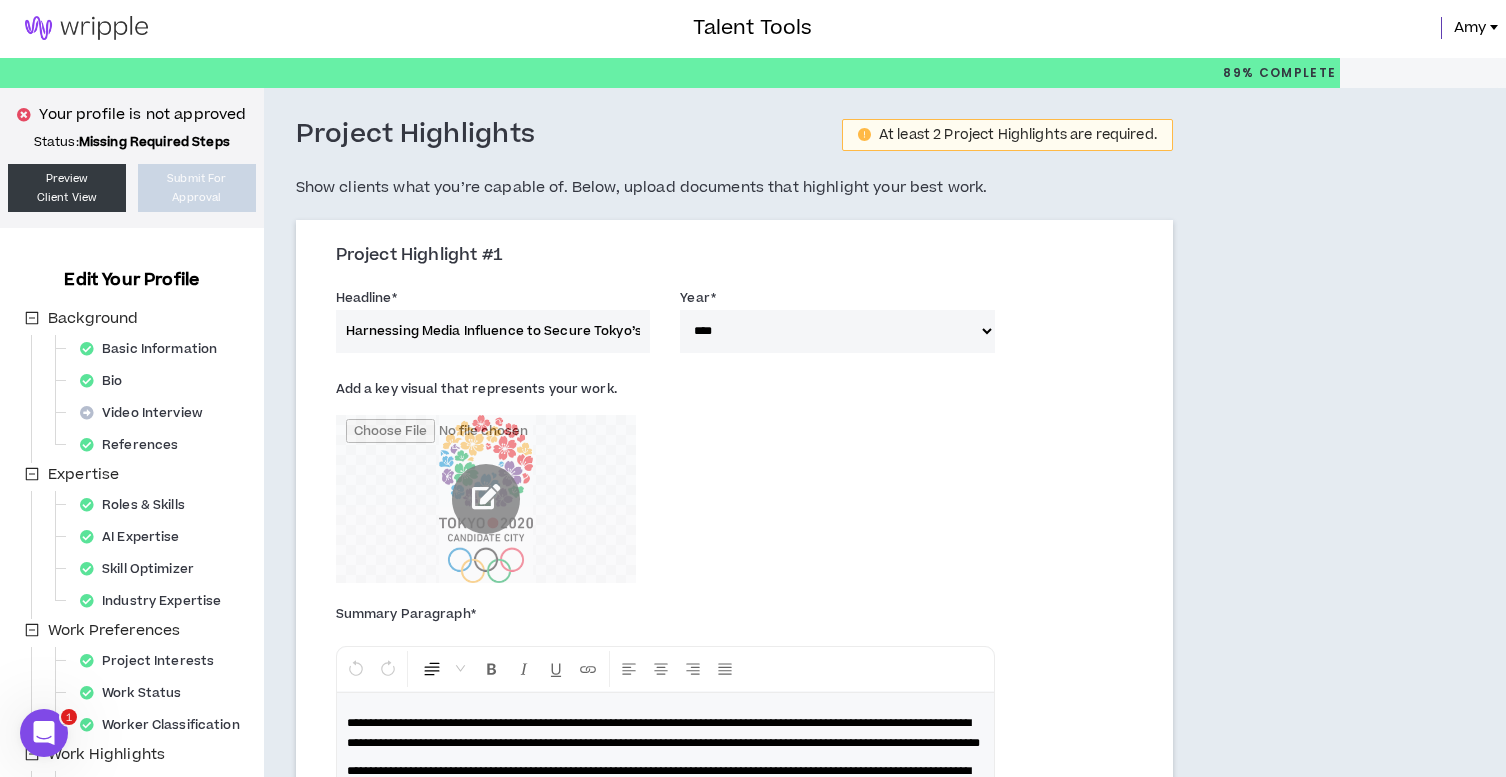 drag, startPoint x: 507, startPoint y: 490, endPoint x: 510, endPoint y: 470, distance: 20.22375 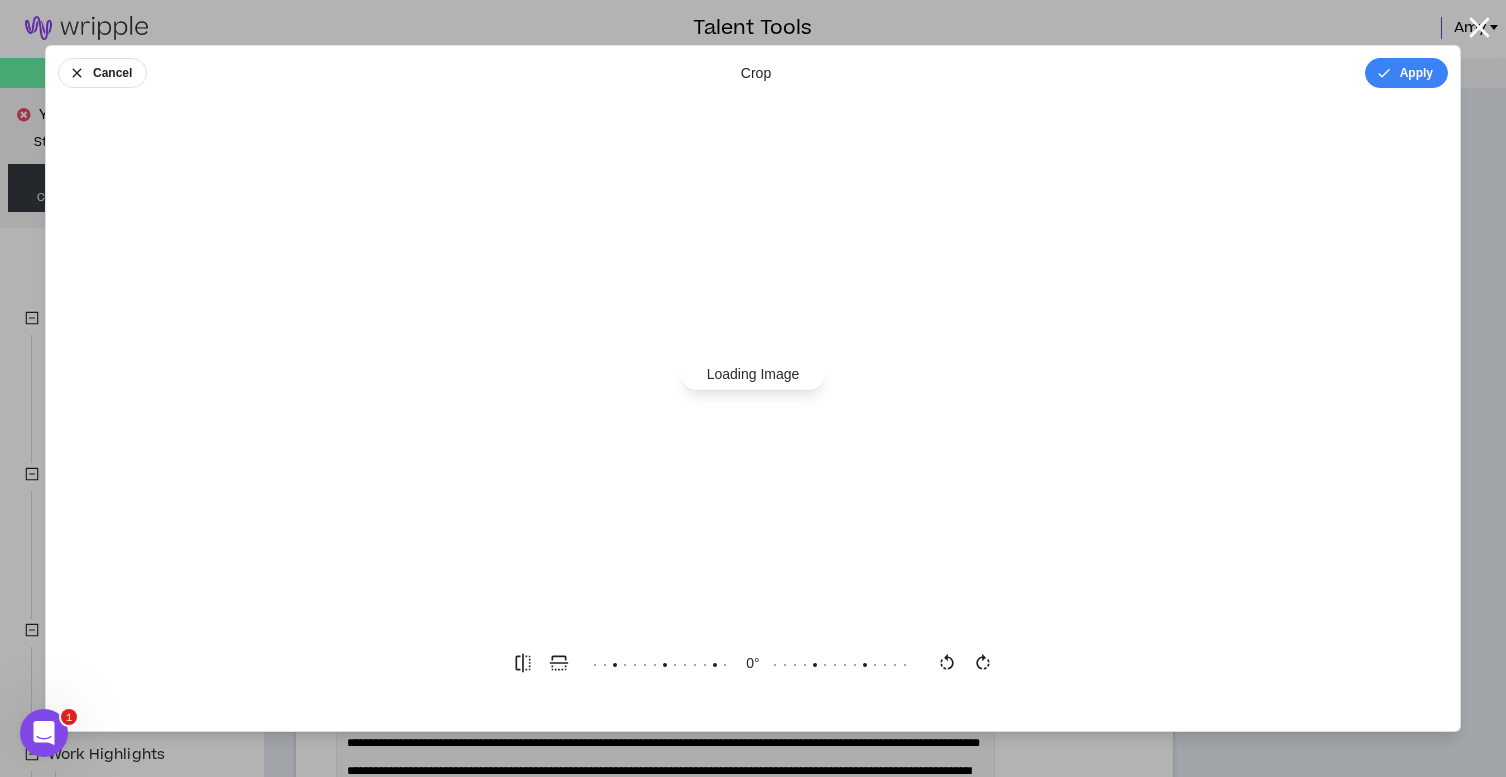 scroll, scrollTop: 0, scrollLeft: 0, axis: both 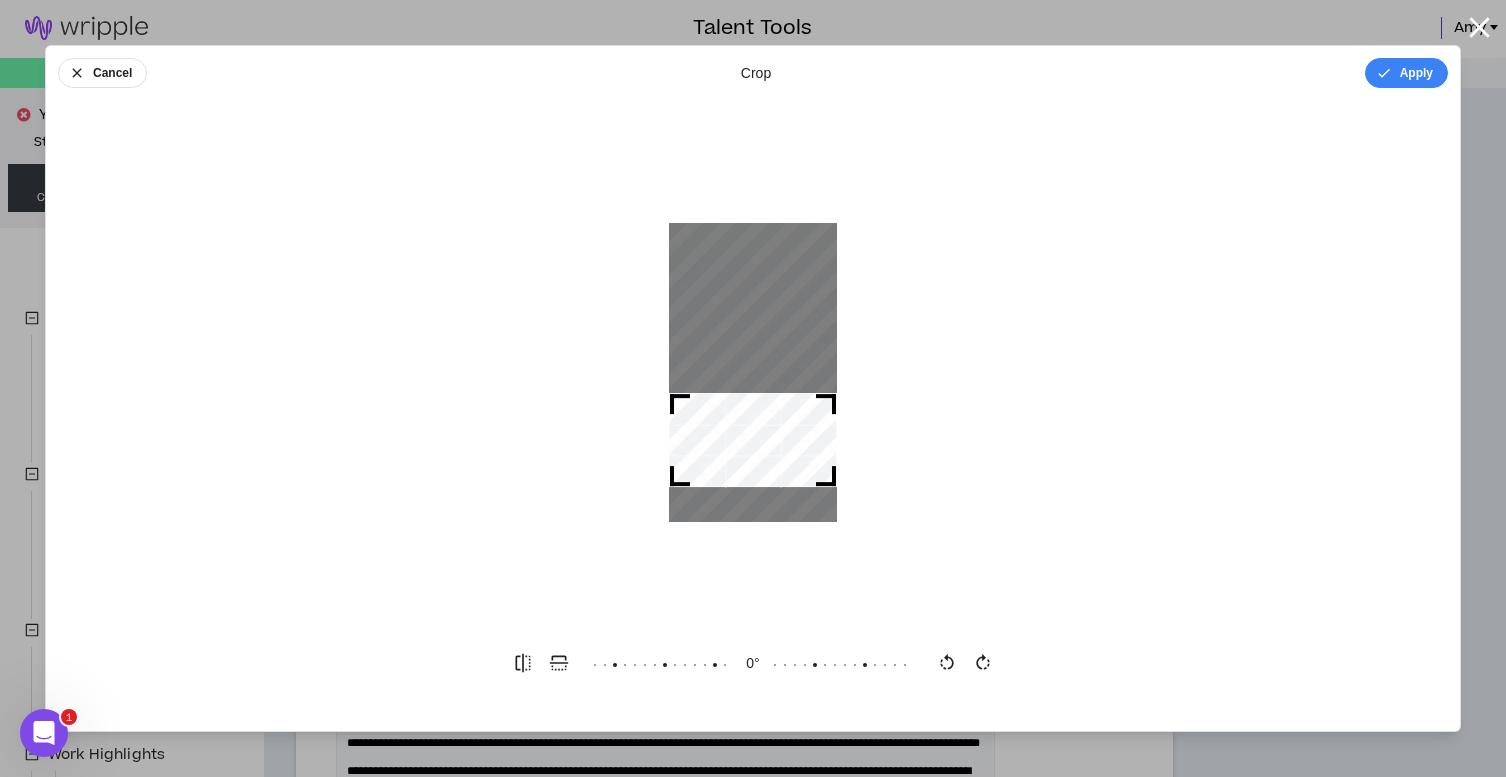 drag, startPoint x: 755, startPoint y: 384, endPoint x: 710, endPoint y: 468, distance: 95.29428 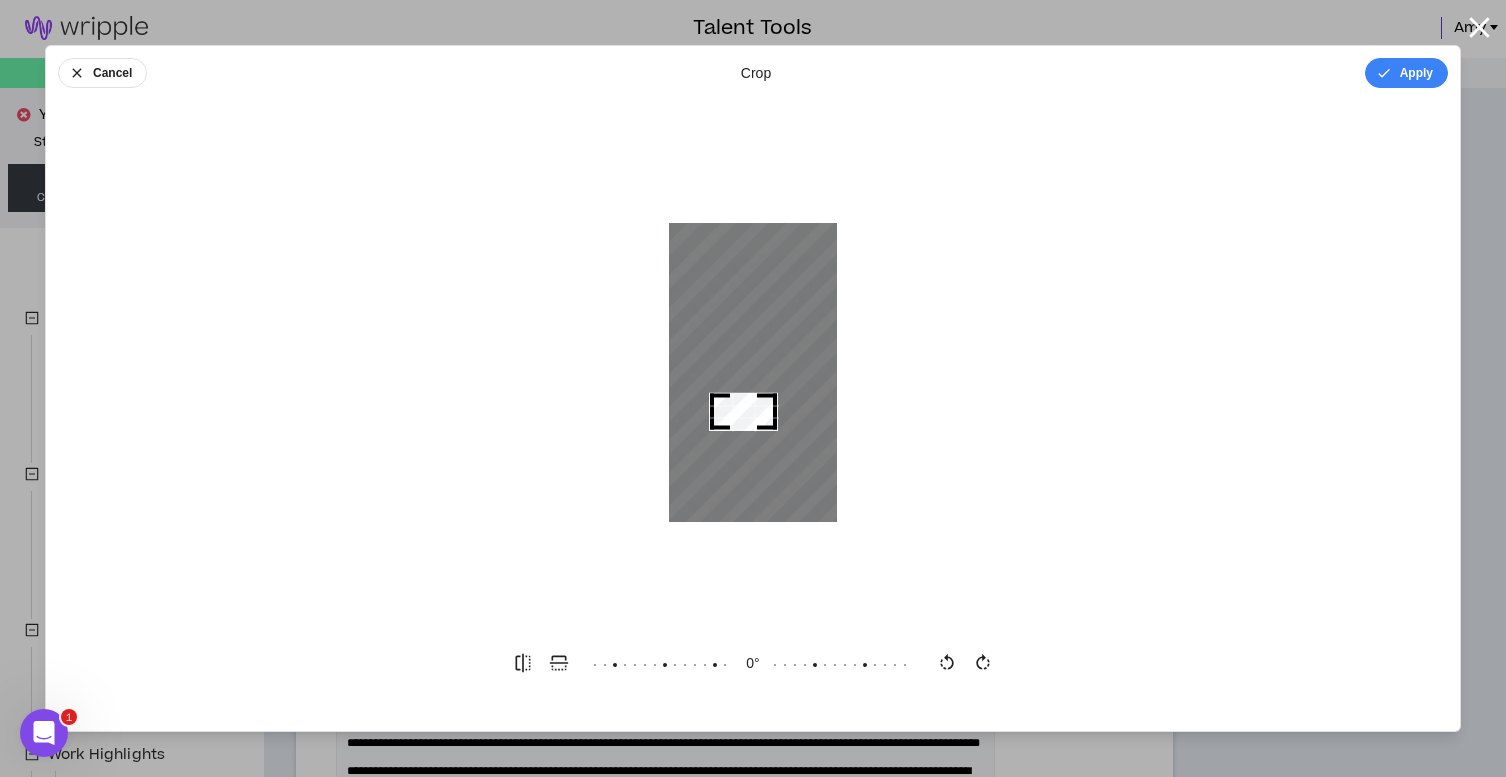 drag, startPoint x: 668, startPoint y: 482, endPoint x: 742, endPoint y: 459, distance: 77.491936 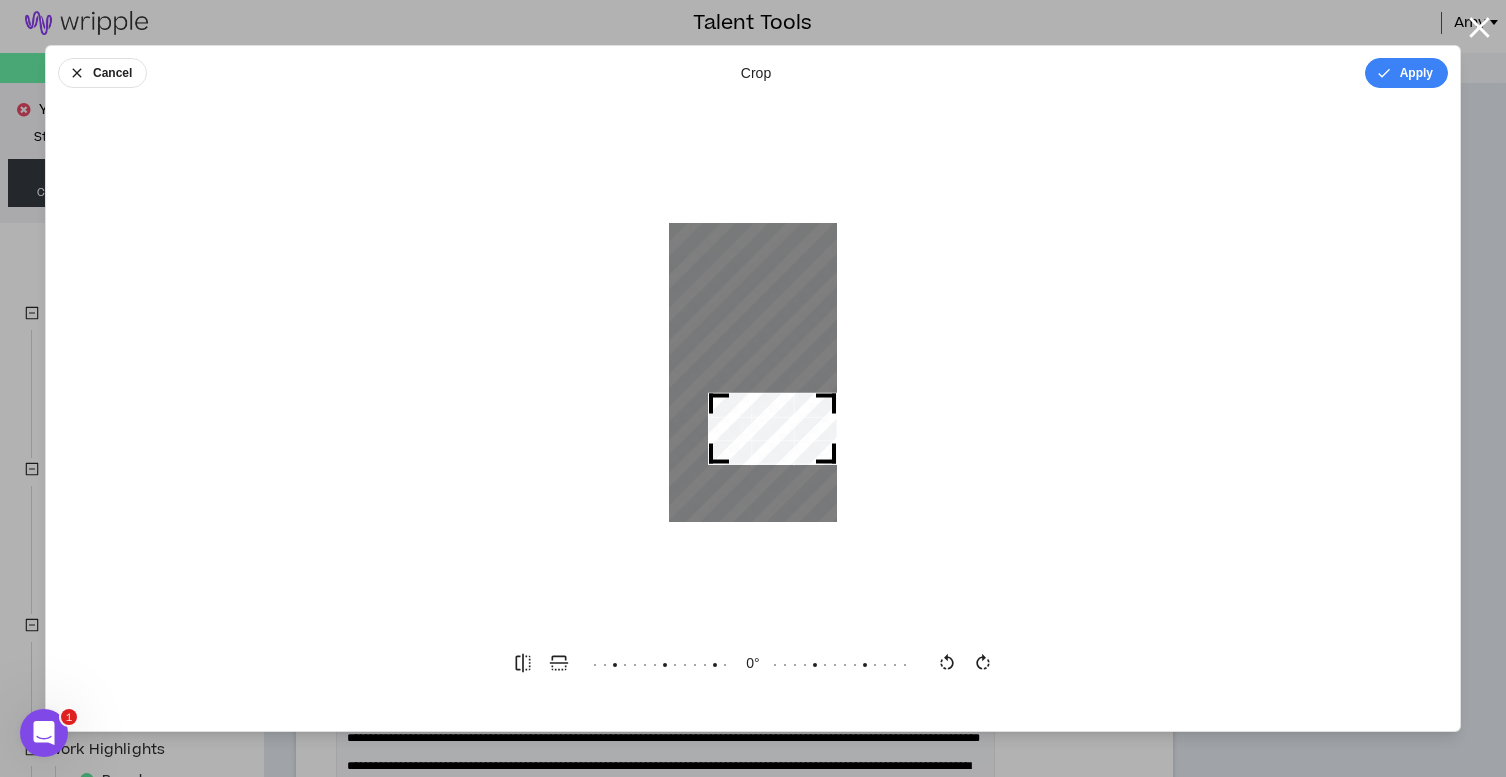 scroll, scrollTop: 13, scrollLeft: 0, axis: vertical 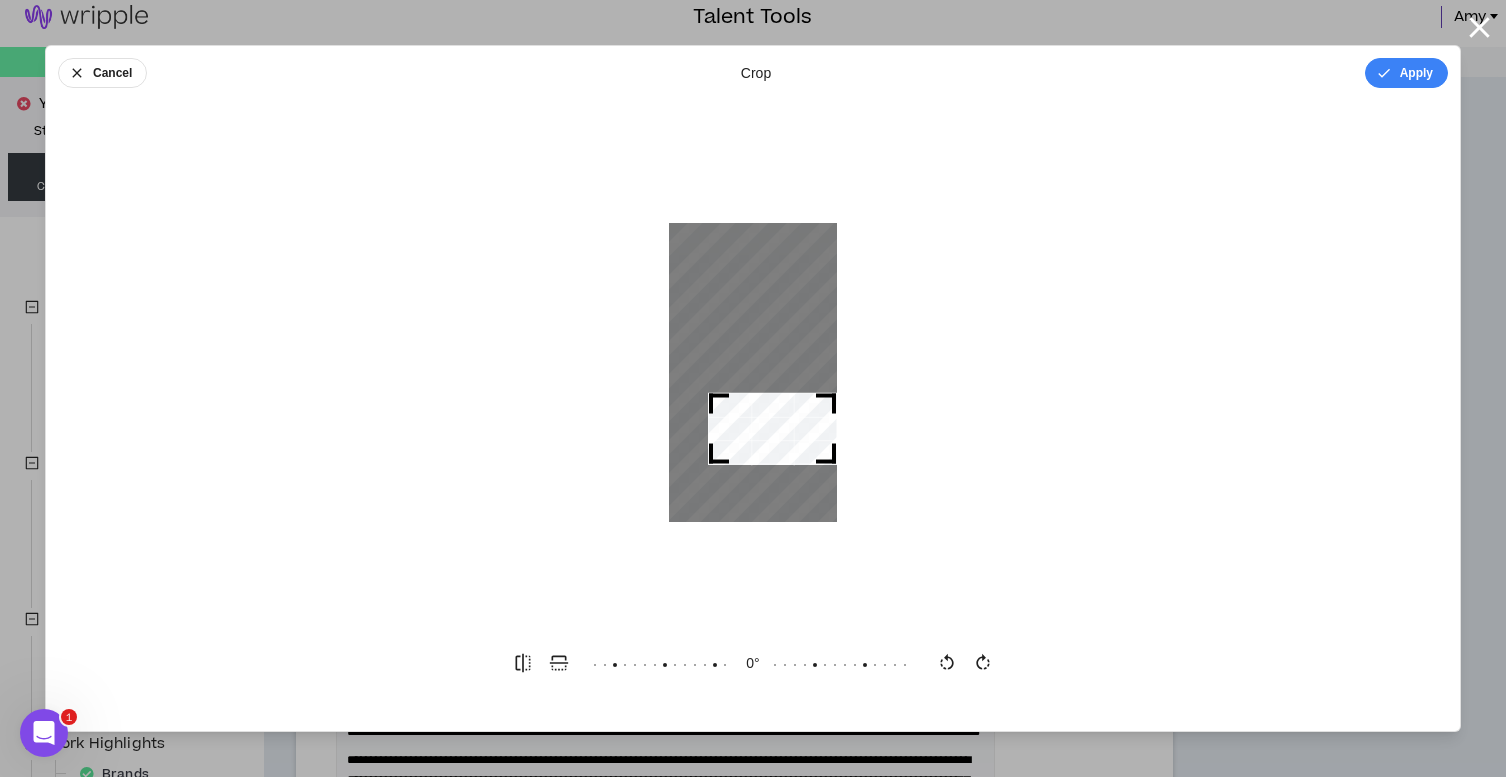 drag, startPoint x: 770, startPoint y: 427, endPoint x: 867, endPoint y: 510, distance: 127.66362 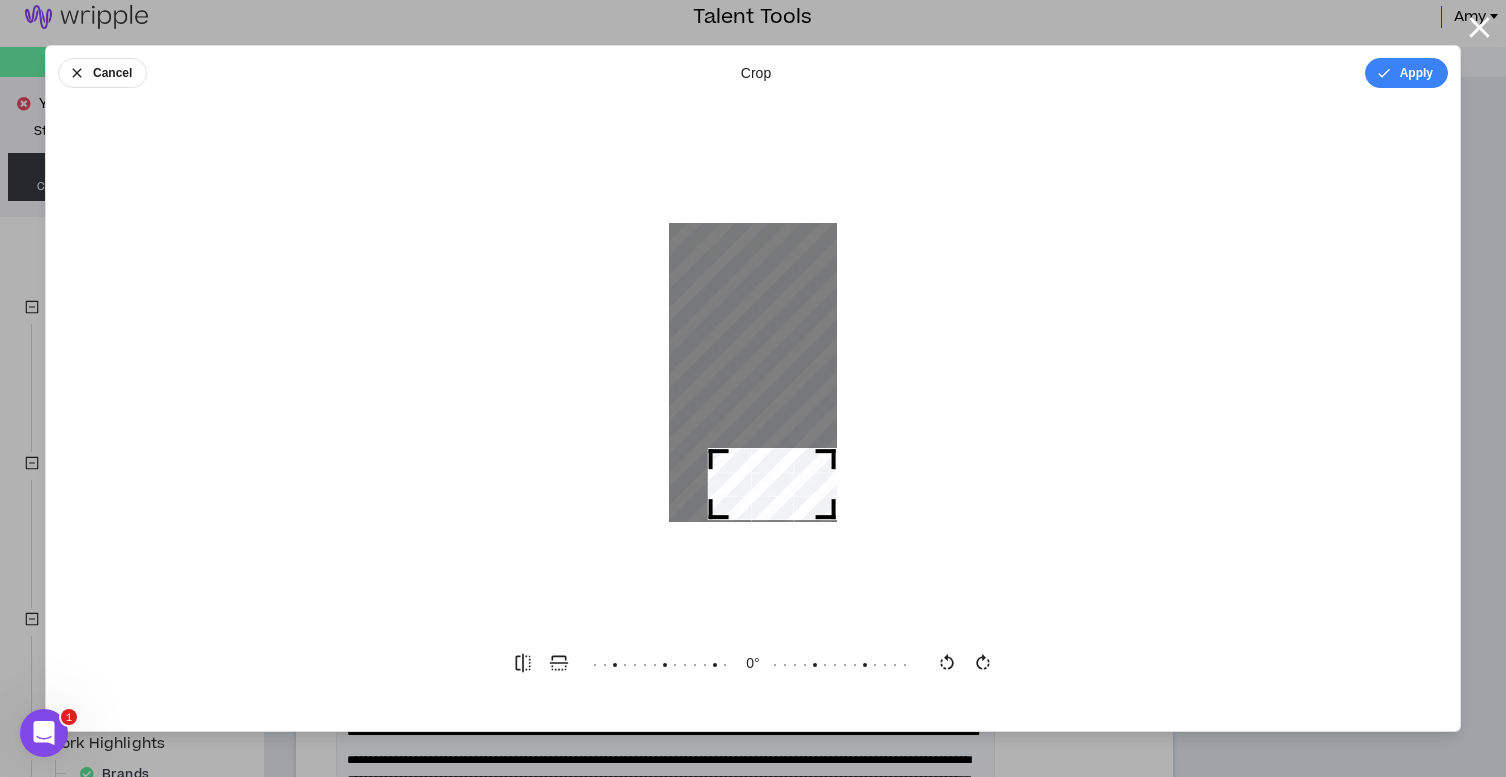 drag, startPoint x: 771, startPoint y: 435, endPoint x: 750, endPoint y: 470, distance: 40.81666 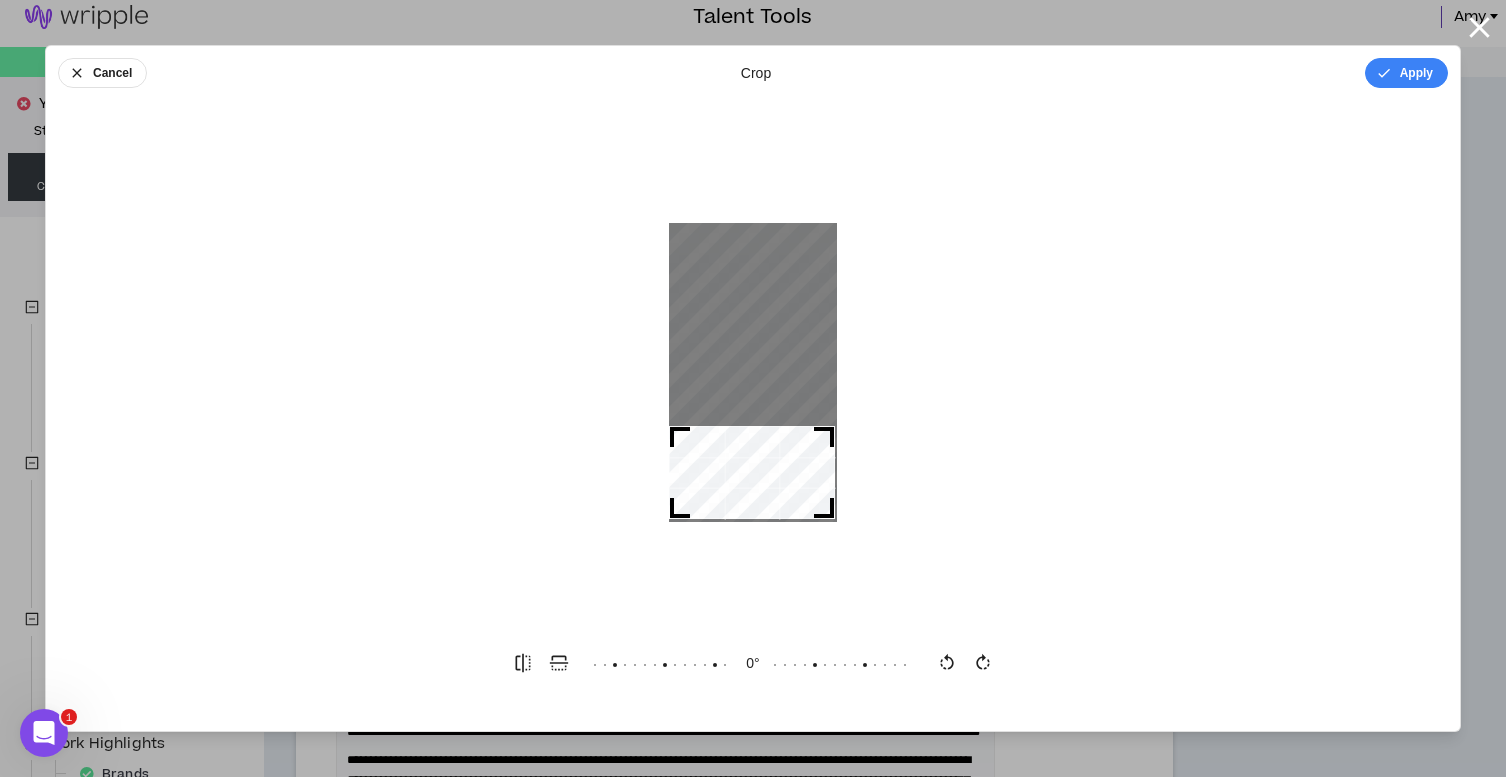 drag, startPoint x: 714, startPoint y: 450, endPoint x: 657, endPoint y: 394, distance: 79.9062 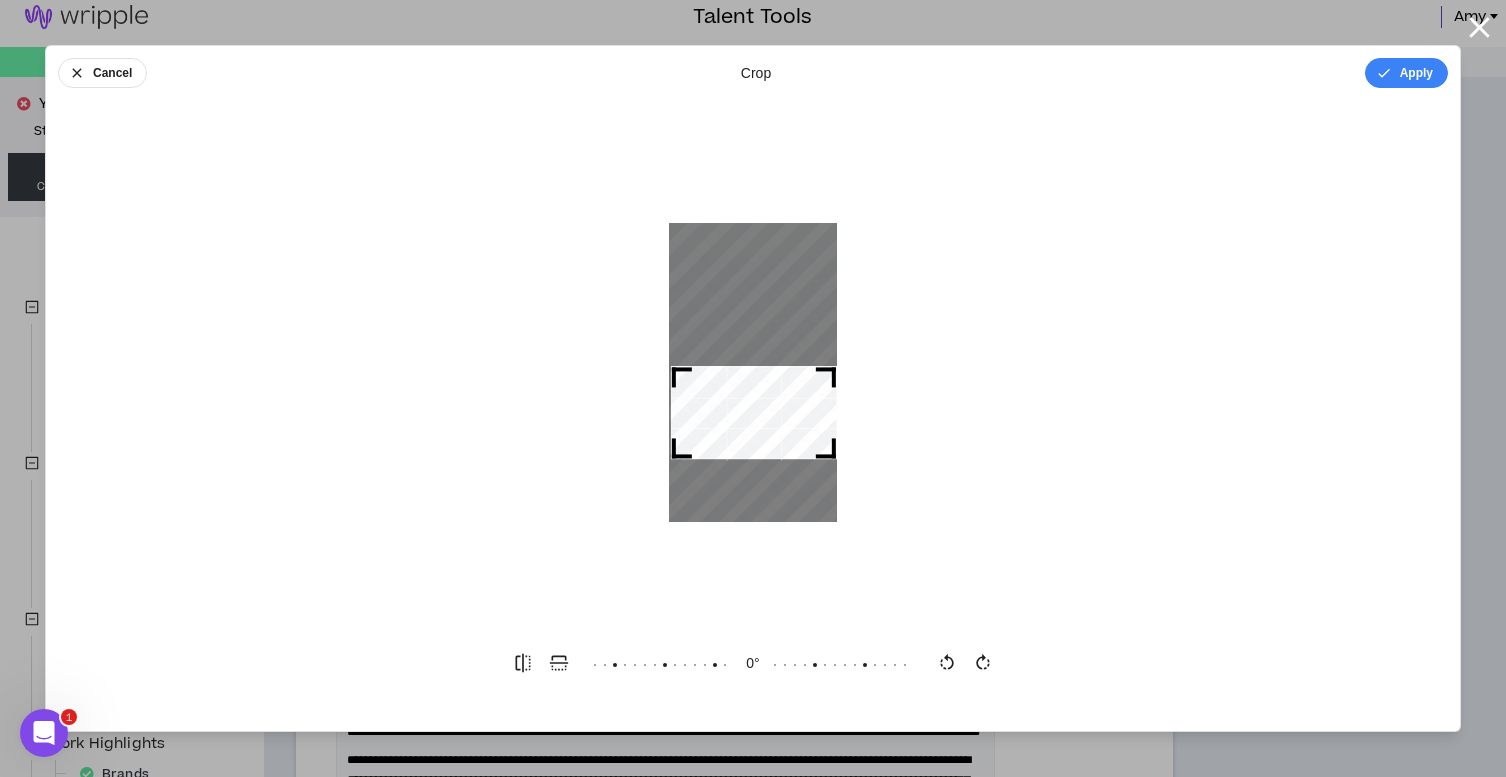 drag, startPoint x: 744, startPoint y: 450, endPoint x: 746, endPoint y: 390, distance: 60.033325 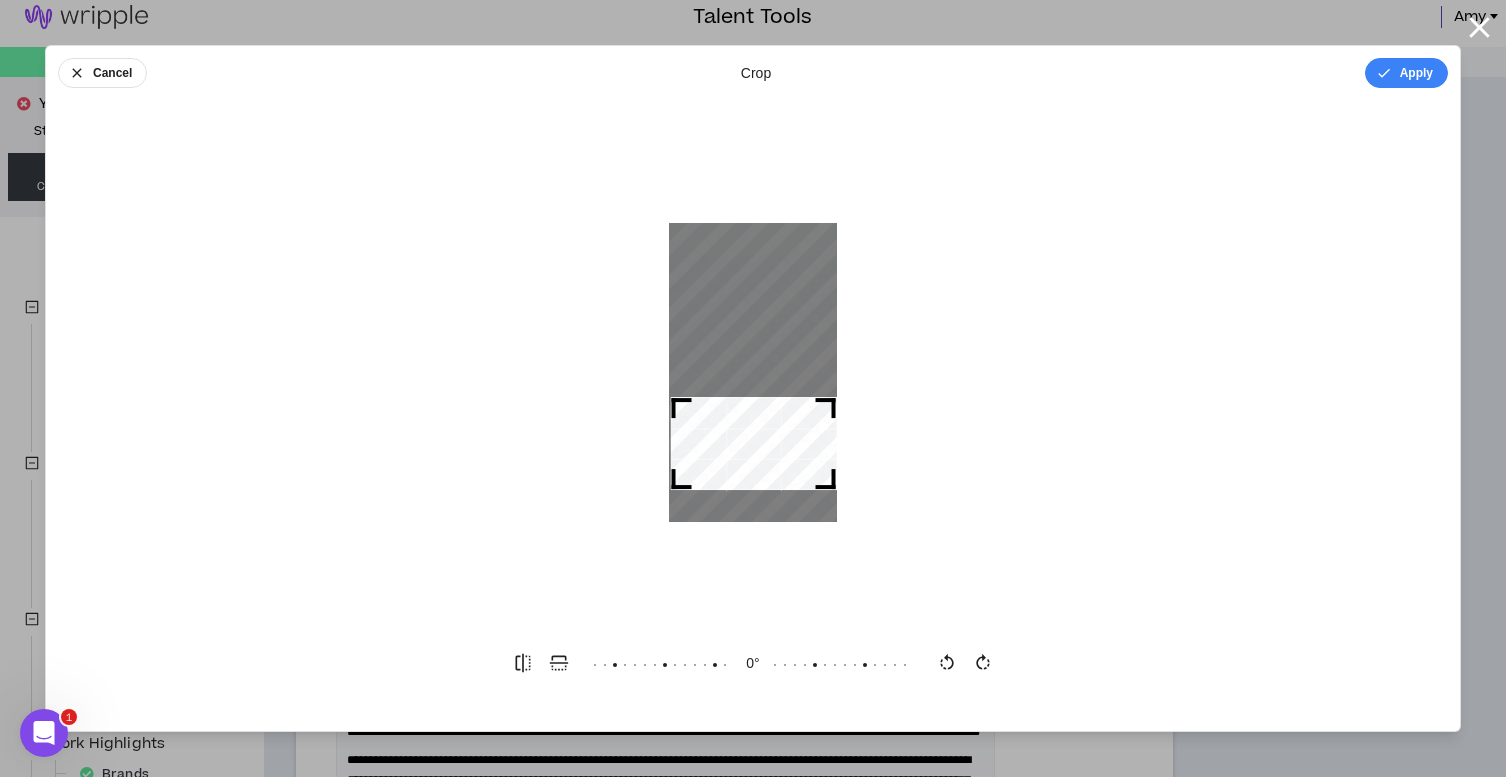 drag, startPoint x: 813, startPoint y: 378, endPoint x: 810, endPoint y: 403, distance: 25.179358 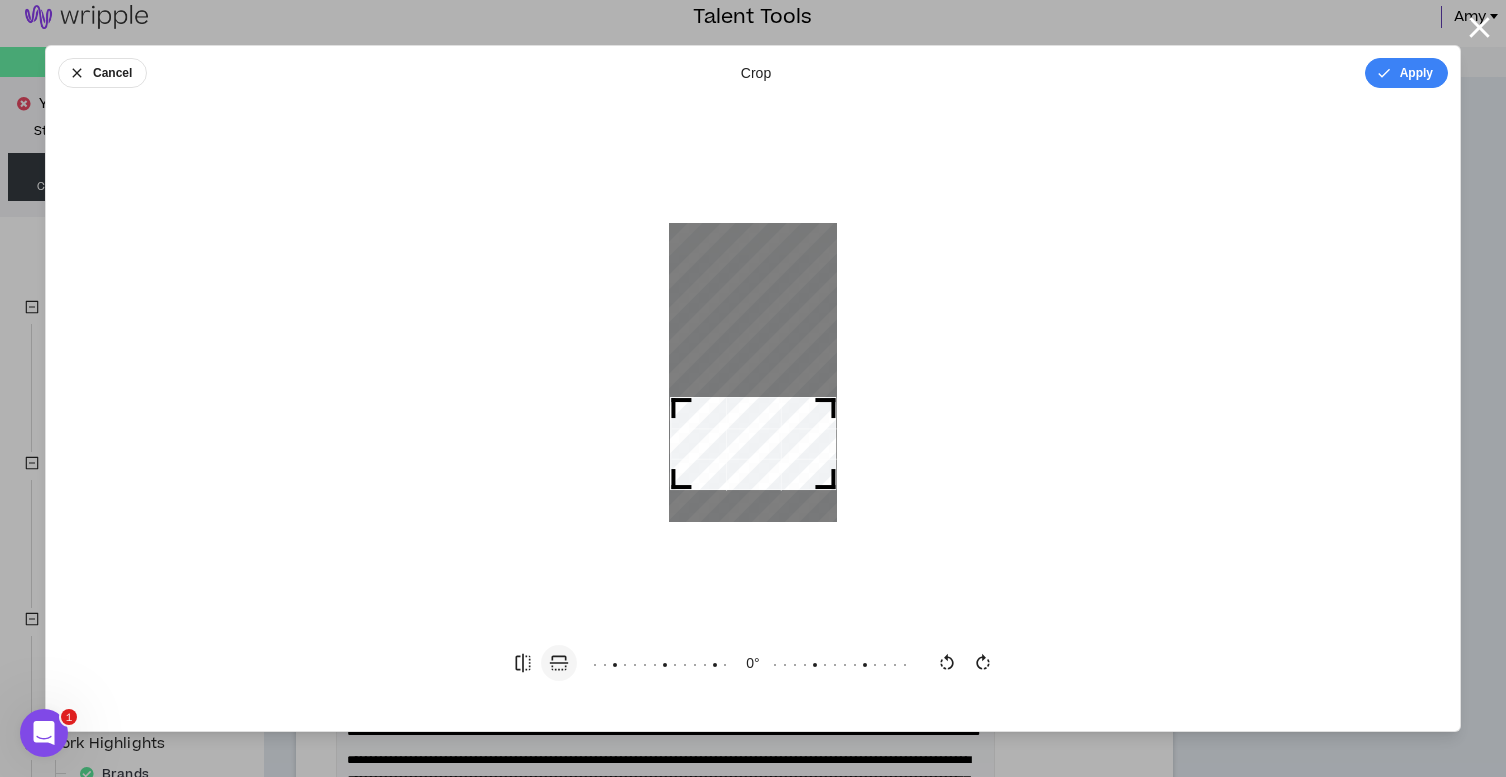 click 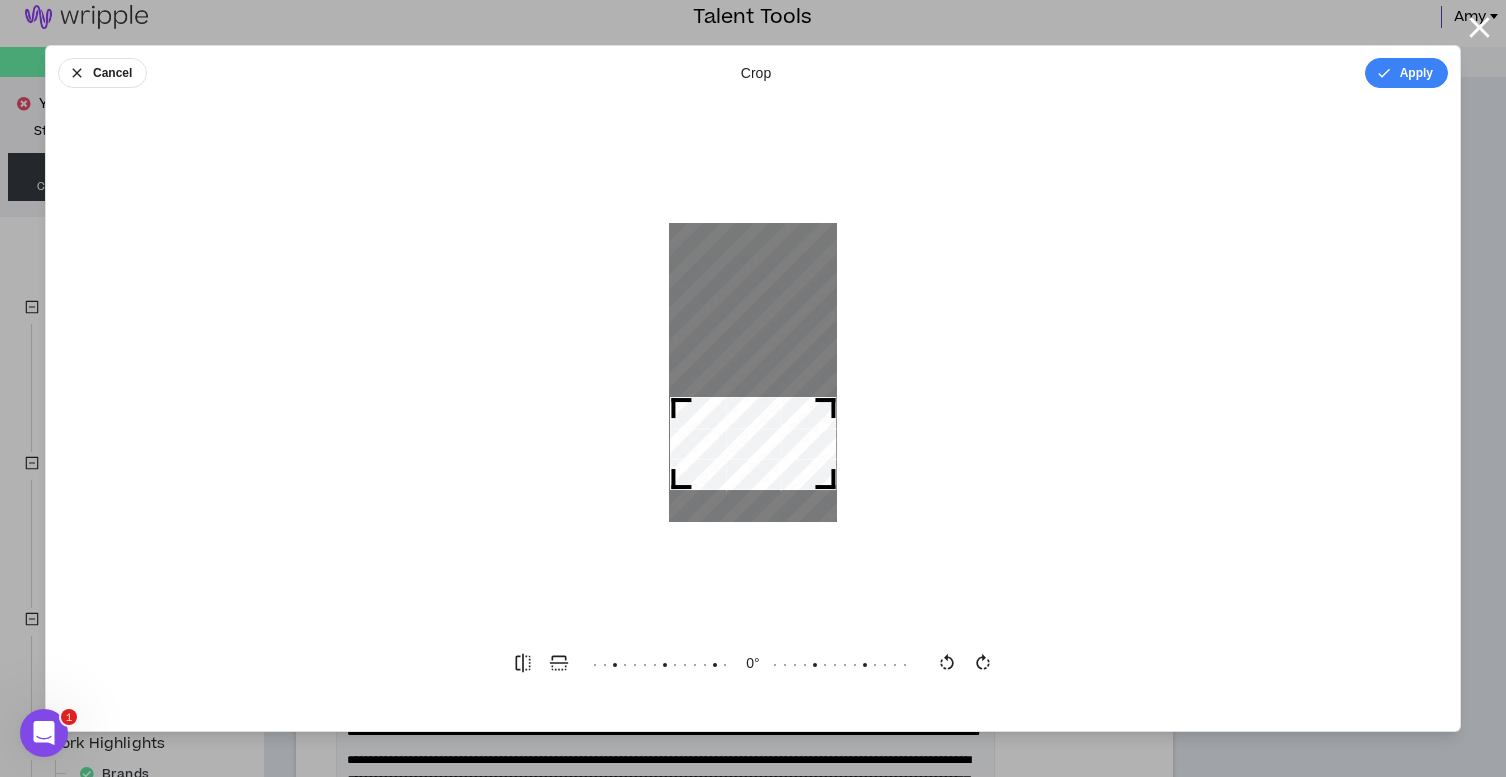 click at bounding box center (753, 372) 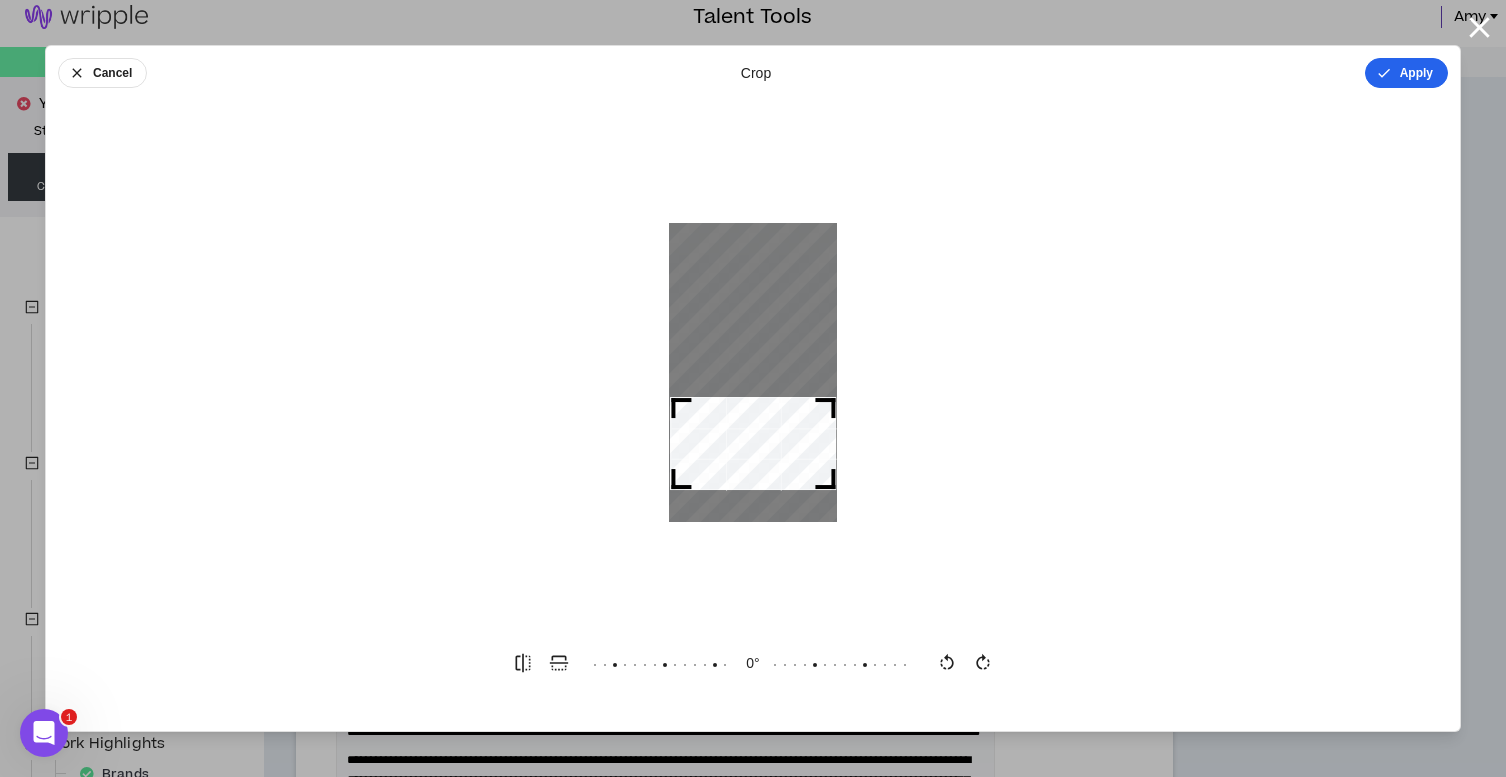 click on "Apply" at bounding box center [1406, 73] 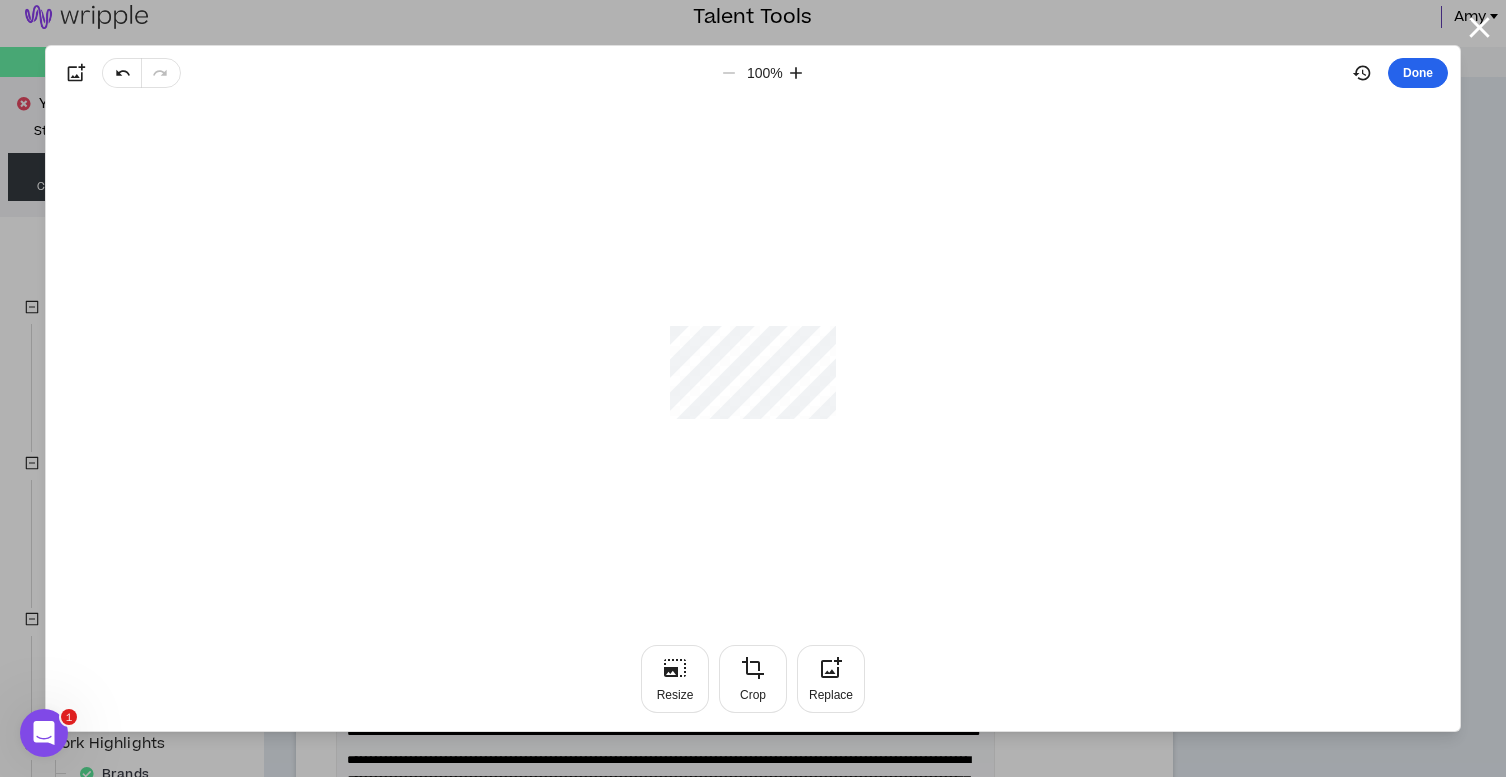 click on "Done" at bounding box center (1418, 73) 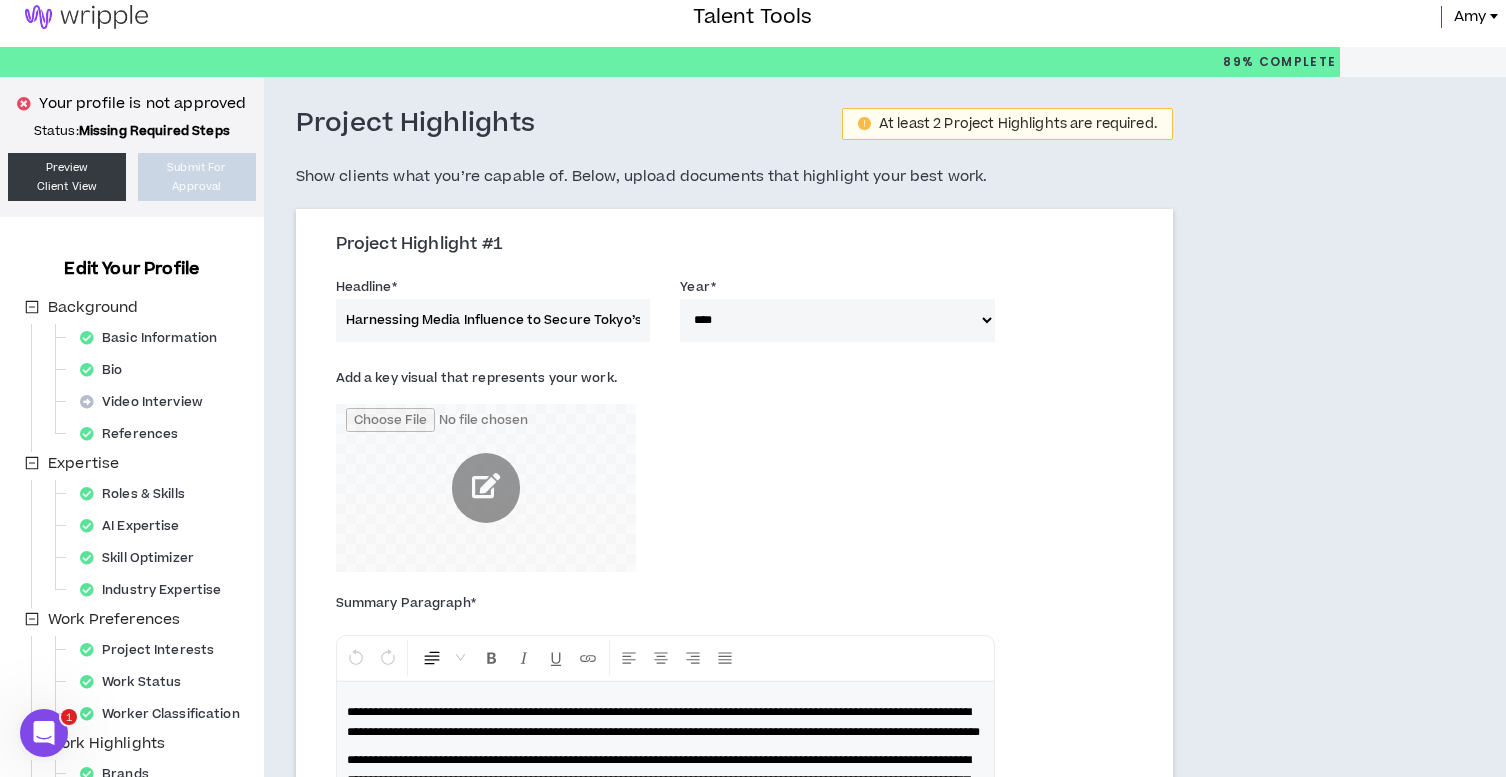 click on "Add a key visual that represents your work." at bounding box center [597, 467] 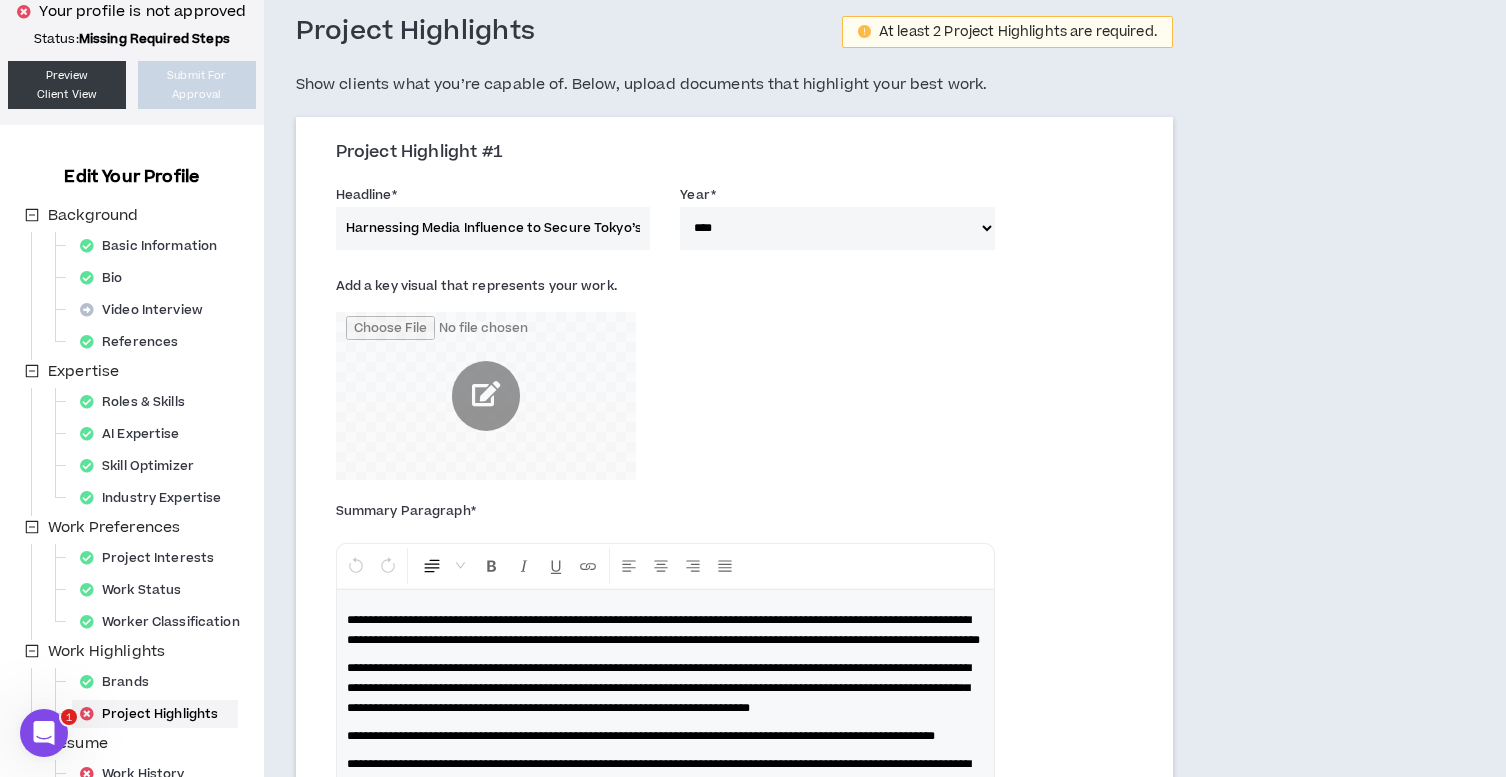 scroll, scrollTop: 114, scrollLeft: 0, axis: vertical 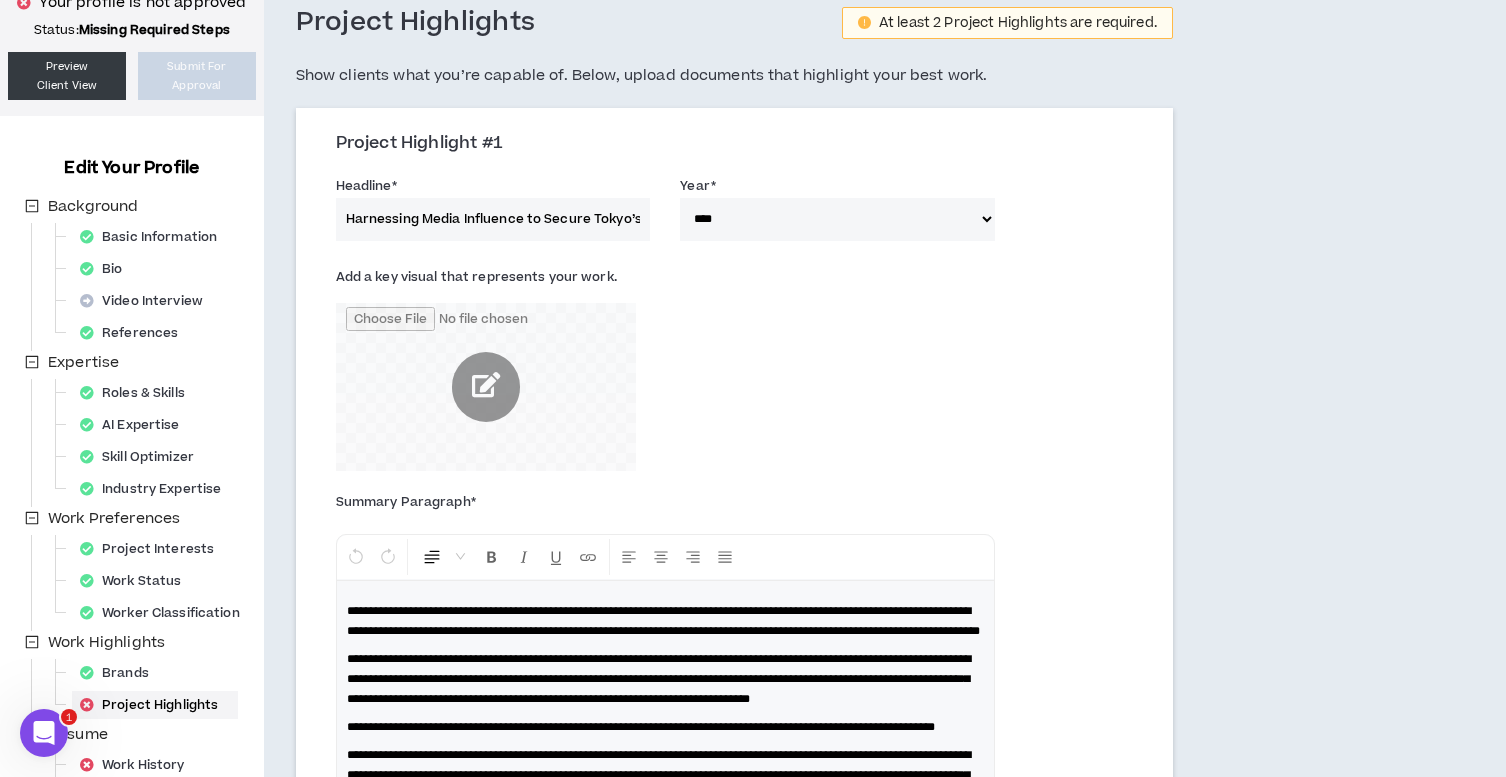 click on "Add a key visual that represents your work." at bounding box center (597, 366) 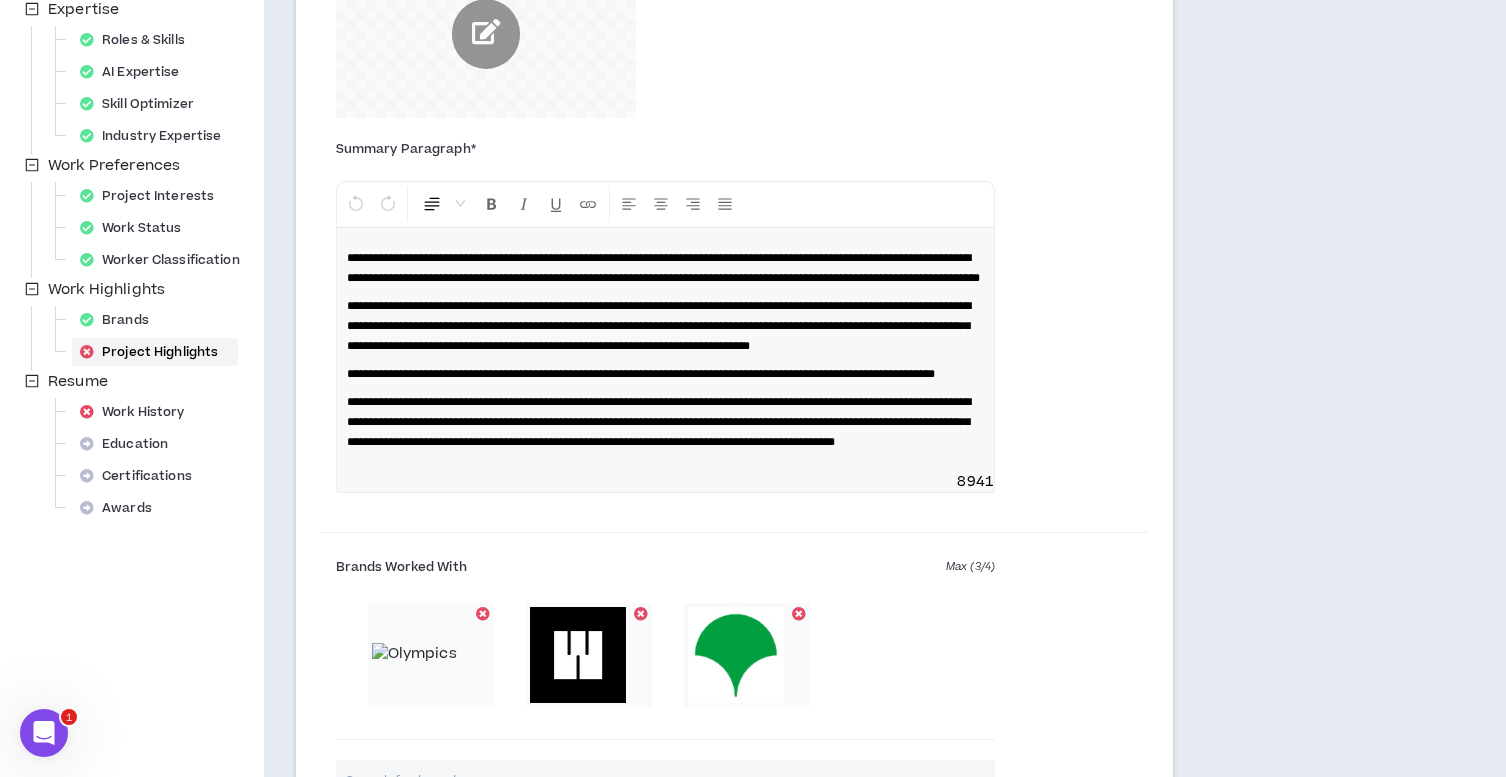 scroll, scrollTop: 526, scrollLeft: 0, axis: vertical 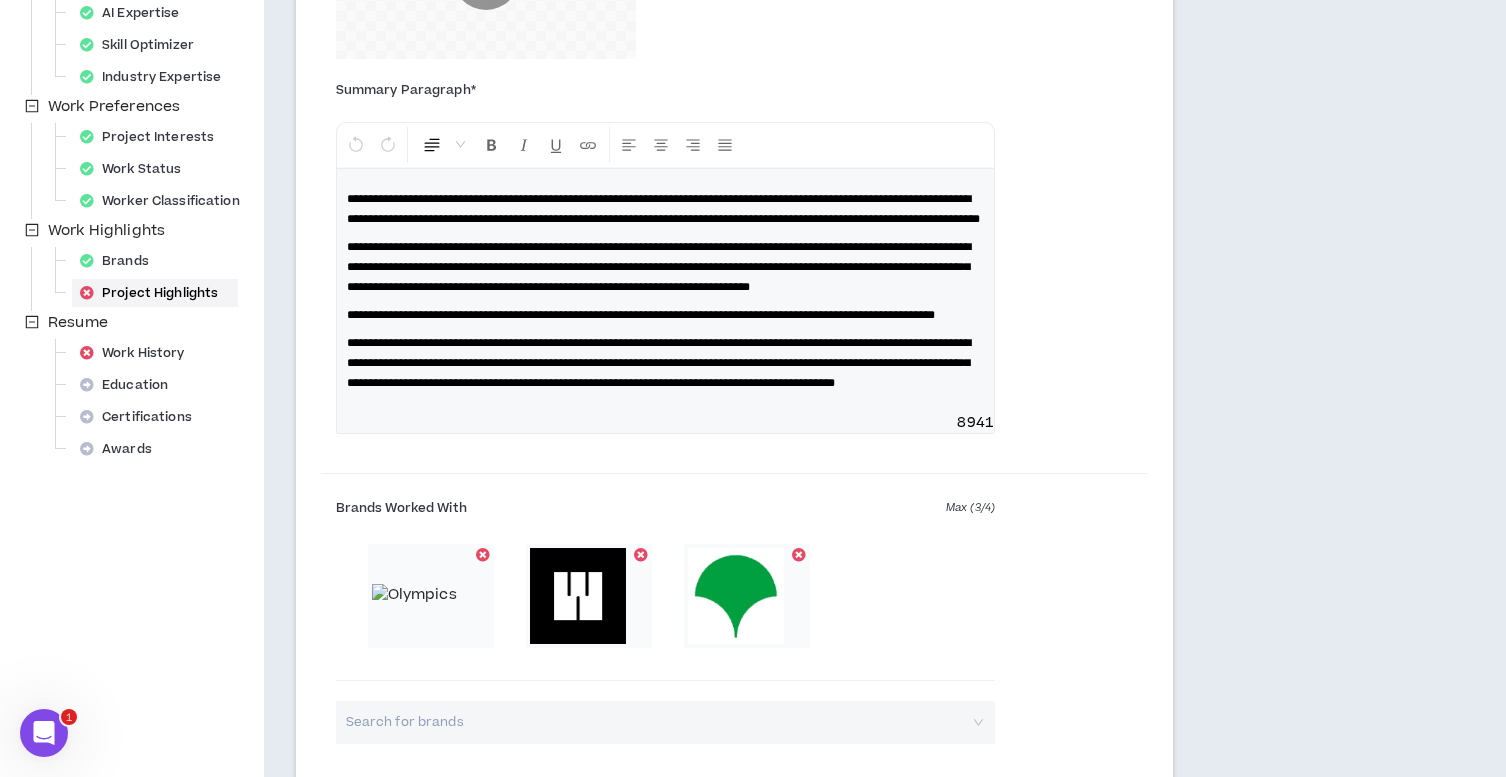 drag, startPoint x: 384, startPoint y: 201, endPoint x: 384, endPoint y: 184, distance: 17 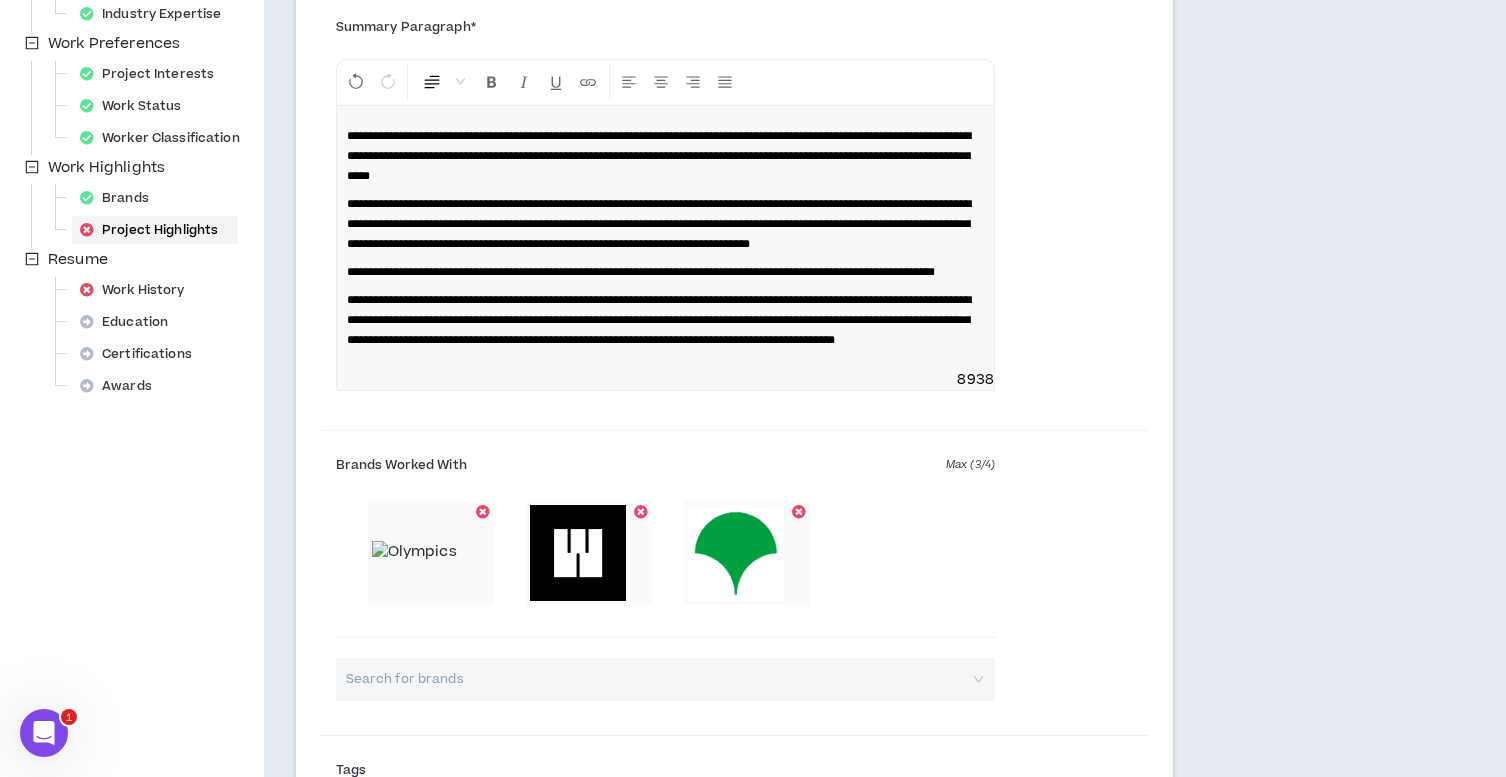 scroll, scrollTop: 593, scrollLeft: 0, axis: vertical 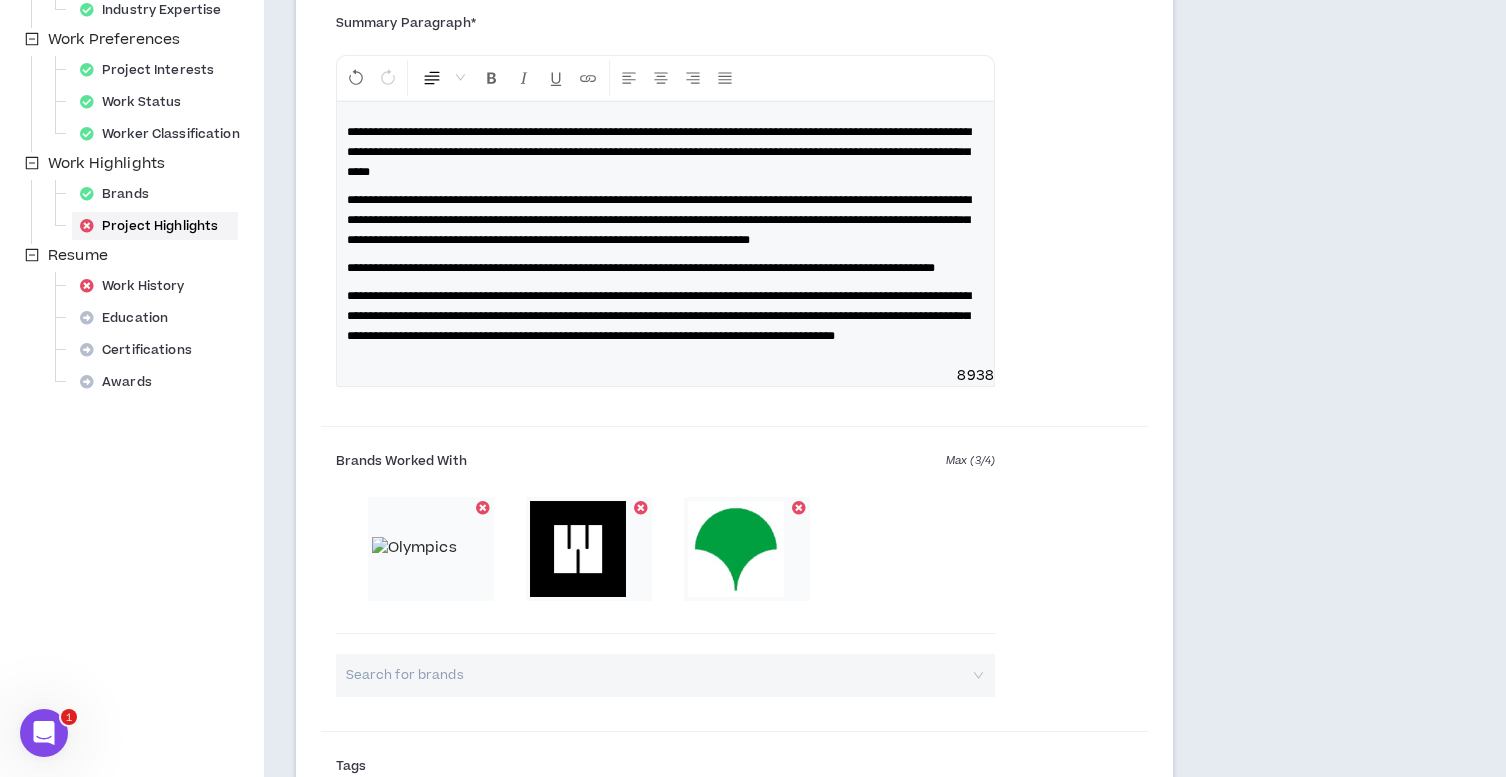 drag, startPoint x: 522, startPoint y: 397, endPoint x: 525, endPoint y: 381, distance: 16.27882 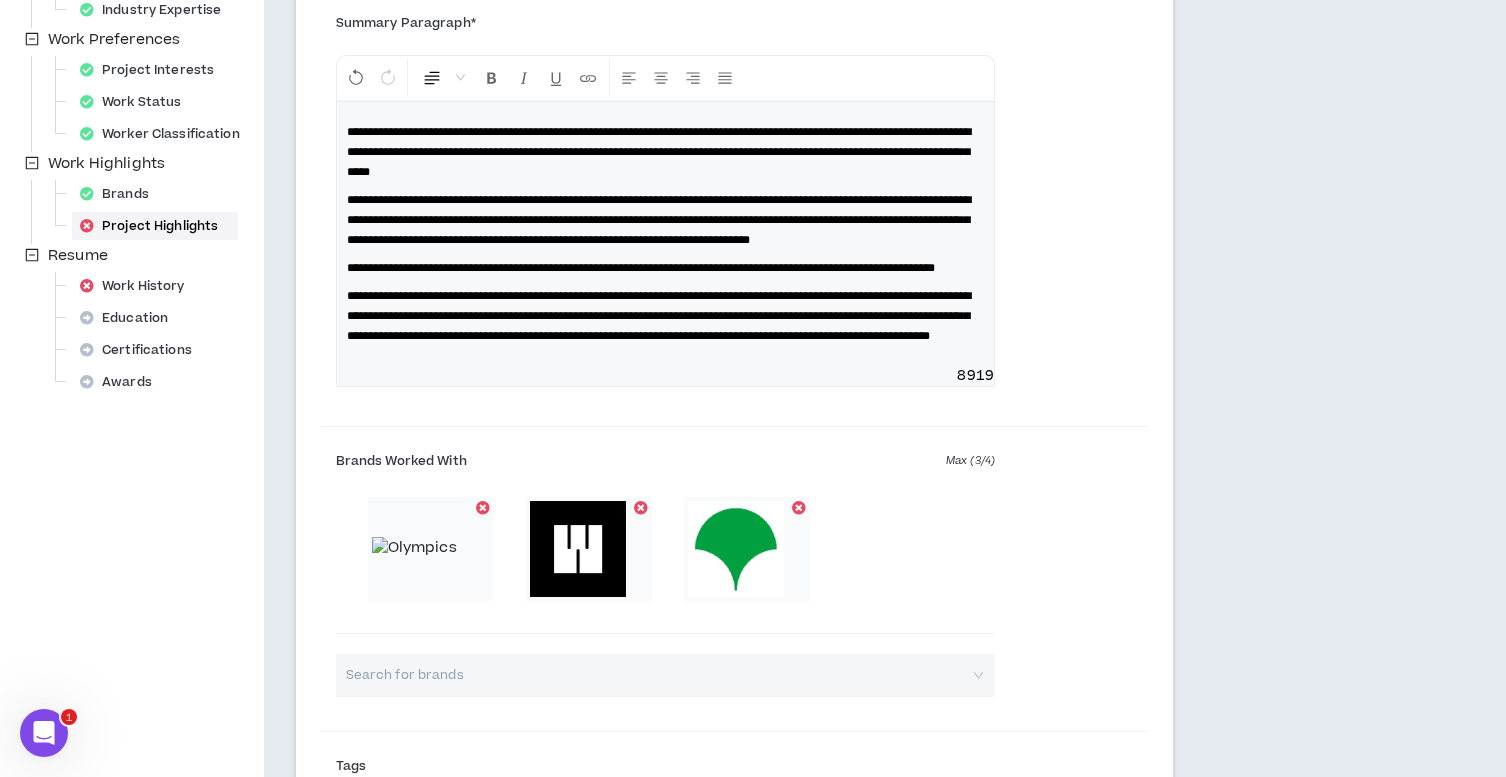 click on "**********" at bounding box center [659, 316] 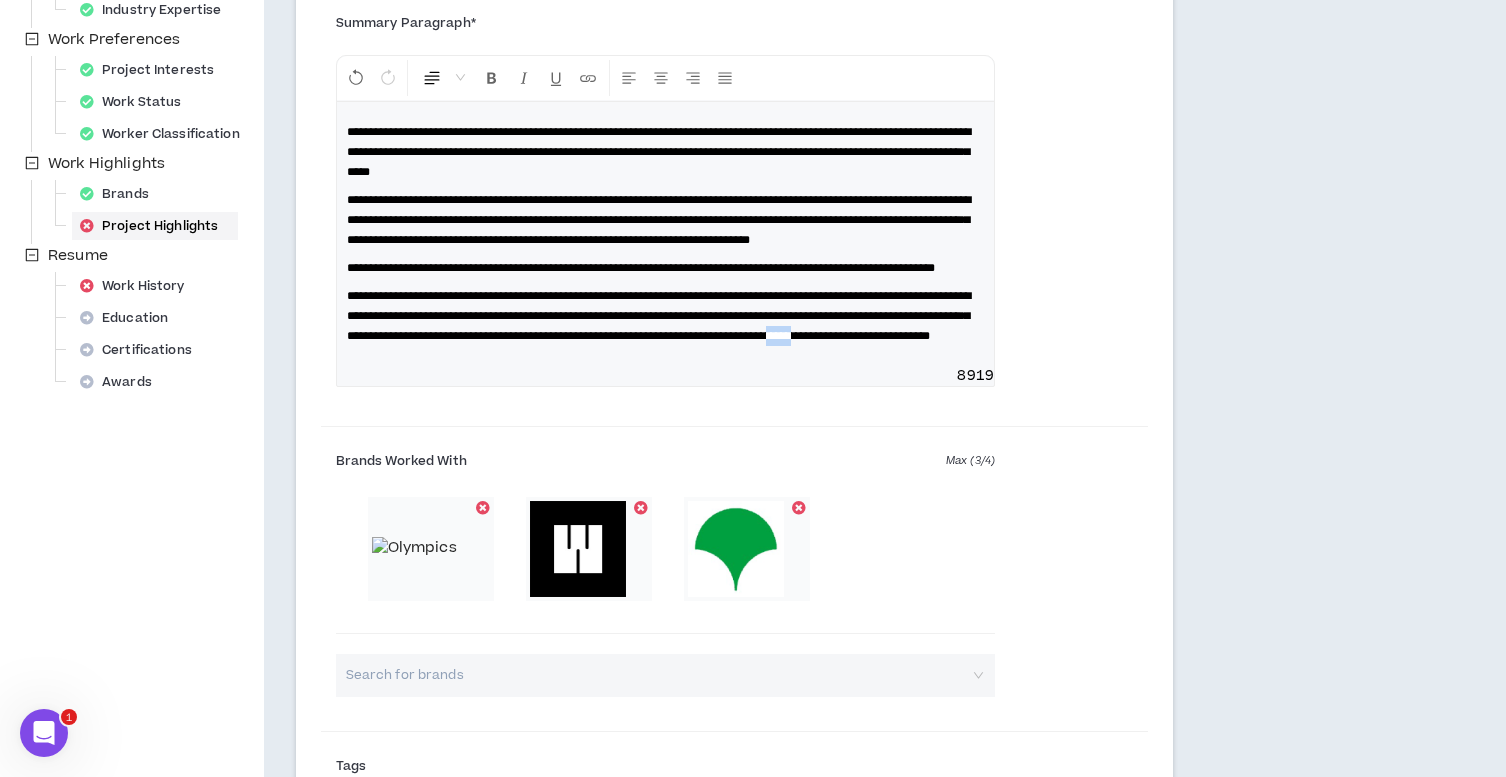 click on "**********" at bounding box center [659, 316] 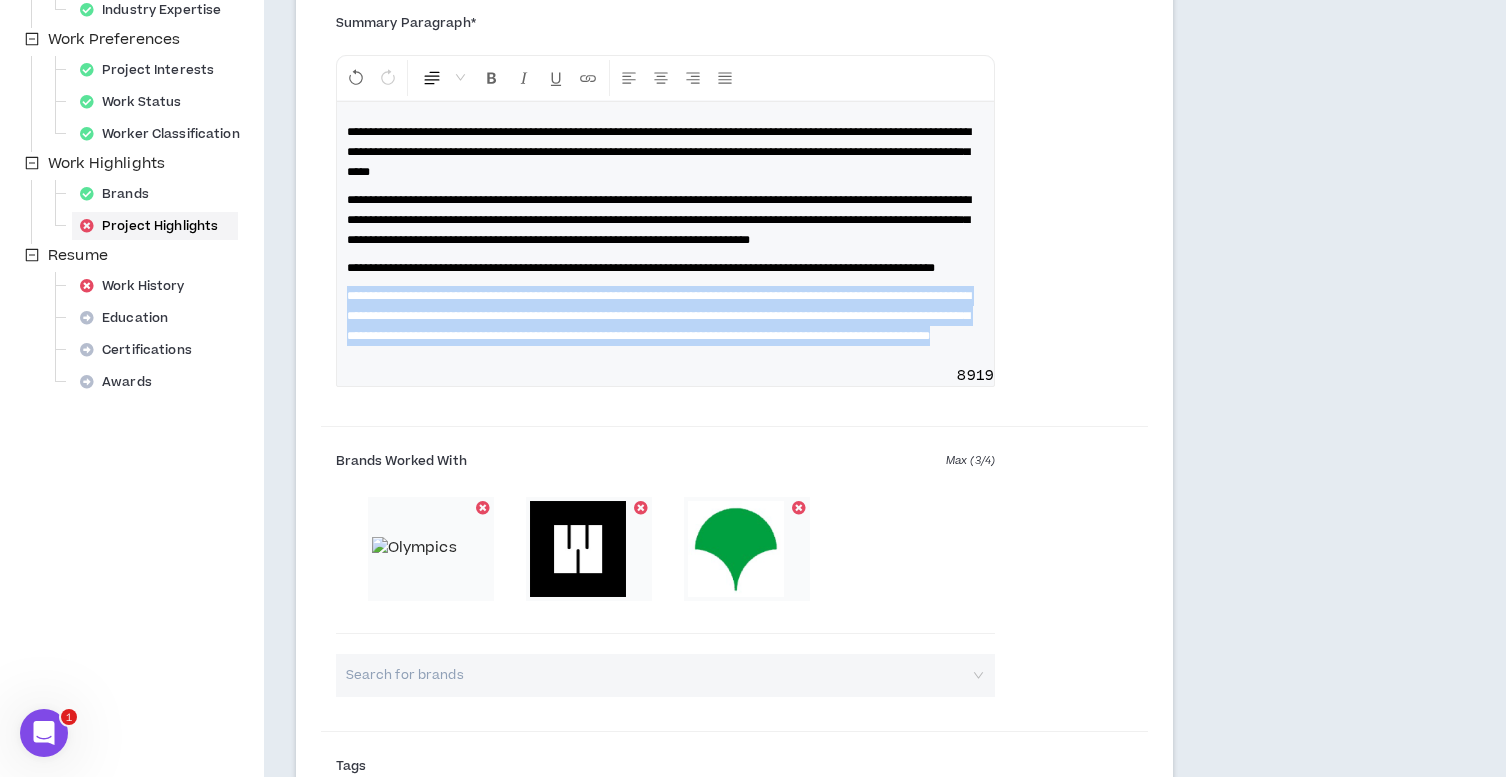 click on "**********" at bounding box center [659, 316] 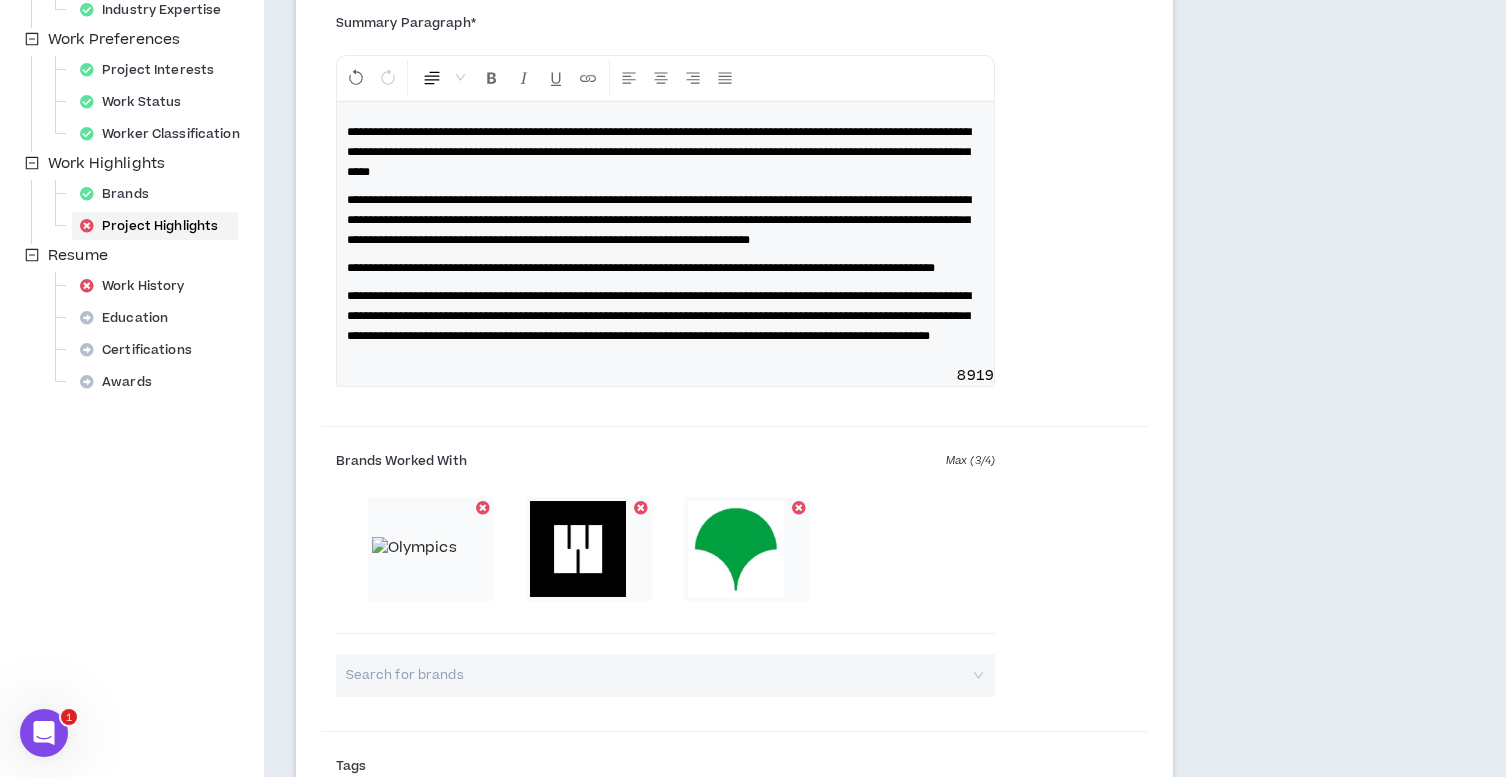 click on "**********" at bounding box center [659, 316] 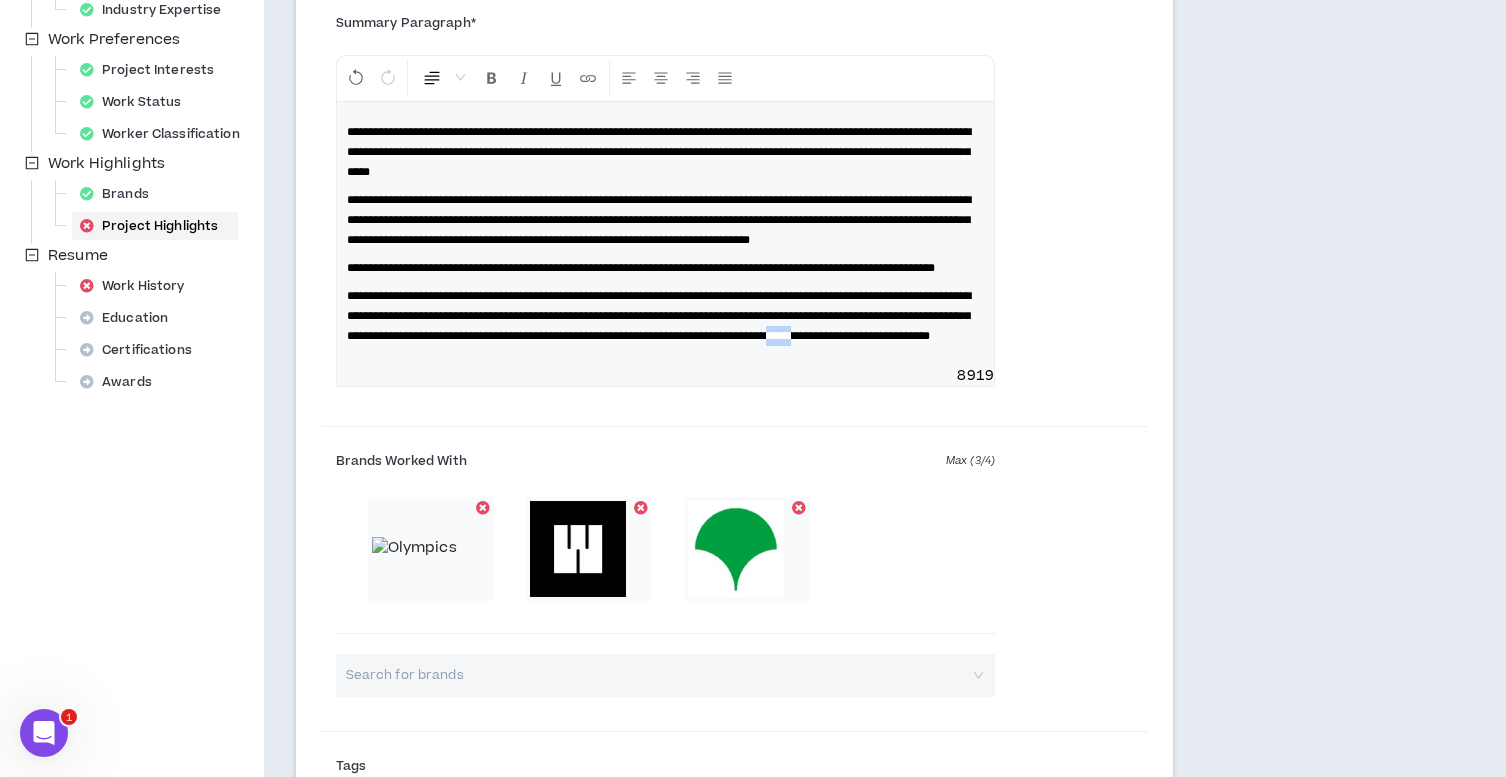 click on "**********" at bounding box center [659, 316] 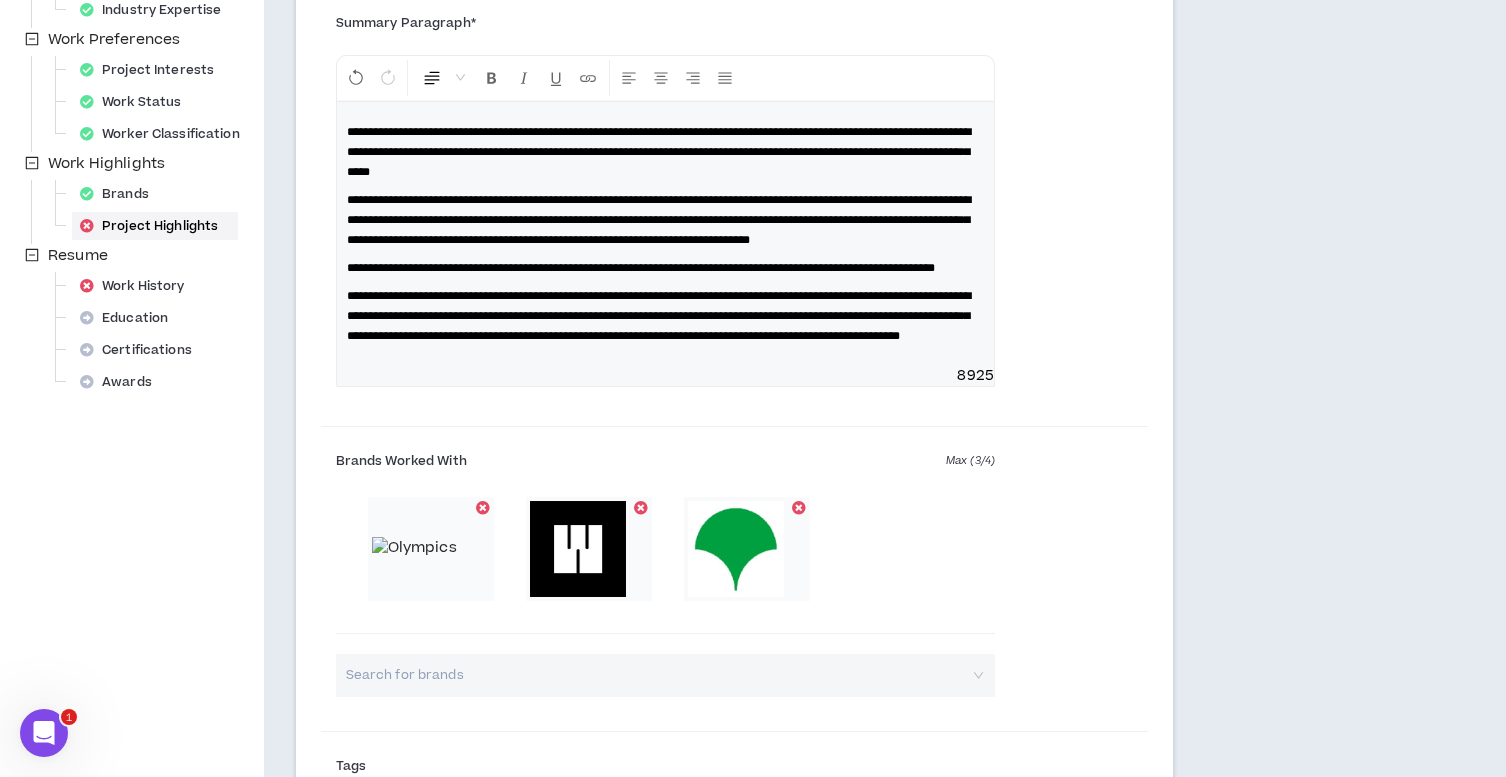 click on "**********" at bounding box center (734, 214) 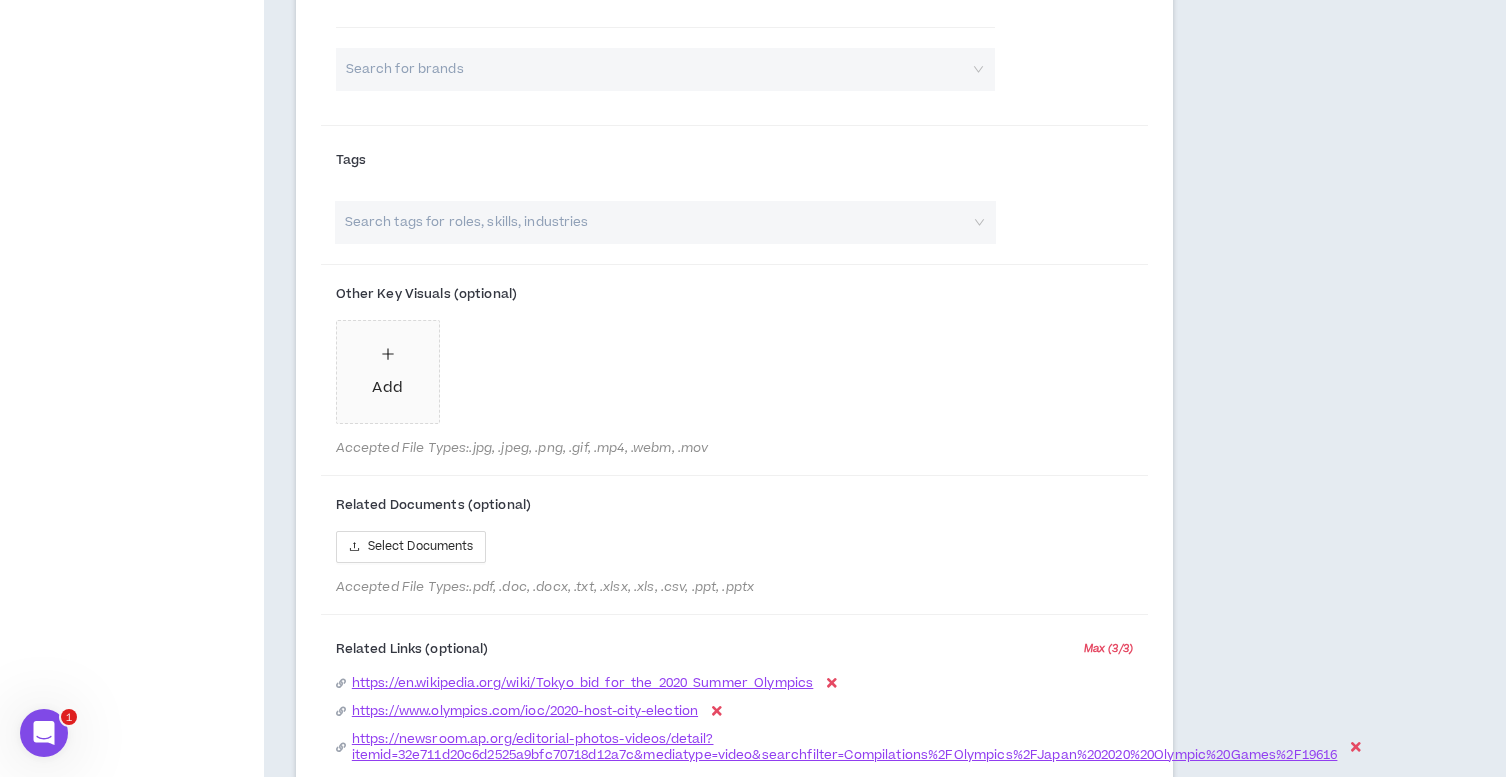 scroll, scrollTop: 1205, scrollLeft: 0, axis: vertical 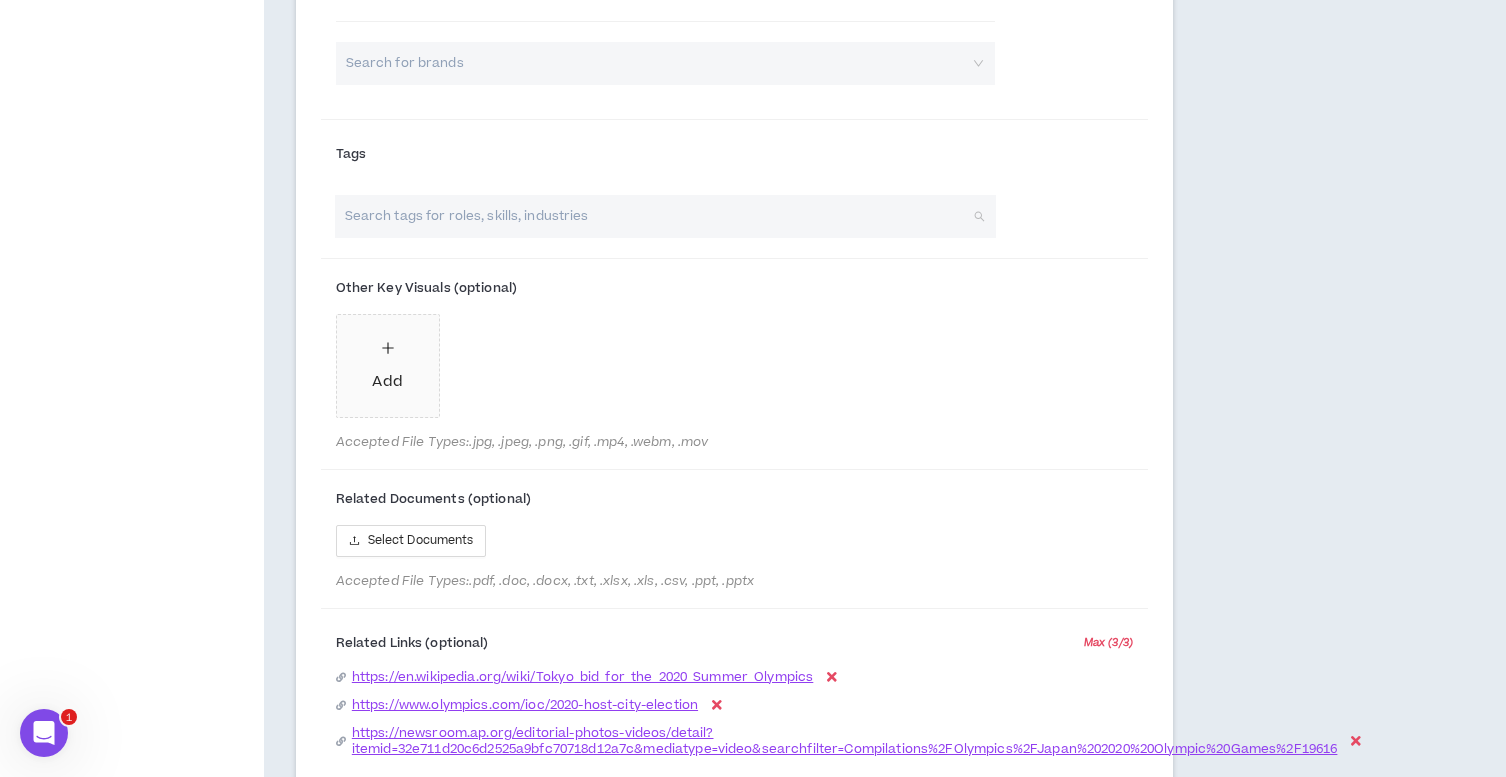 click at bounding box center [655, 216] 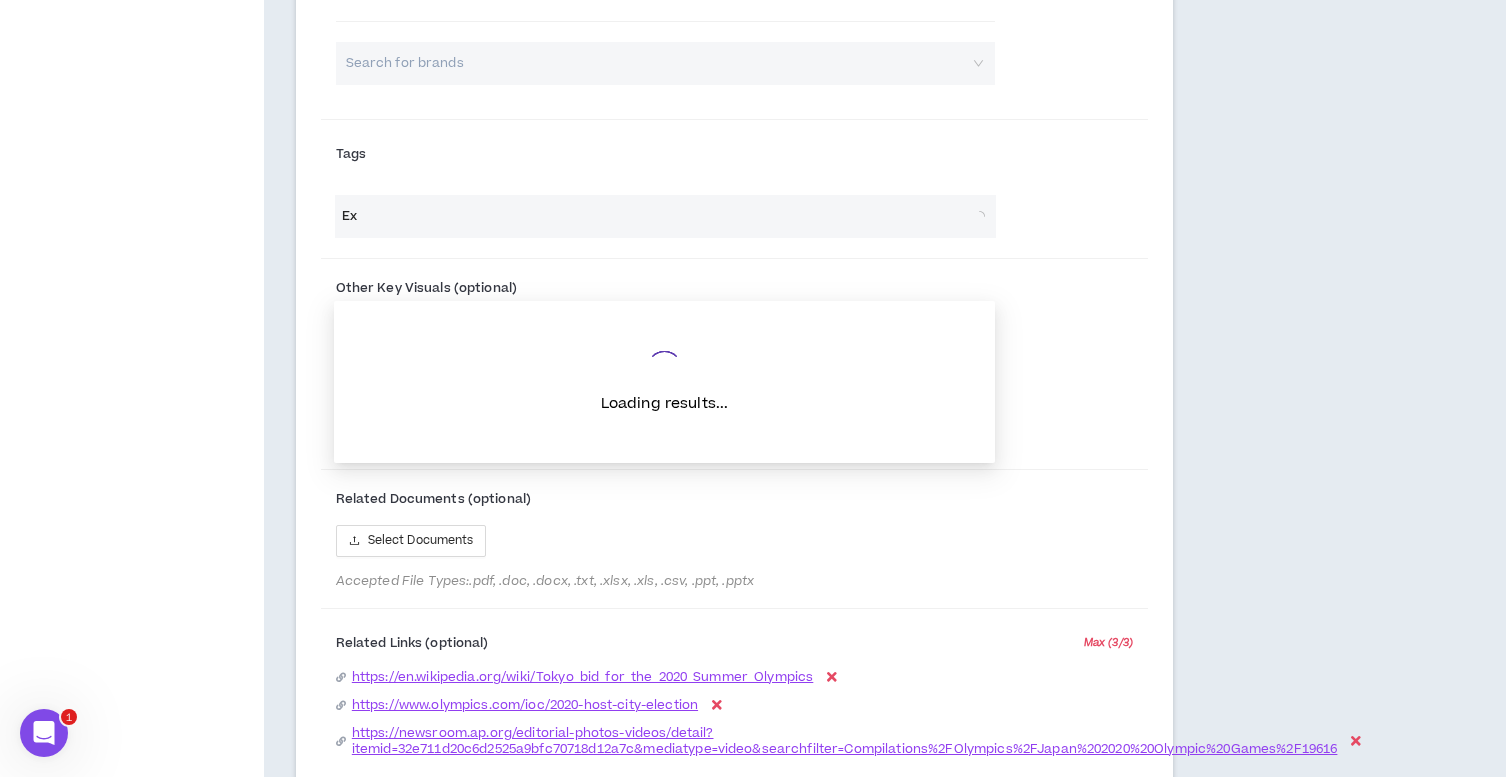 type on "E" 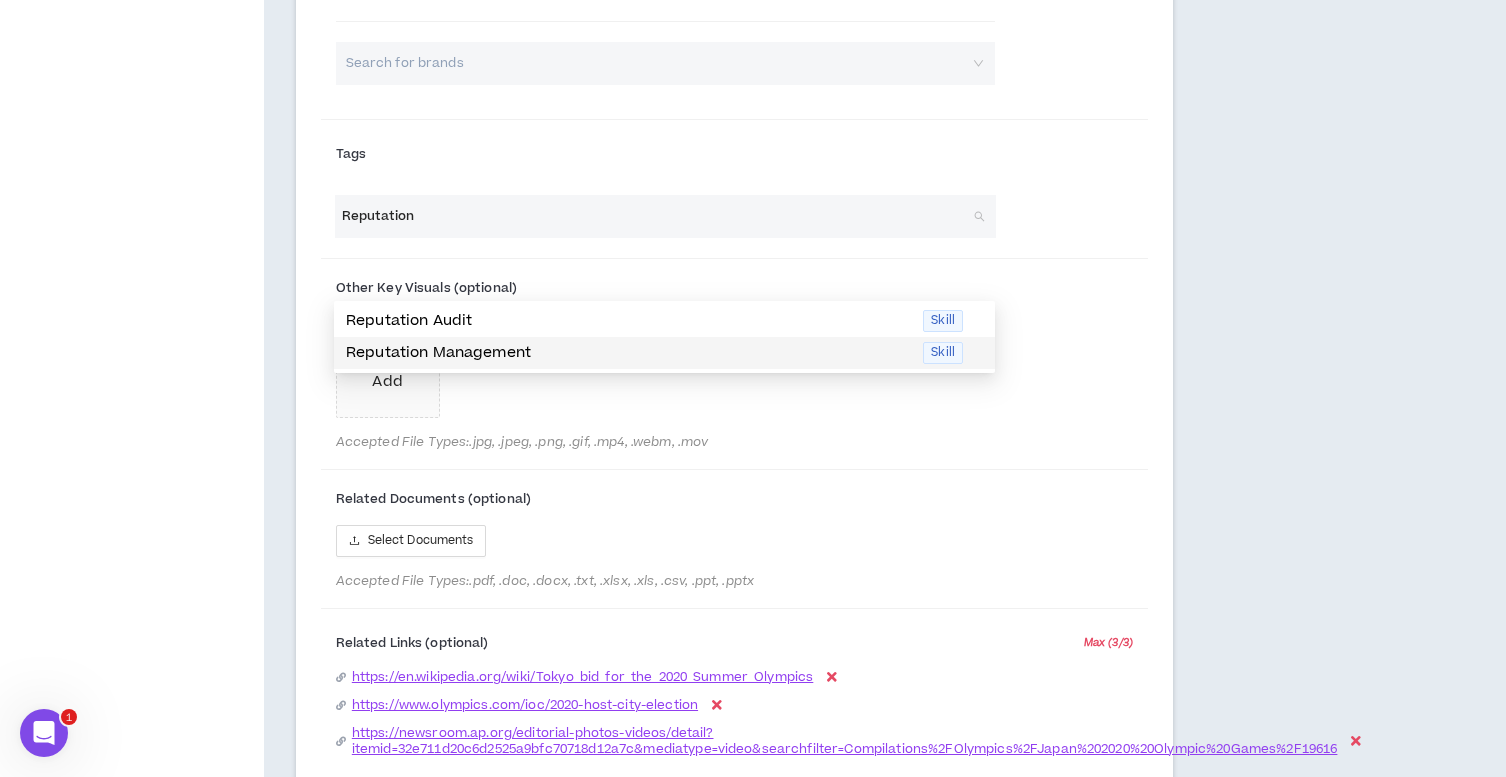 click on "Reputation Management" at bounding box center [628, 353] 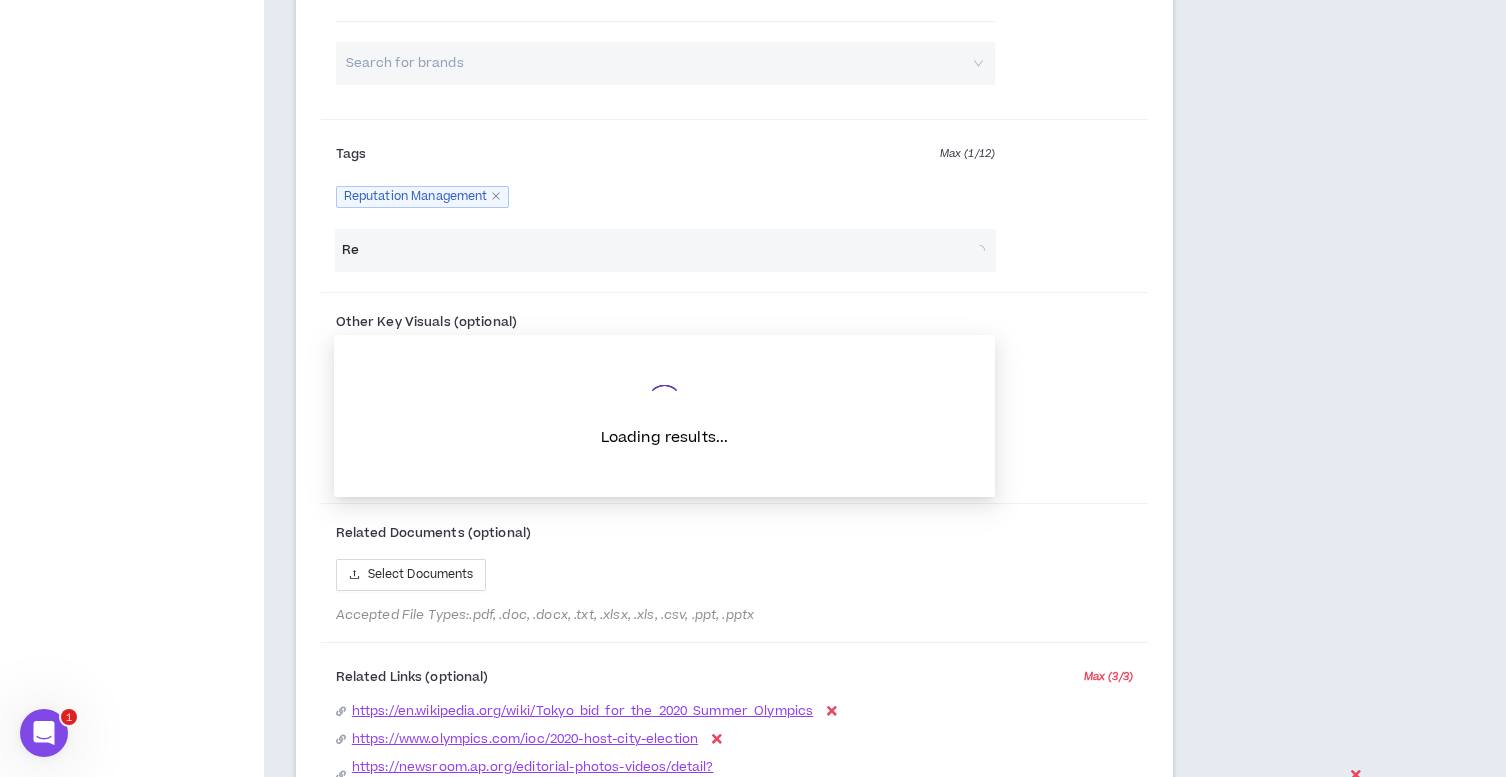 type on "R" 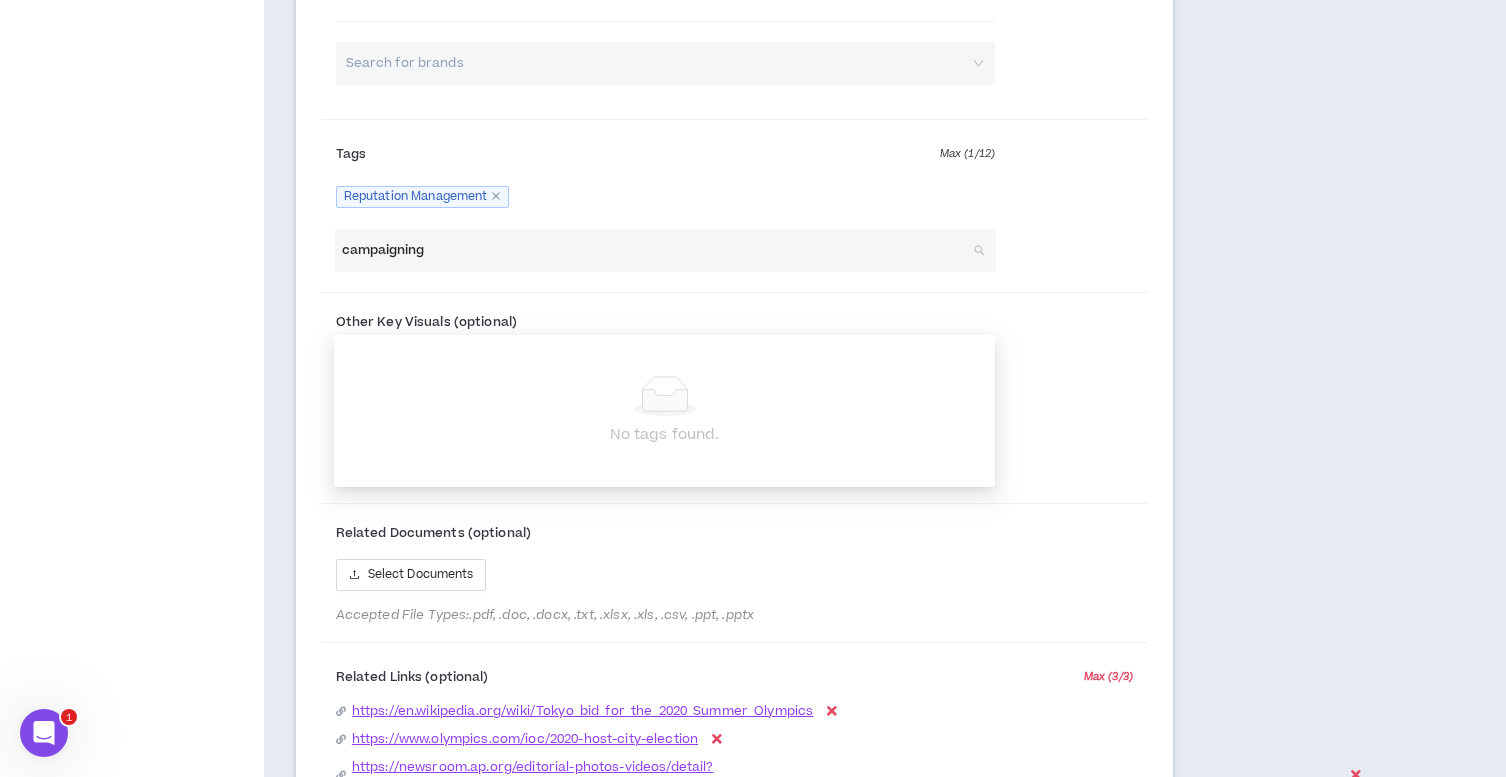 click on "campaigning" at bounding box center [655, 250] 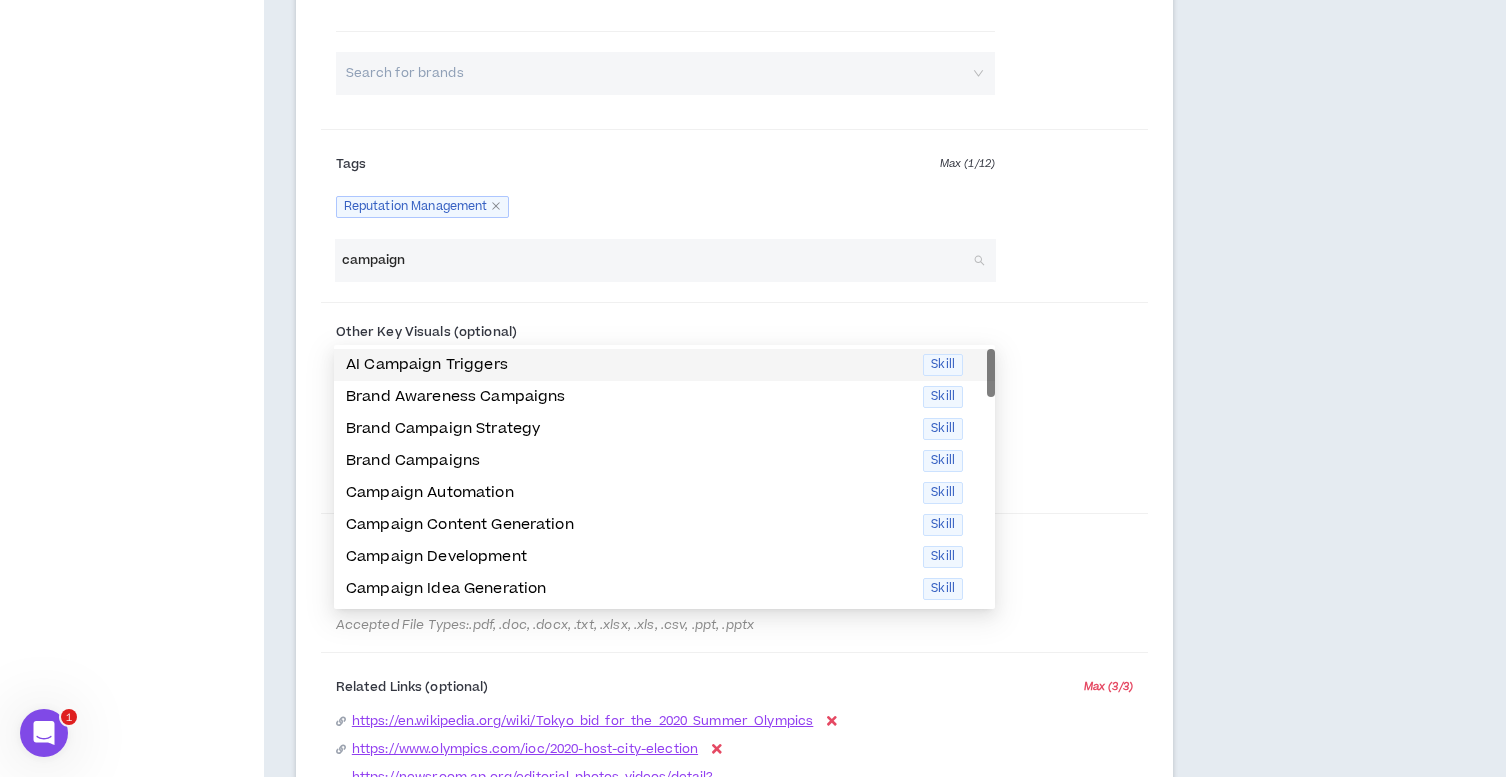 scroll, scrollTop: 1198, scrollLeft: 0, axis: vertical 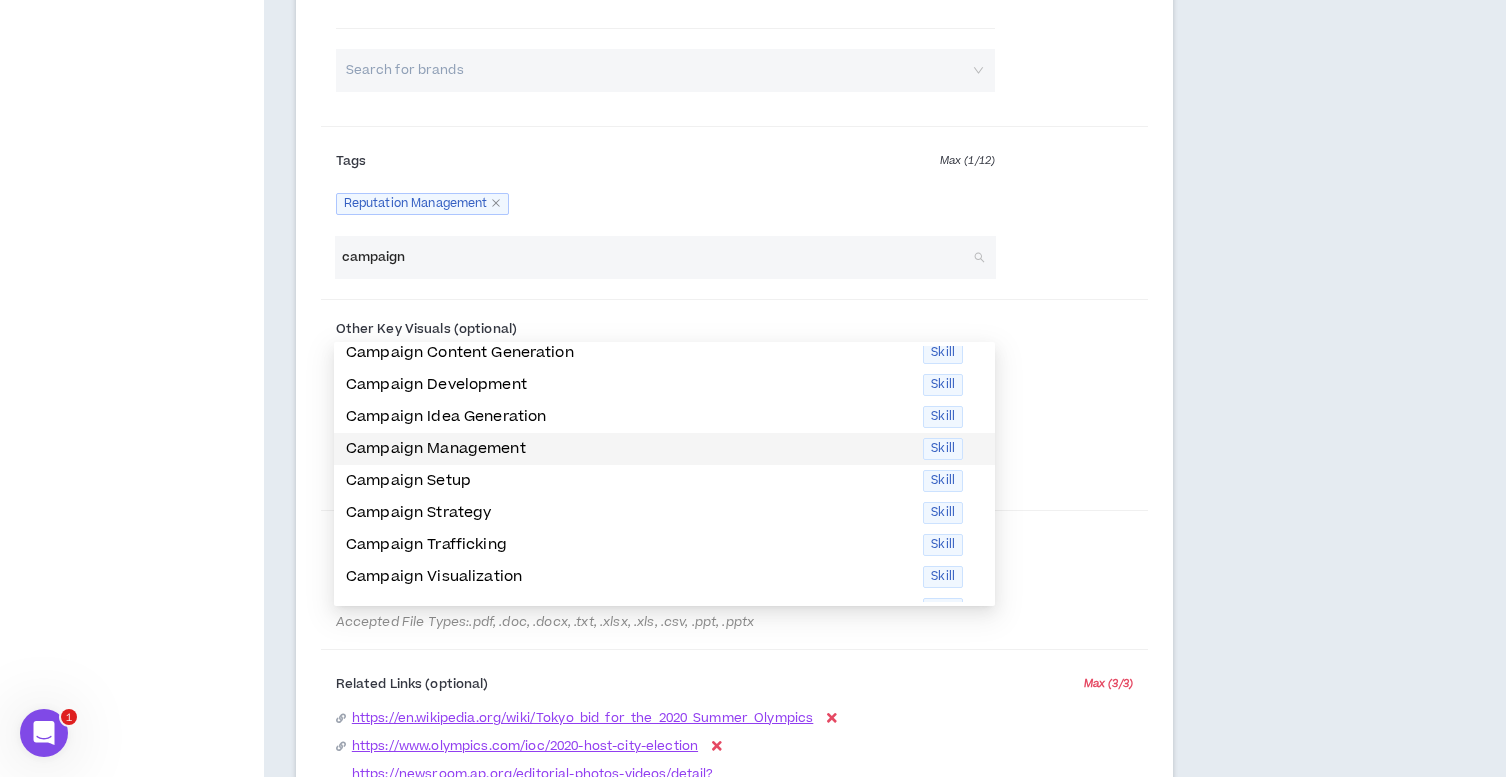 click on "Campaign Management" at bounding box center (628, 449) 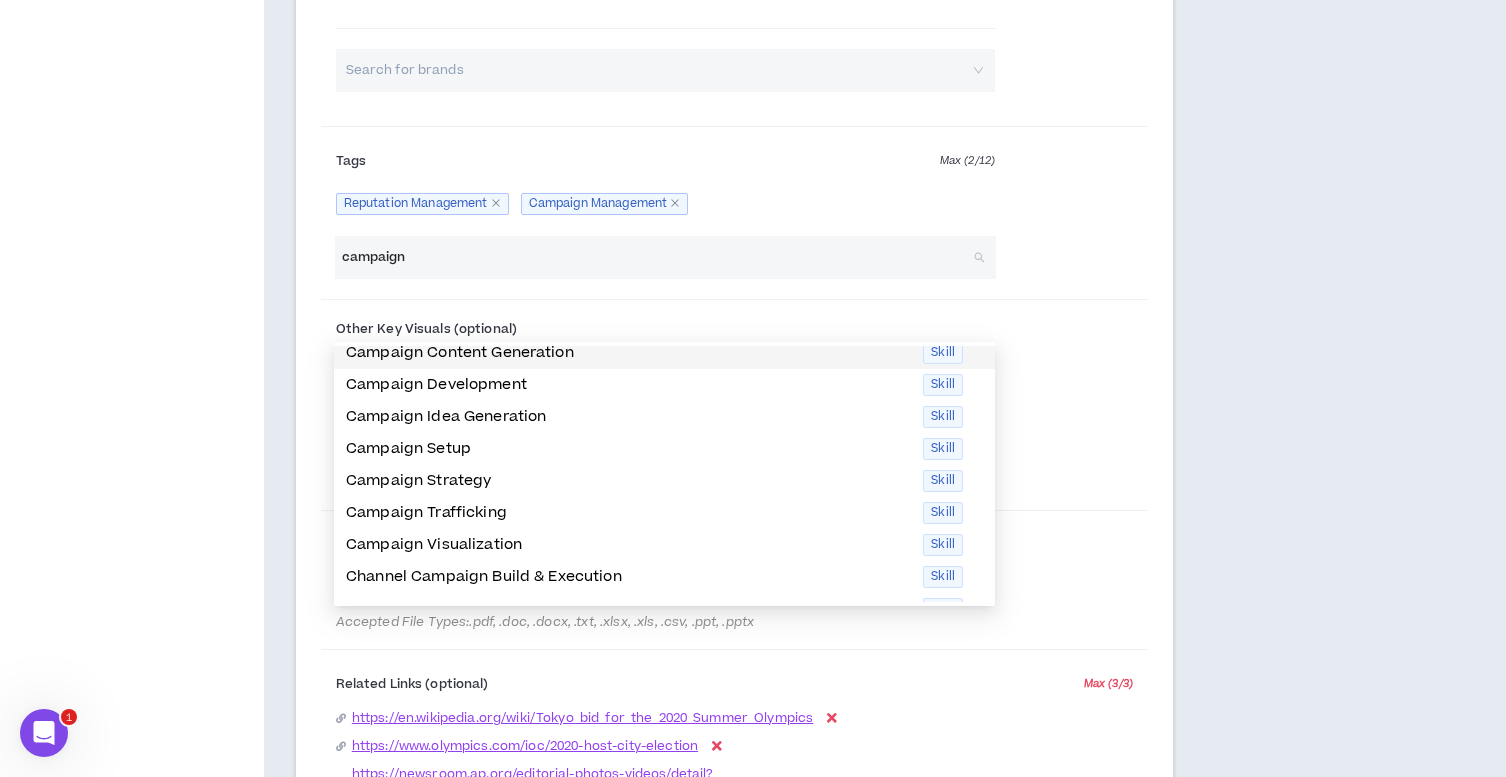drag, startPoint x: 411, startPoint y: 317, endPoint x: 314, endPoint y: 317, distance: 97 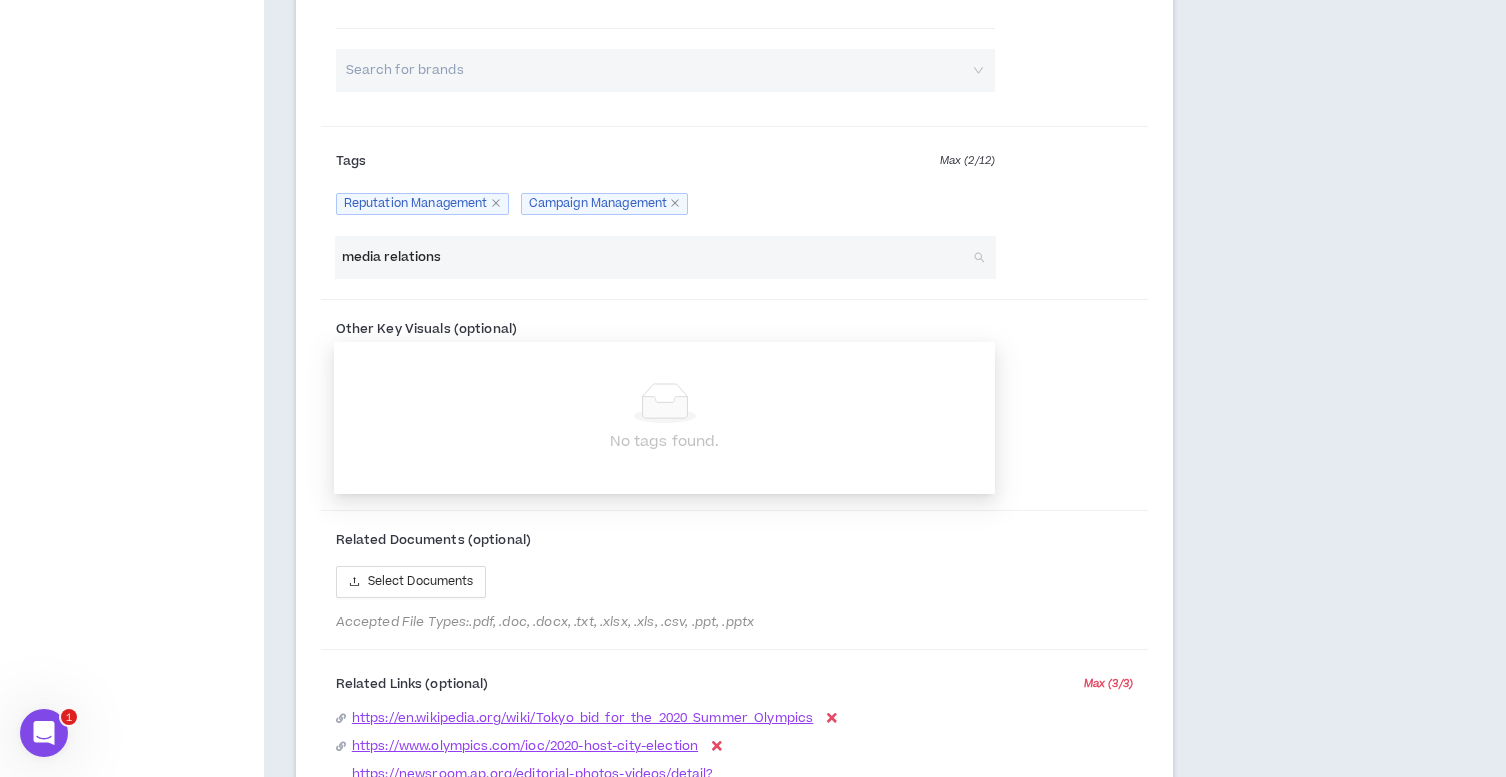 drag, startPoint x: 469, startPoint y: 310, endPoint x: 391, endPoint y: 312, distance: 78.025635 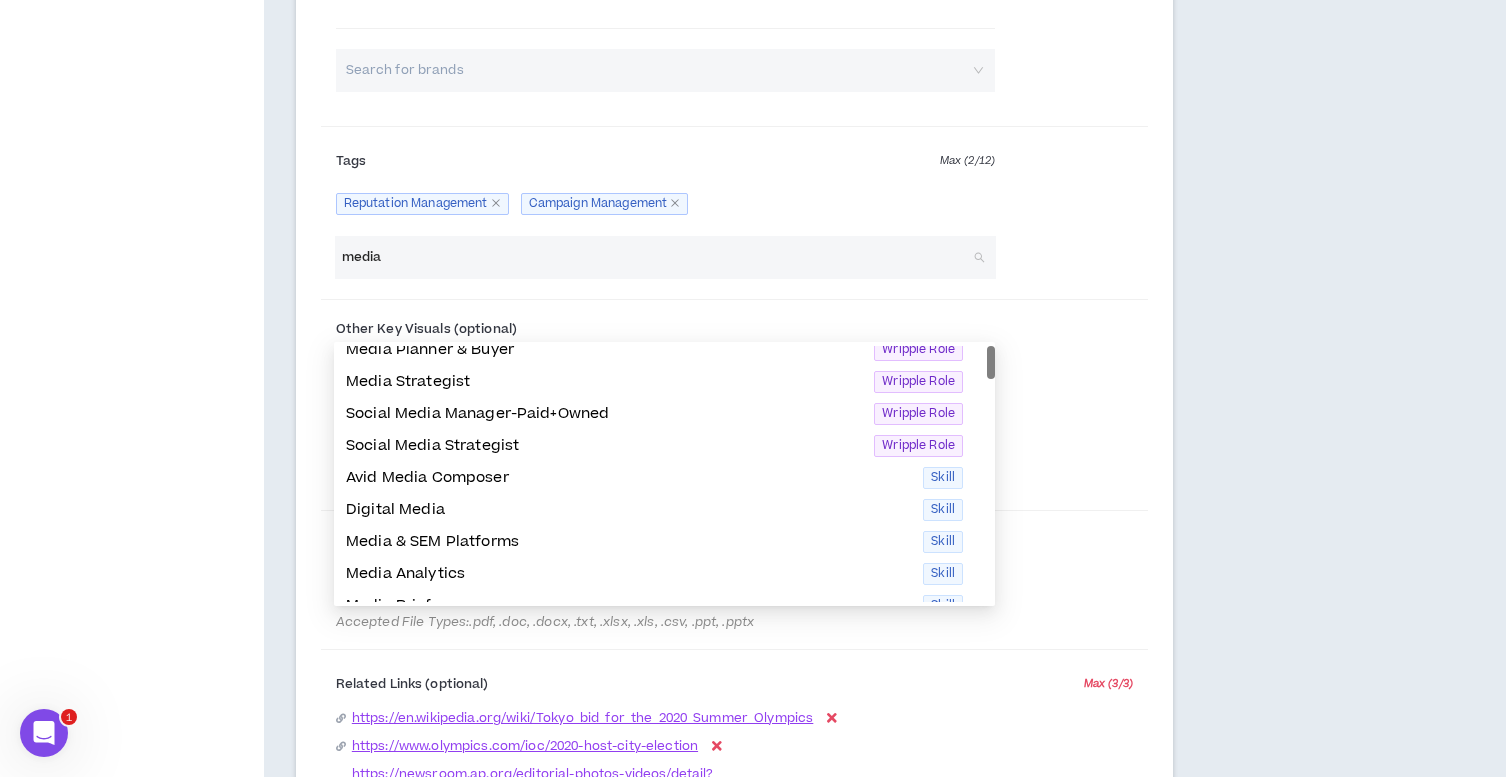 scroll, scrollTop: 0, scrollLeft: 0, axis: both 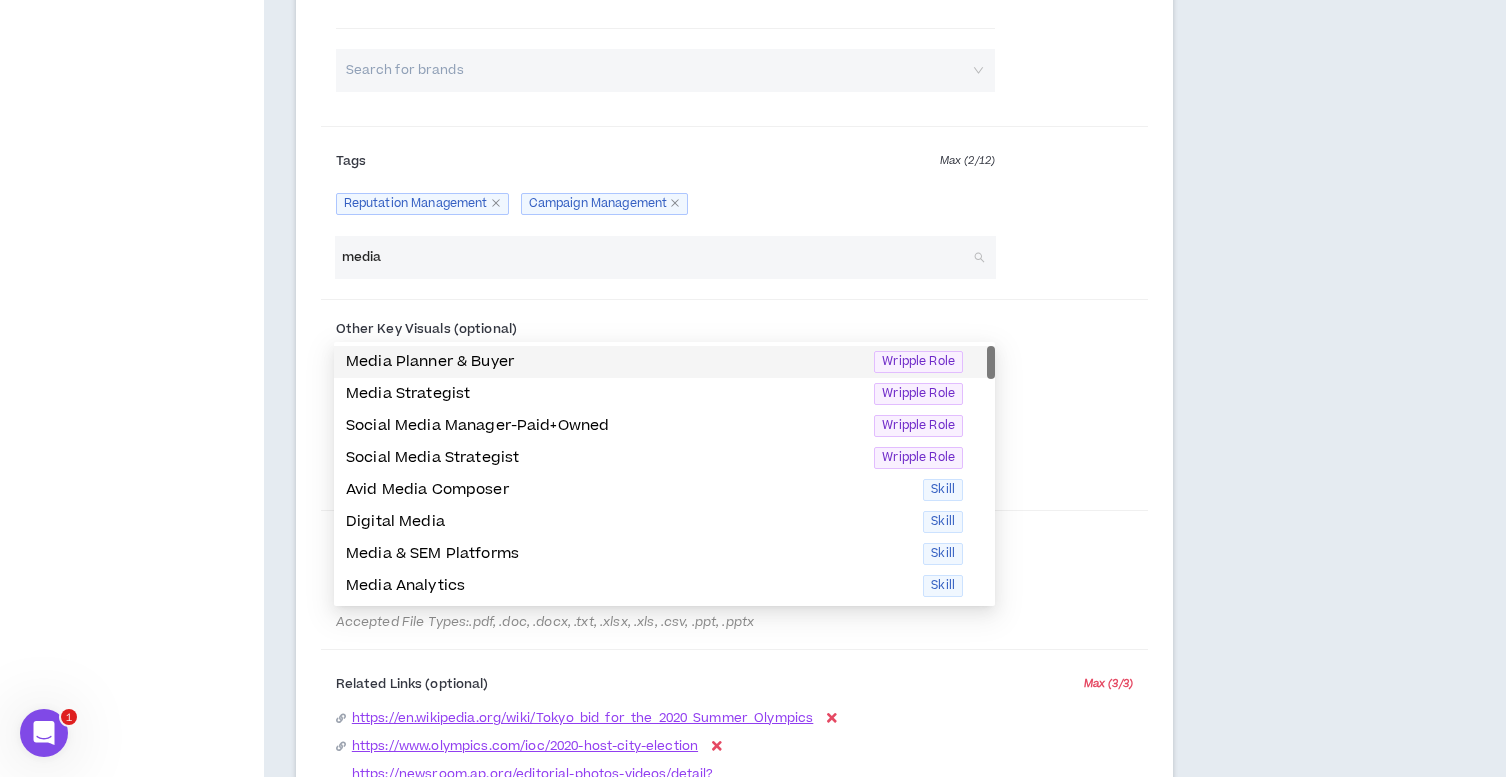 drag, startPoint x: 401, startPoint y: 312, endPoint x: 314, endPoint y: 314, distance: 87.02299 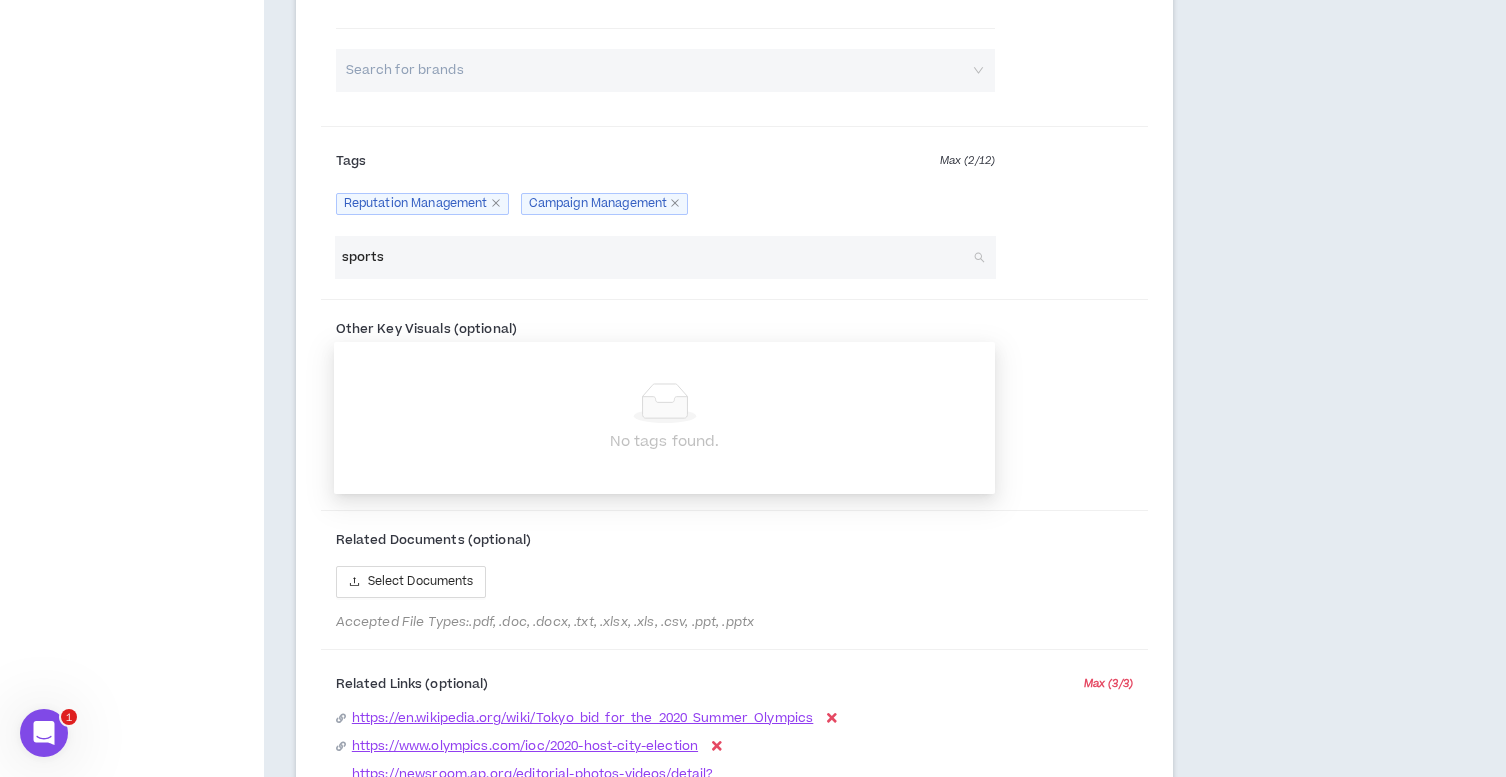 drag, startPoint x: 393, startPoint y: 319, endPoint x: 300, endPoint y: 317, distance: 93.0215 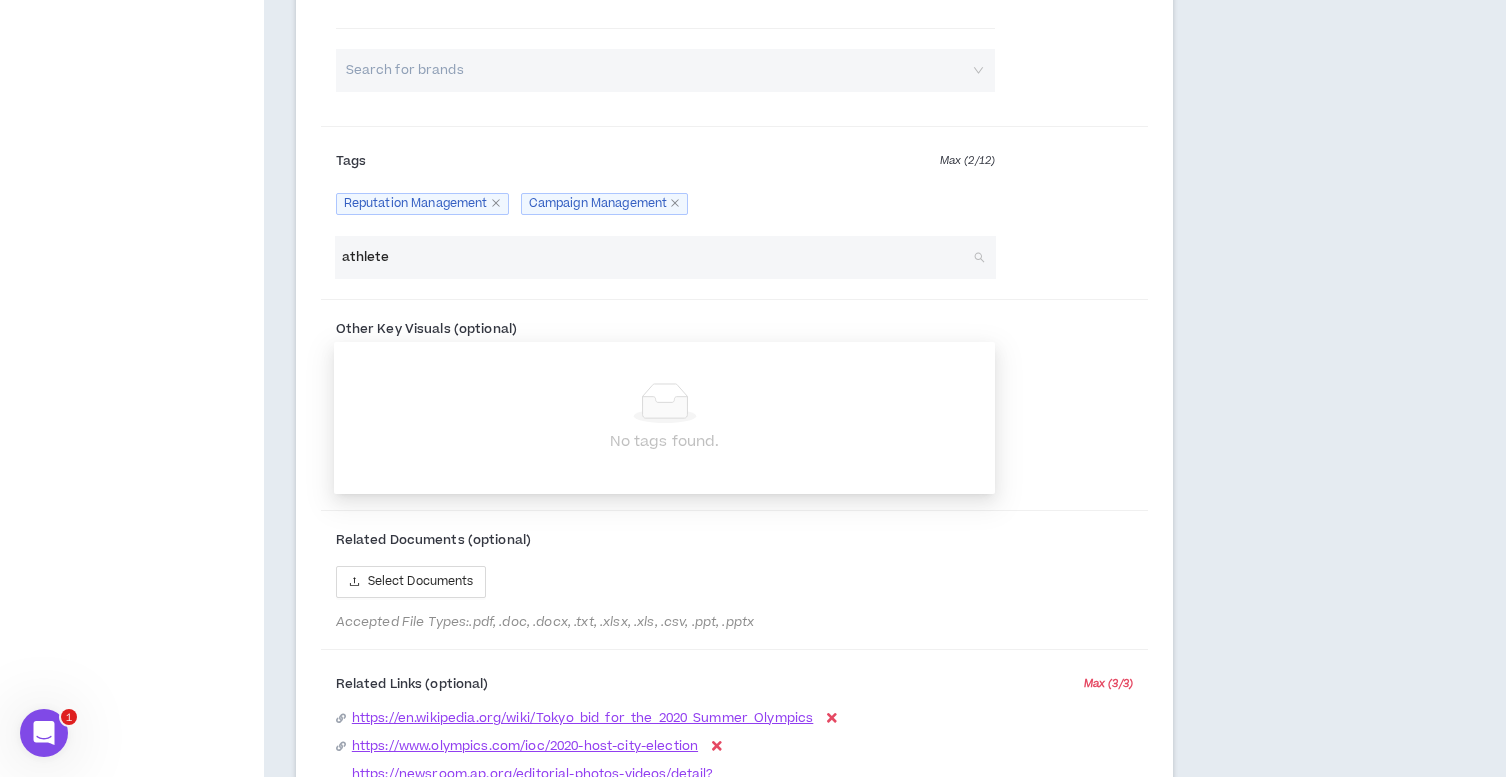 drag, startPoint x: 396, startPoint y: 316, endPoint x: 299, endPoint y: 315, distance: 97.00516 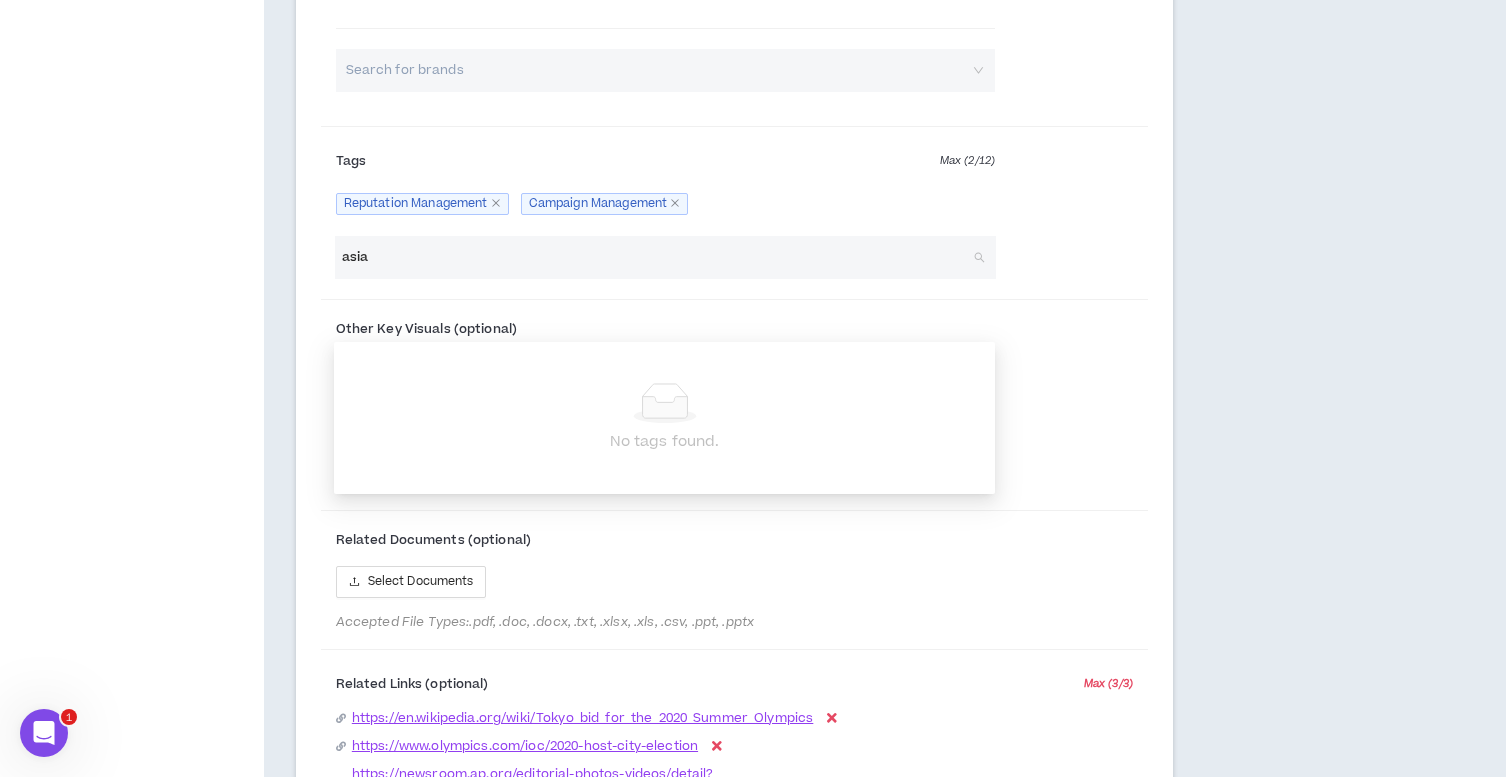drag, startPoint x: 382, startPoint y: 319, endPoint x: 308, endPoint y: 315, distance: 74.10803 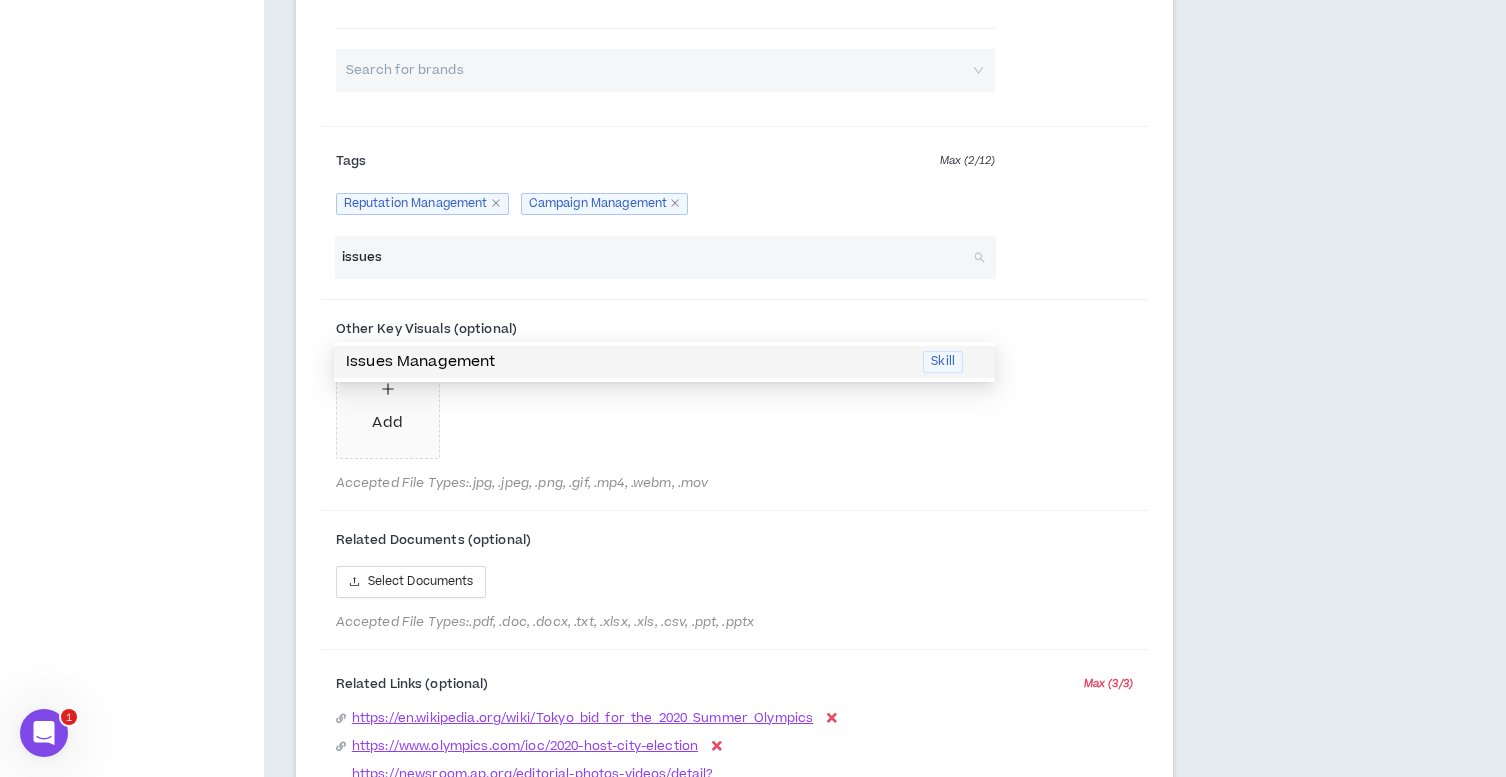 click on "Issues Management" at bounding box center (628, 362) 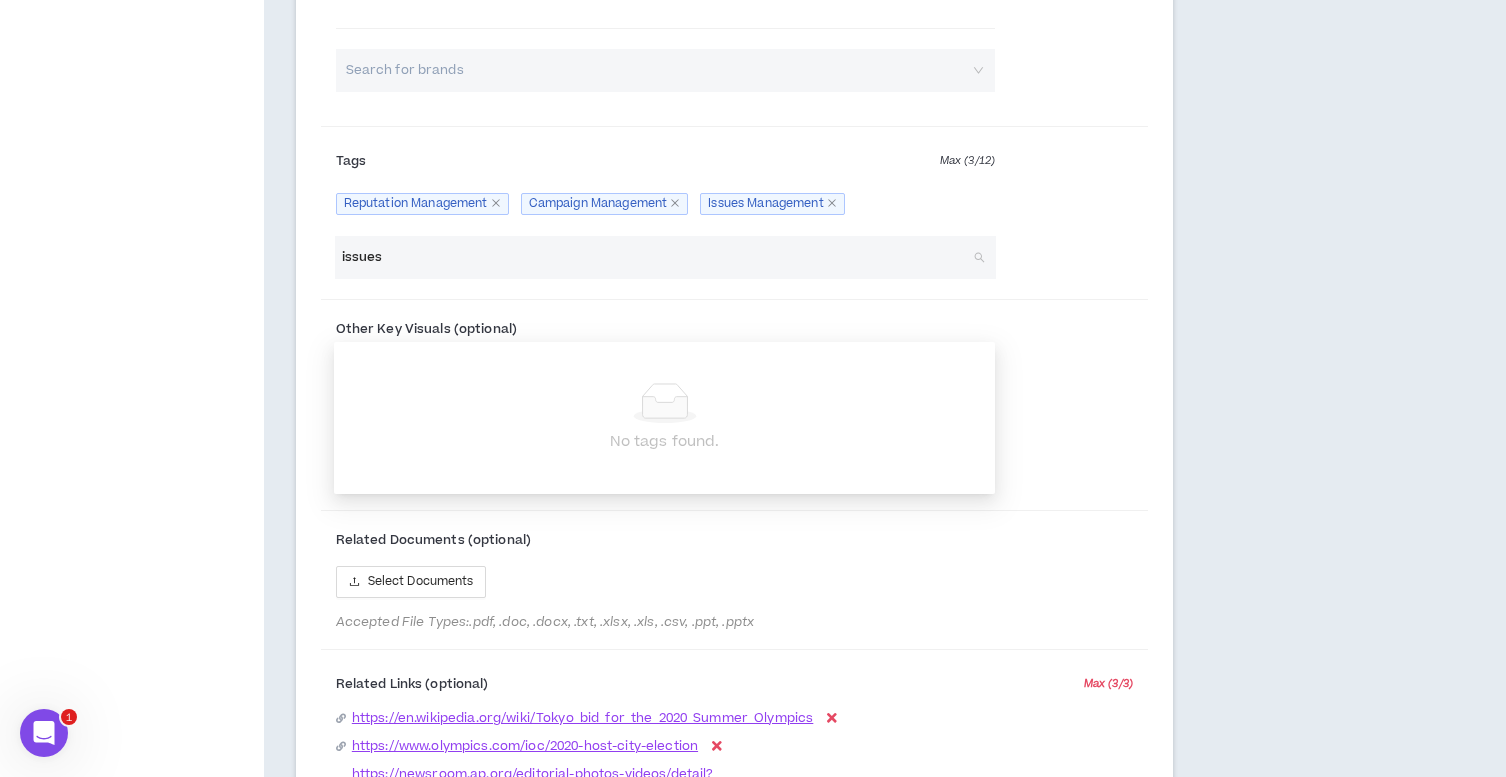 drag, startPoint x: 404, startPoint y: 318, endPoint x: 311, endPoint y: 320, distance: 93.0215 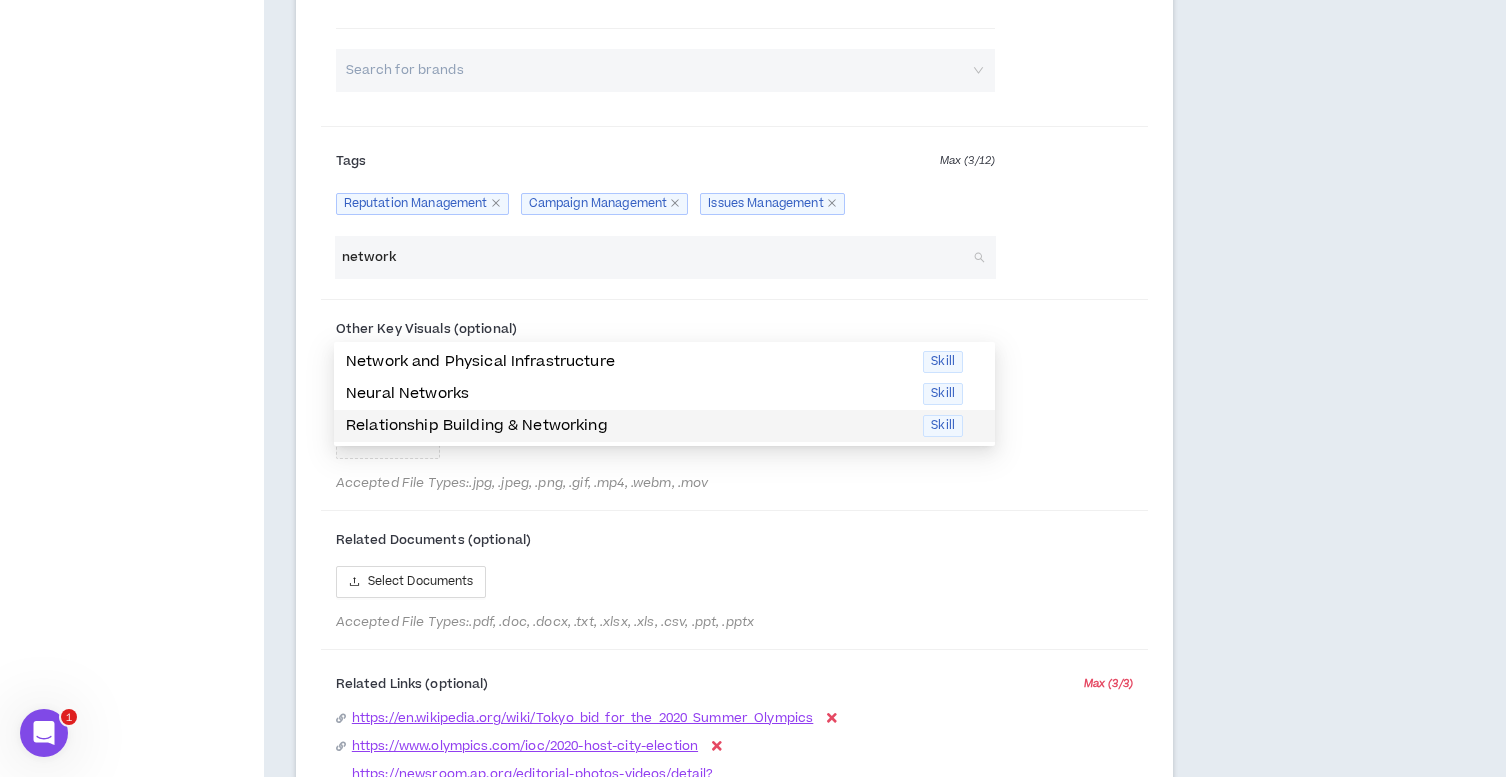 click on "Relationship Building & Networking" at bounding box center [628, 426] 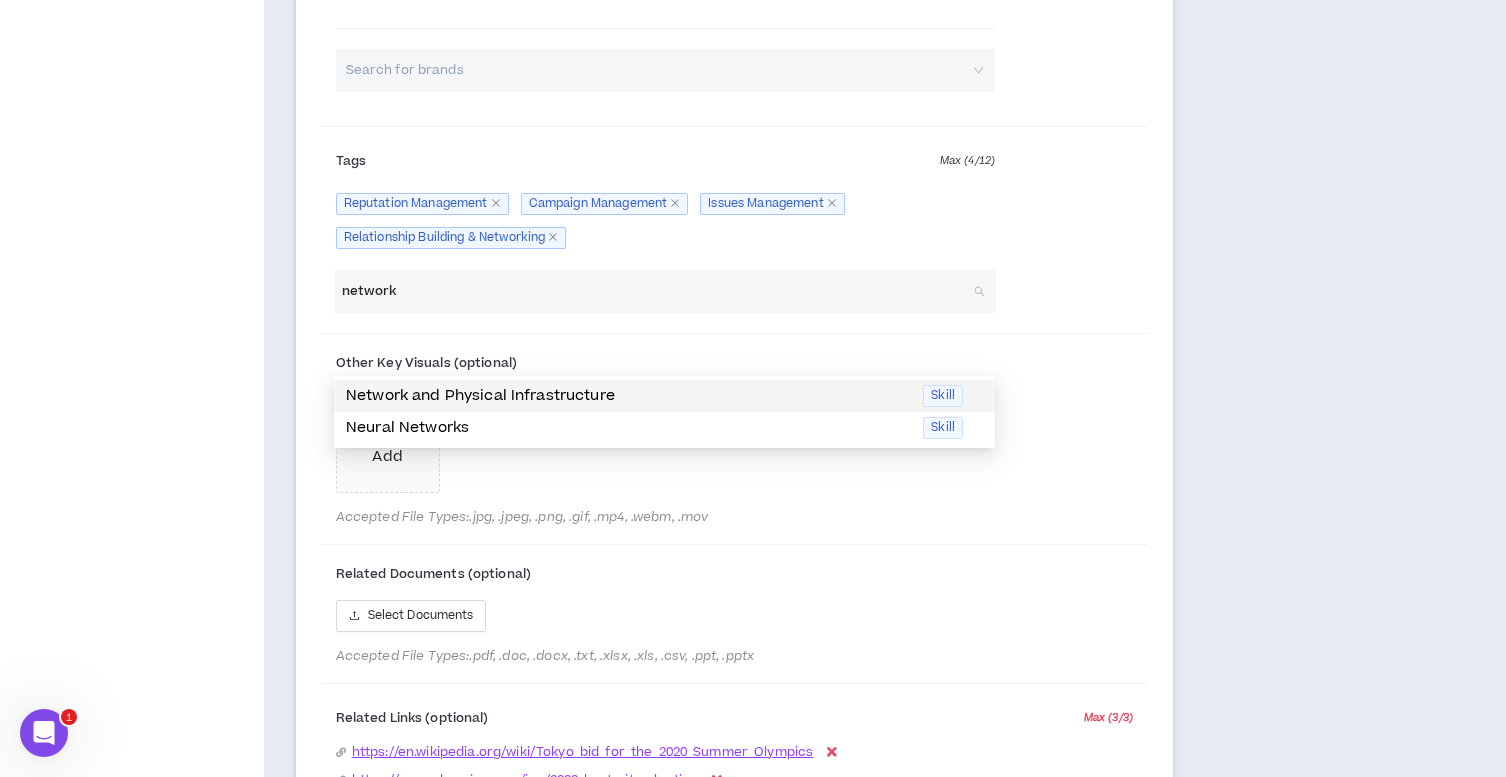 drag, startPoint x: 410, startPoint y: 353, endPoint x: 263, endPoint y: 343, distance: 147.33974 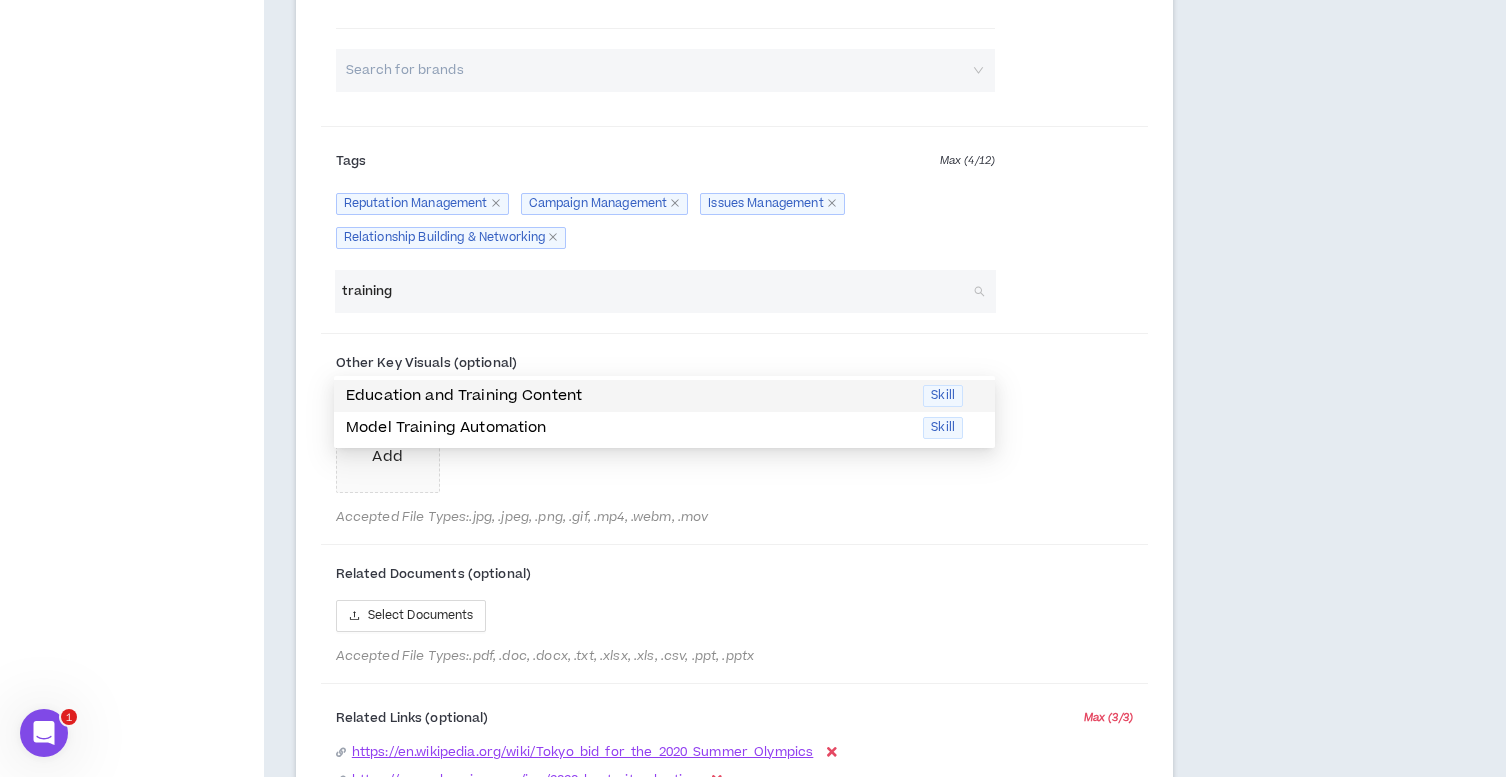 click on "Education and Training Content" at bounding box center [628, 396] 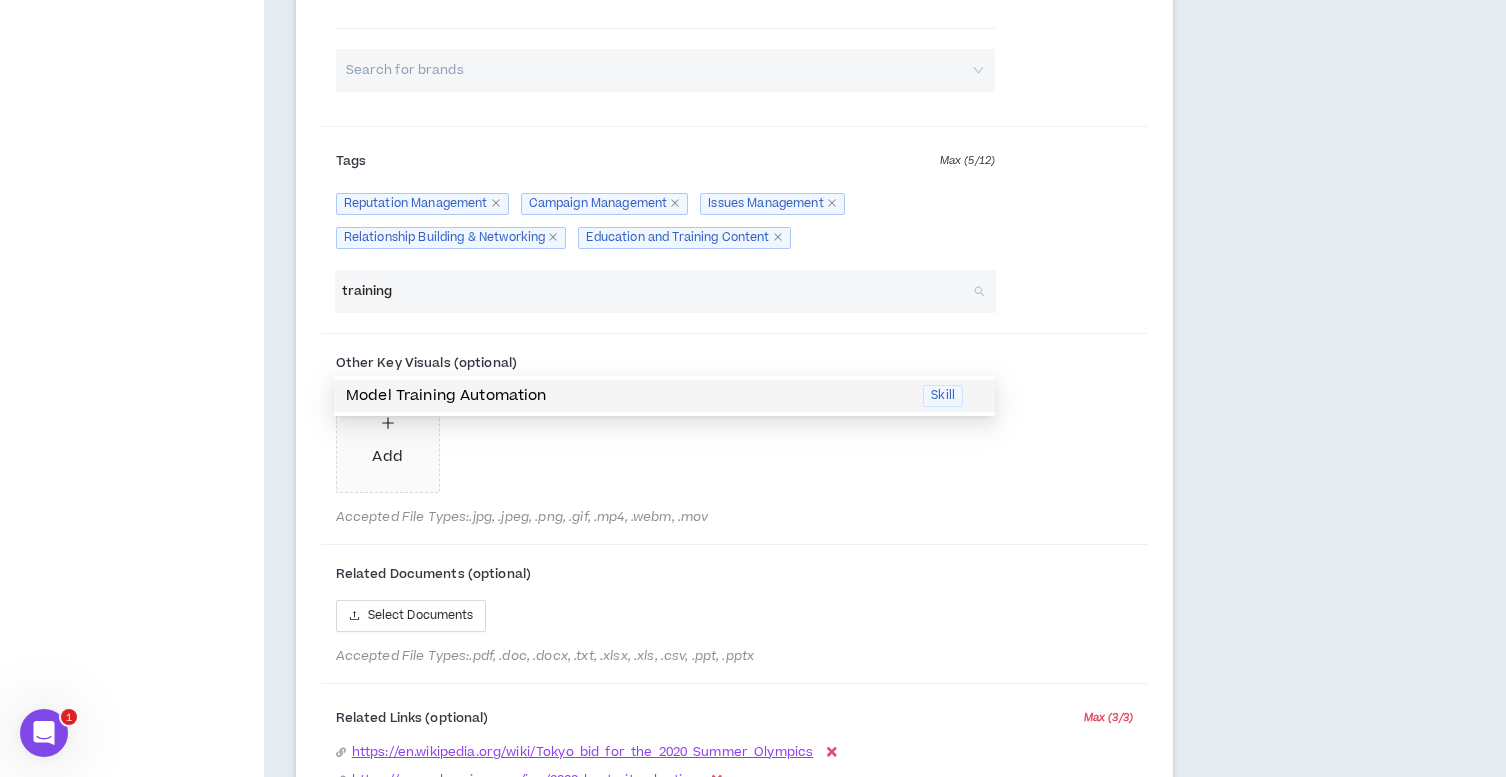 drag, startPoint x: 414, startPoint y: 349, endPoint x: 296, endPoint y: 343, distance: 118.15244 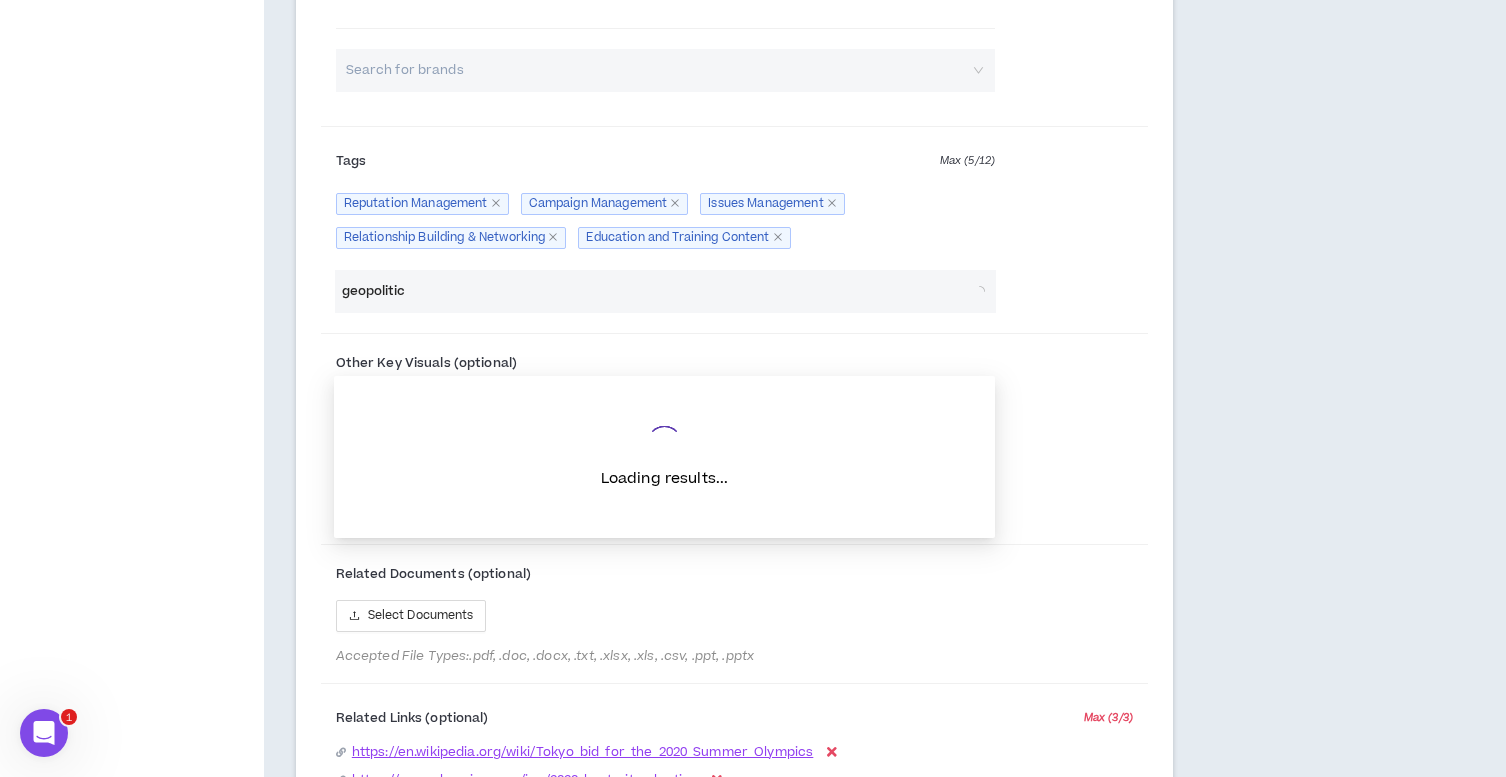 type on "geopolitics" 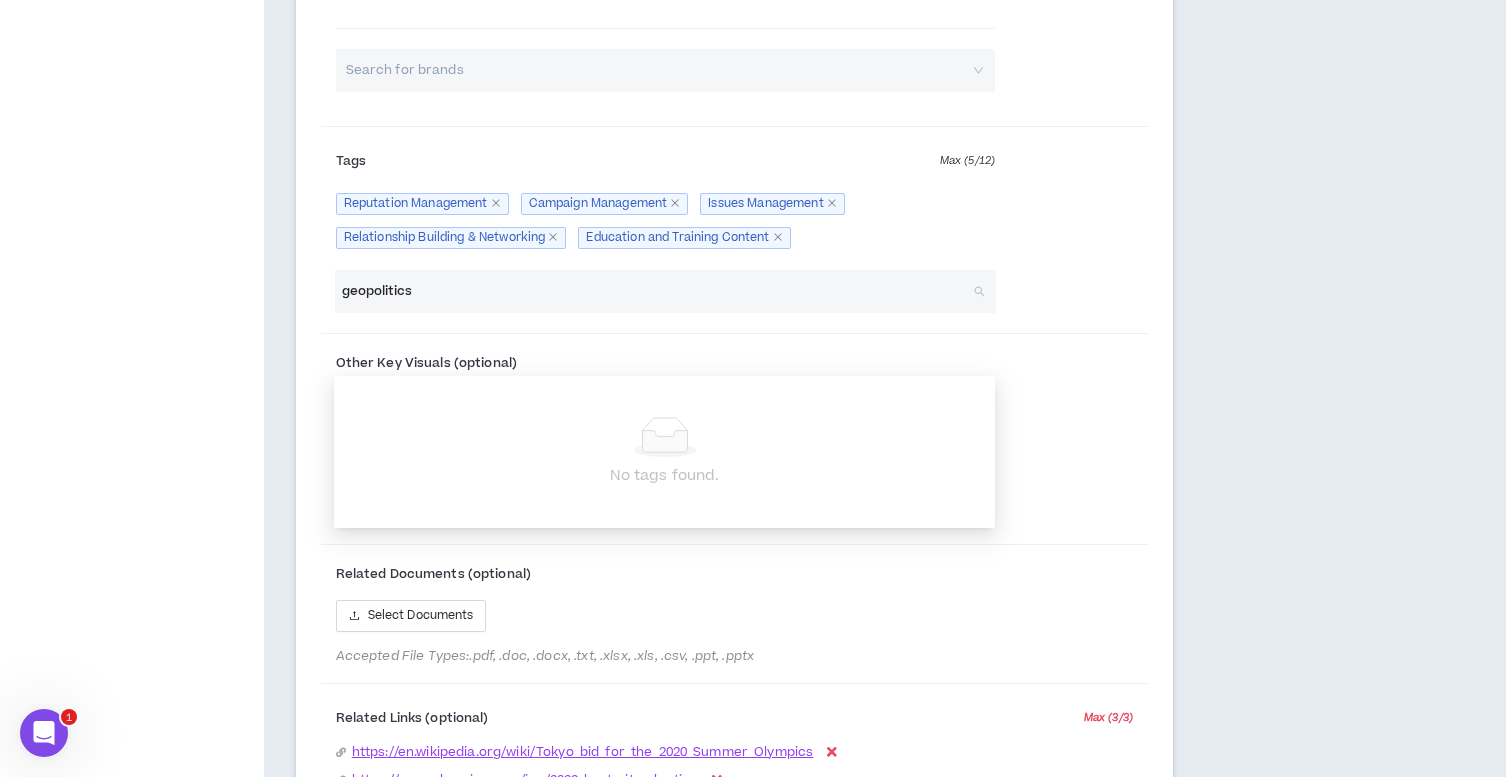 drag, startPoint x: 417, startPoint y: 352, endPoint x: 320, endPoint y: 343, distance: 97.41663 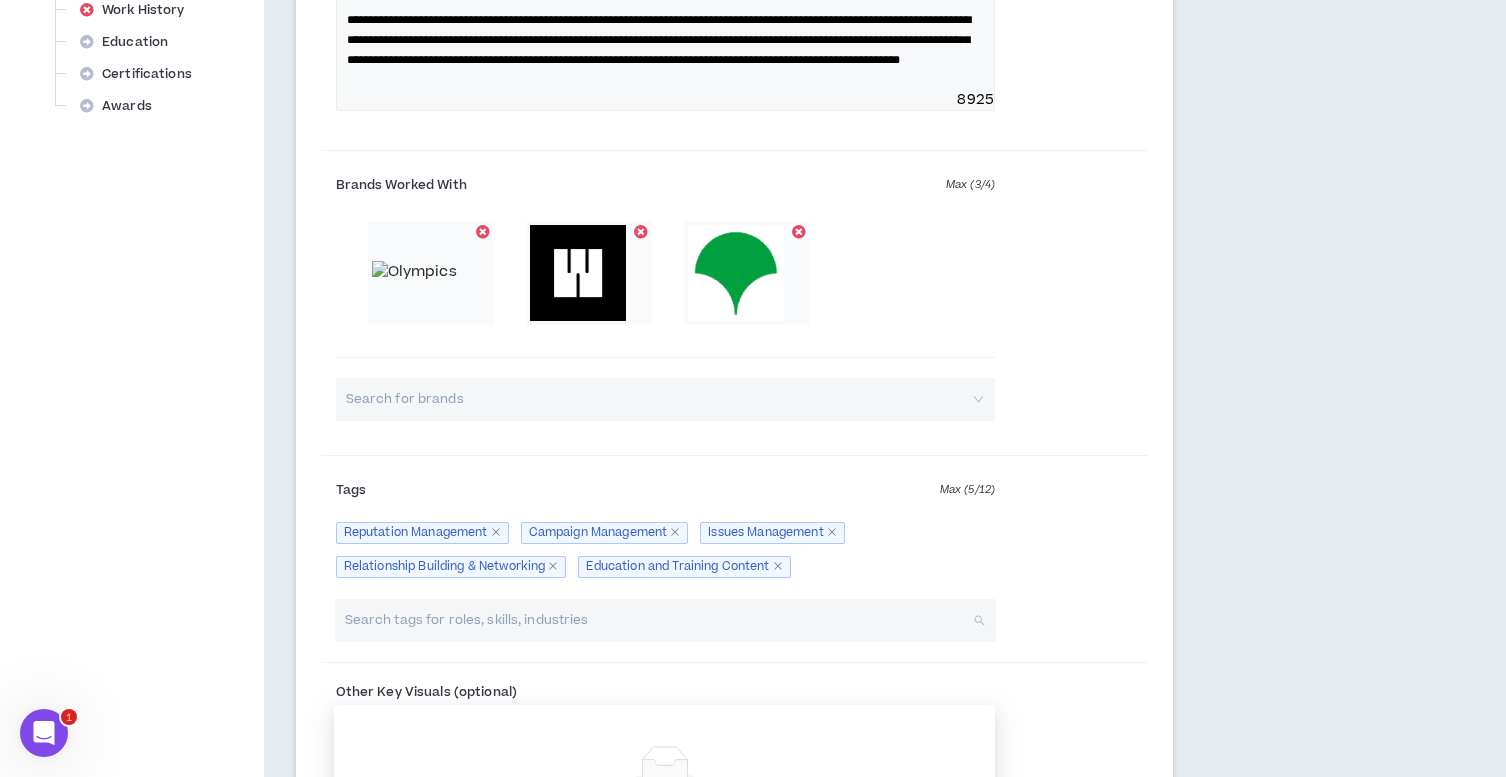 scroll, scrollTop: 894, scrollLeft: 0, axis: vertical 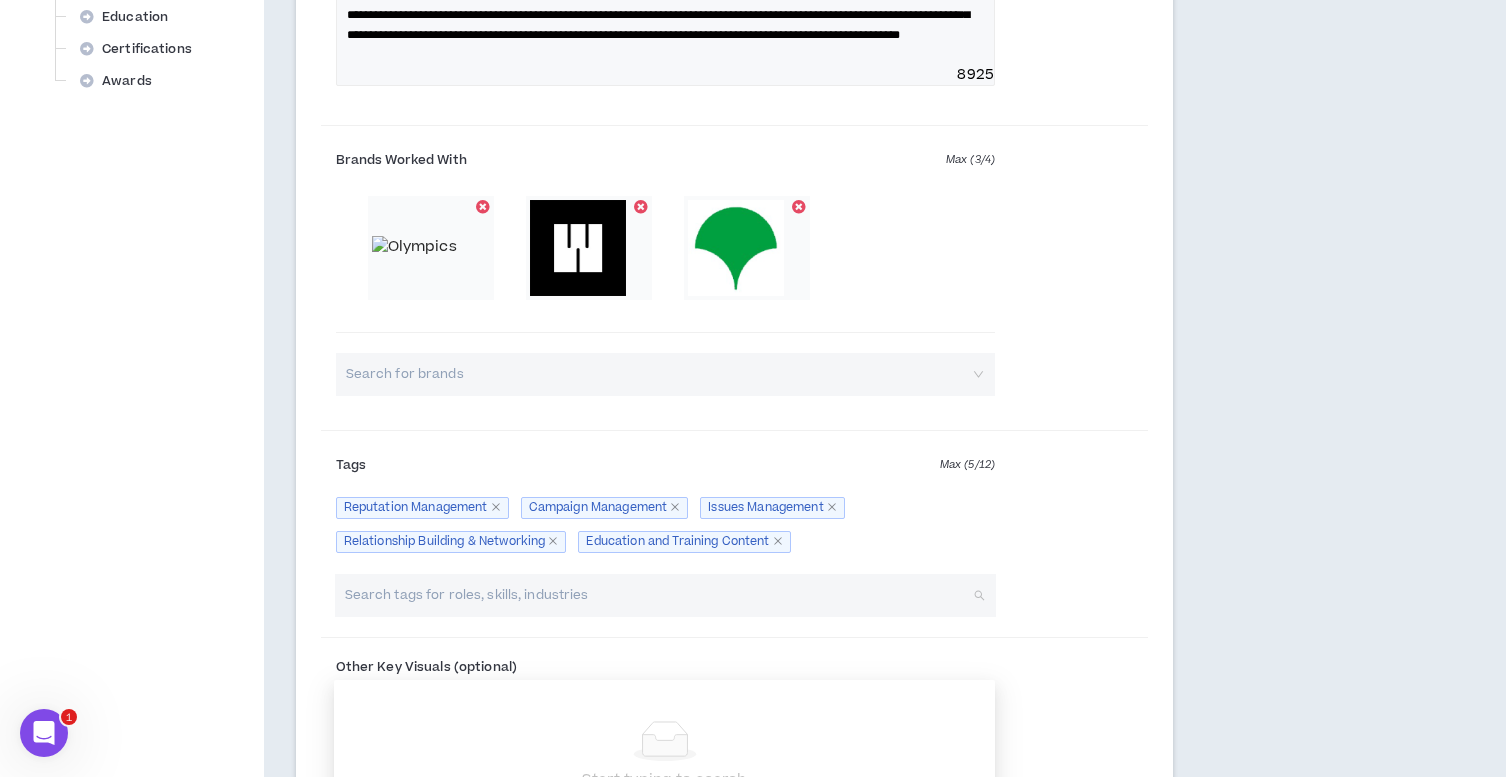 click at bounding box center (655, 595) 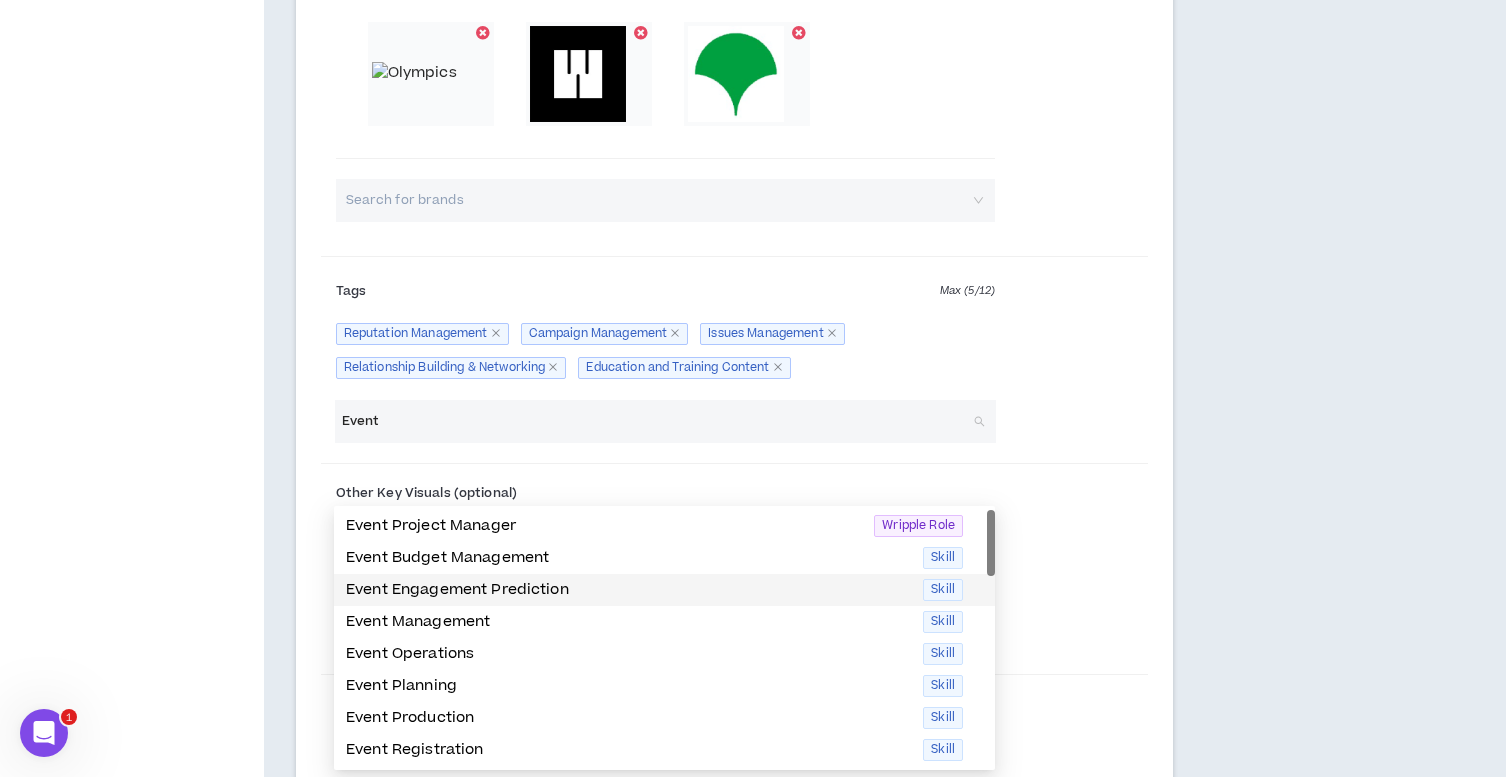 scroll, scrollTop: 1085, scrollLeft: 0, axis: vertical 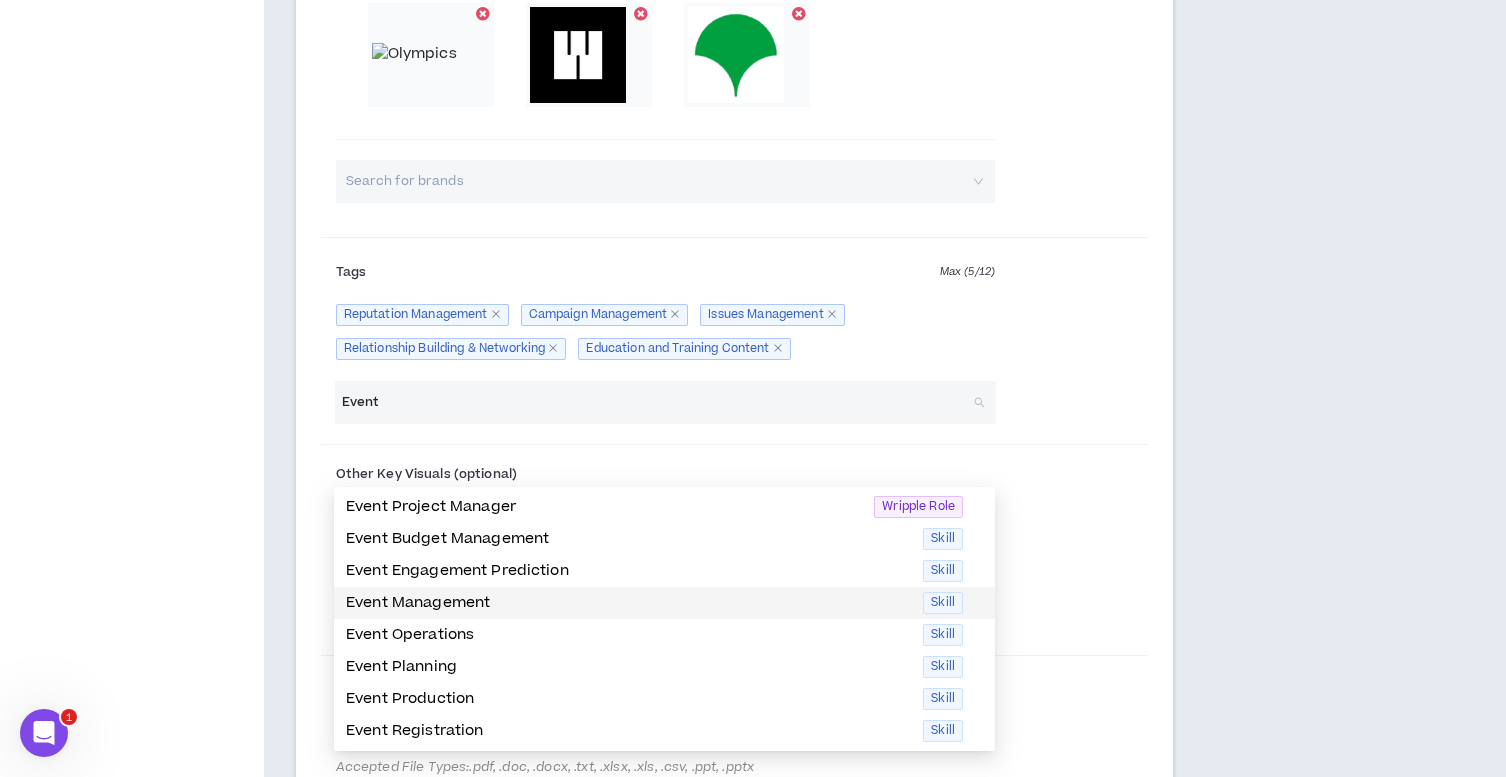 click on "Event Management" at bounding box center (628, 603) 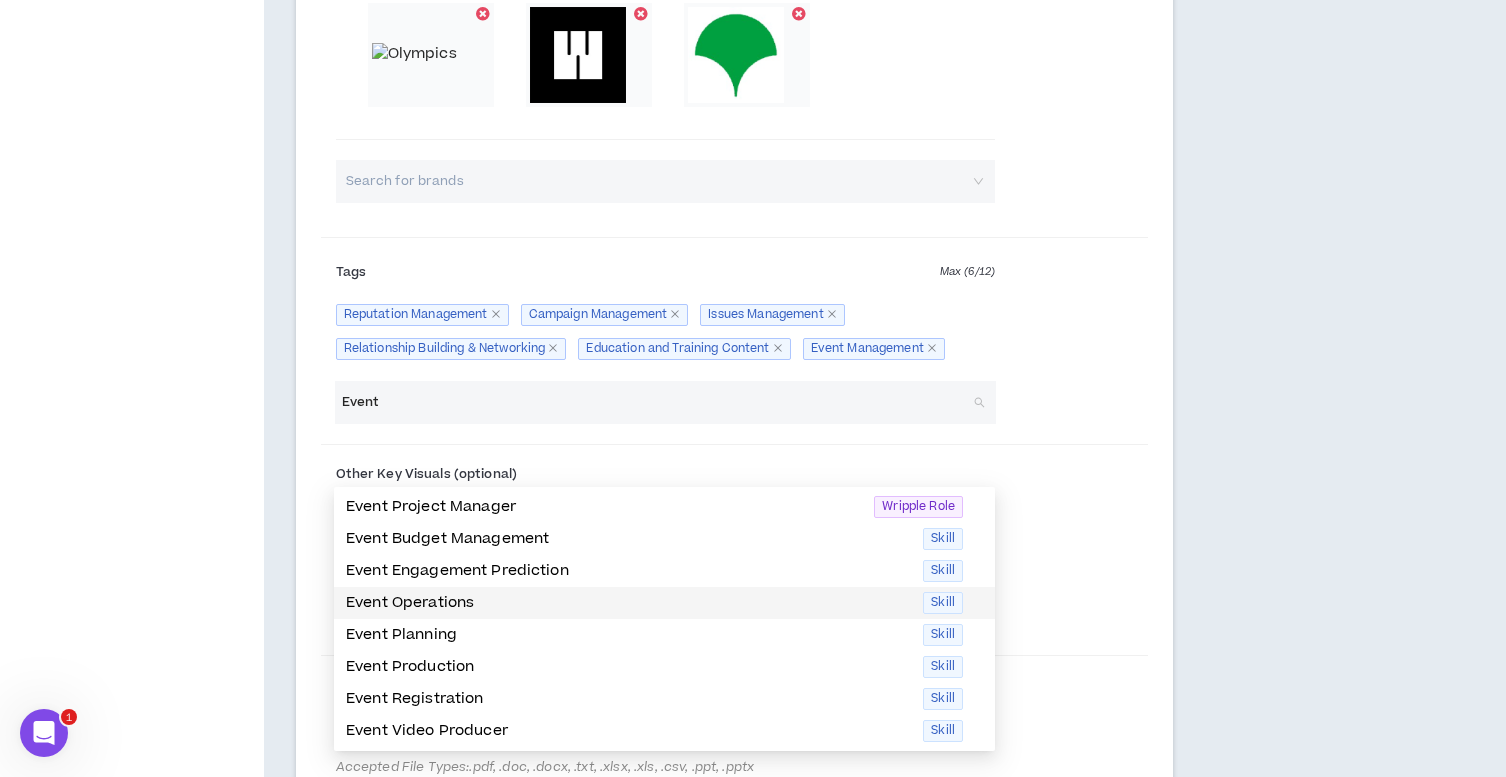 click on "Event Operations" at bounding box center (628, 603) 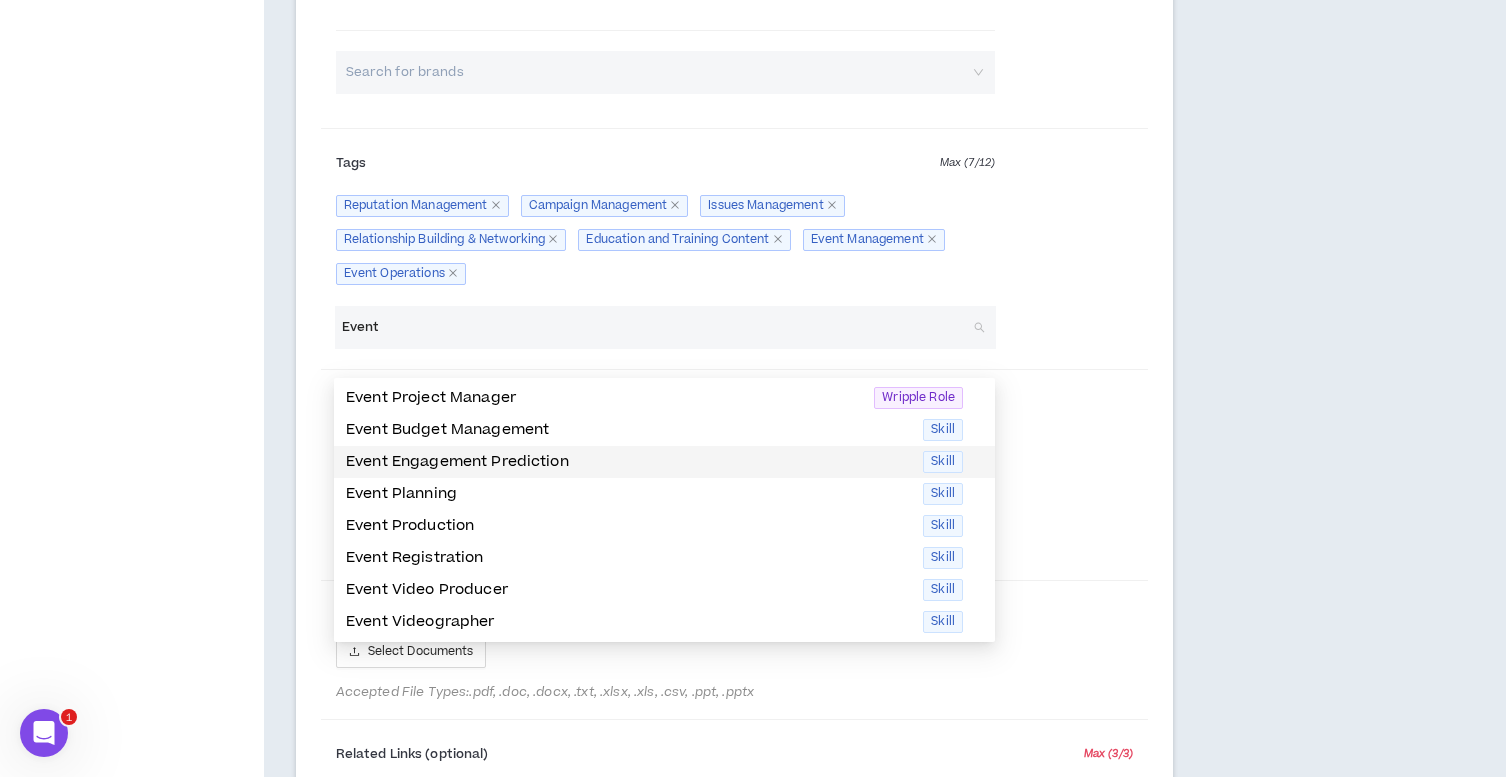scroll, scrollTop: 1191, scrollLeft: 0, axis: vertical 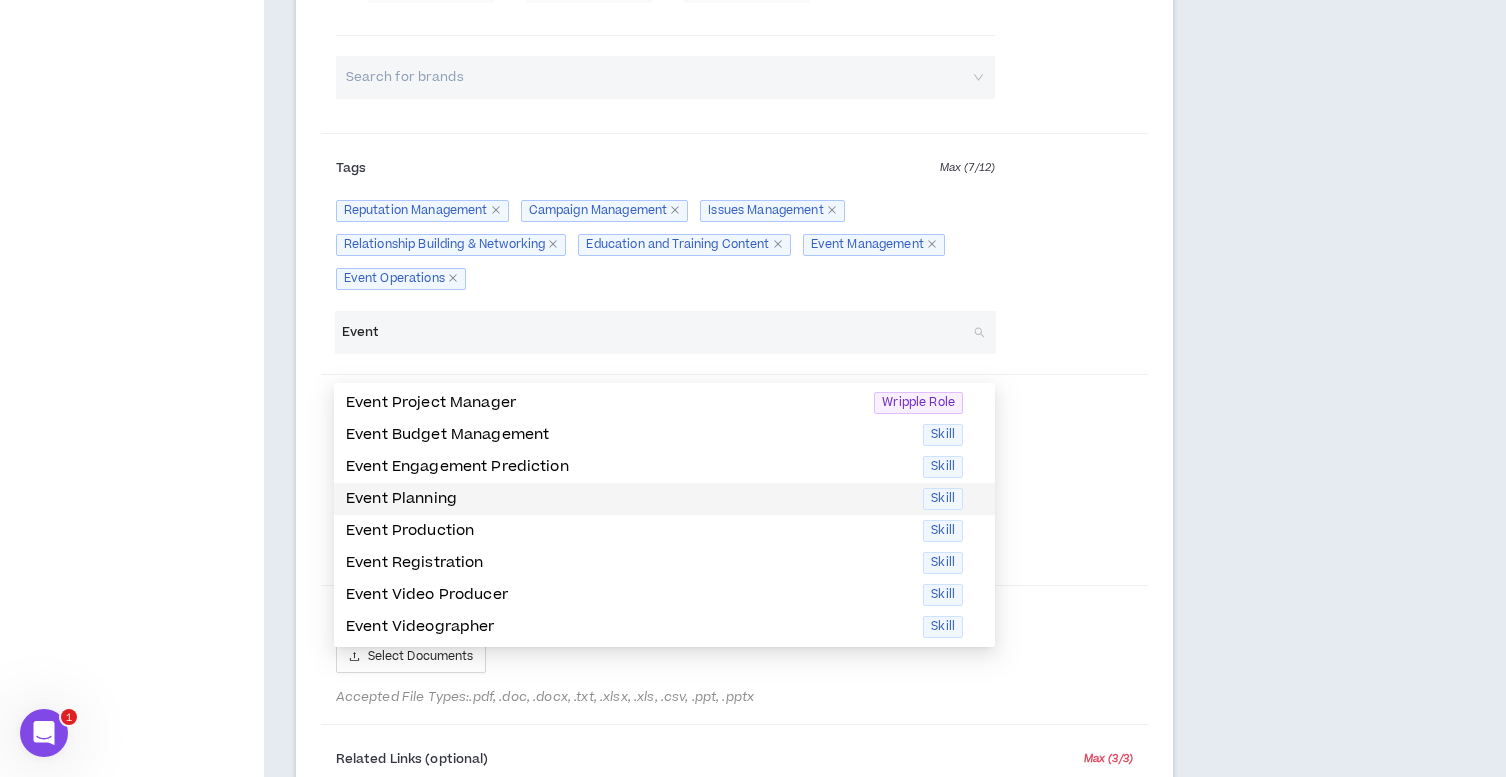 click on "Event Planning" at bounding box center [628, 499] 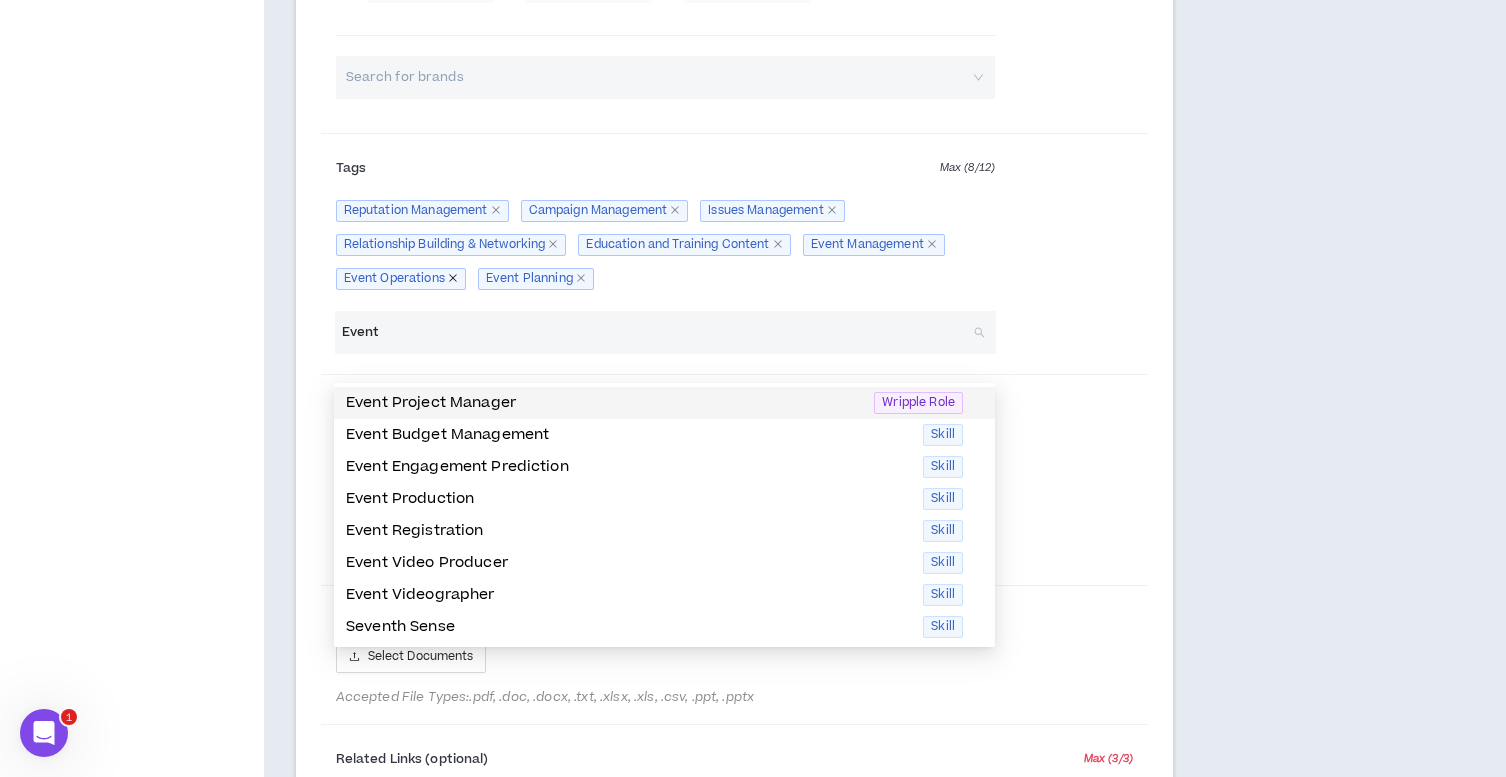 click 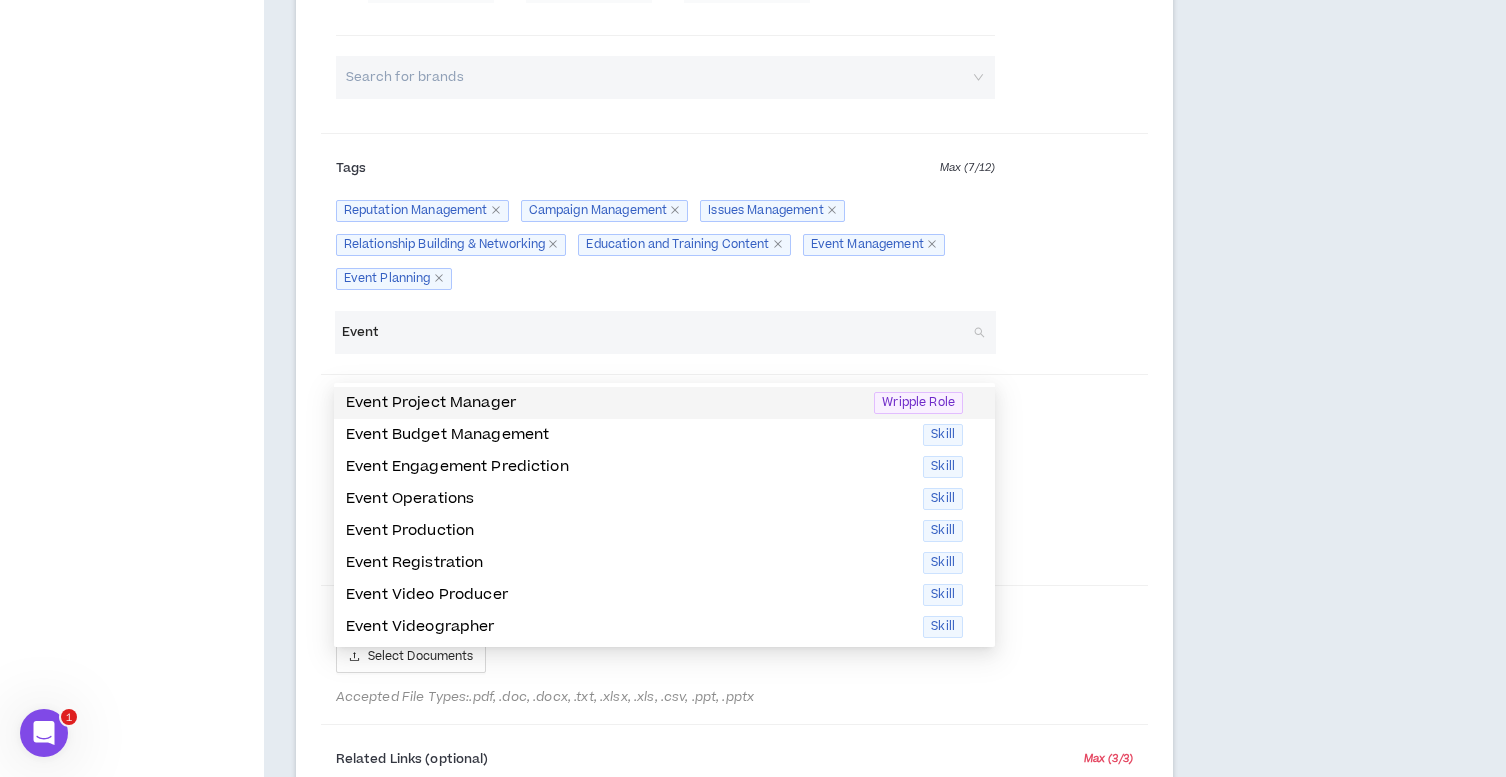 type on "Event" 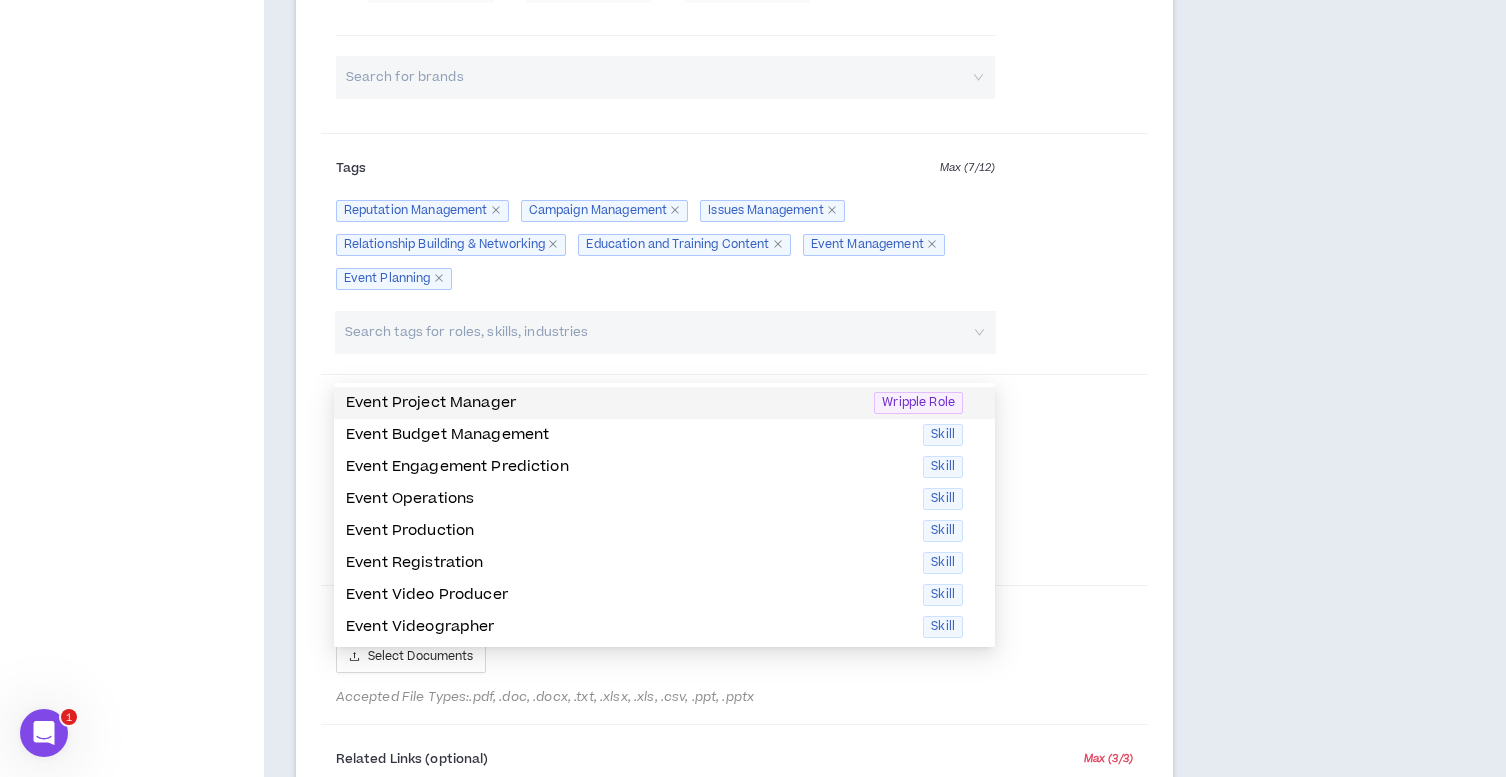 click on "Tags Max ( 7  /  12 ) Reputation Management Campaign Management Issues Management Relationship Building & Networking Education and Training Content Event Management Event Operations Event Planning" at bounding box center [734, 226] 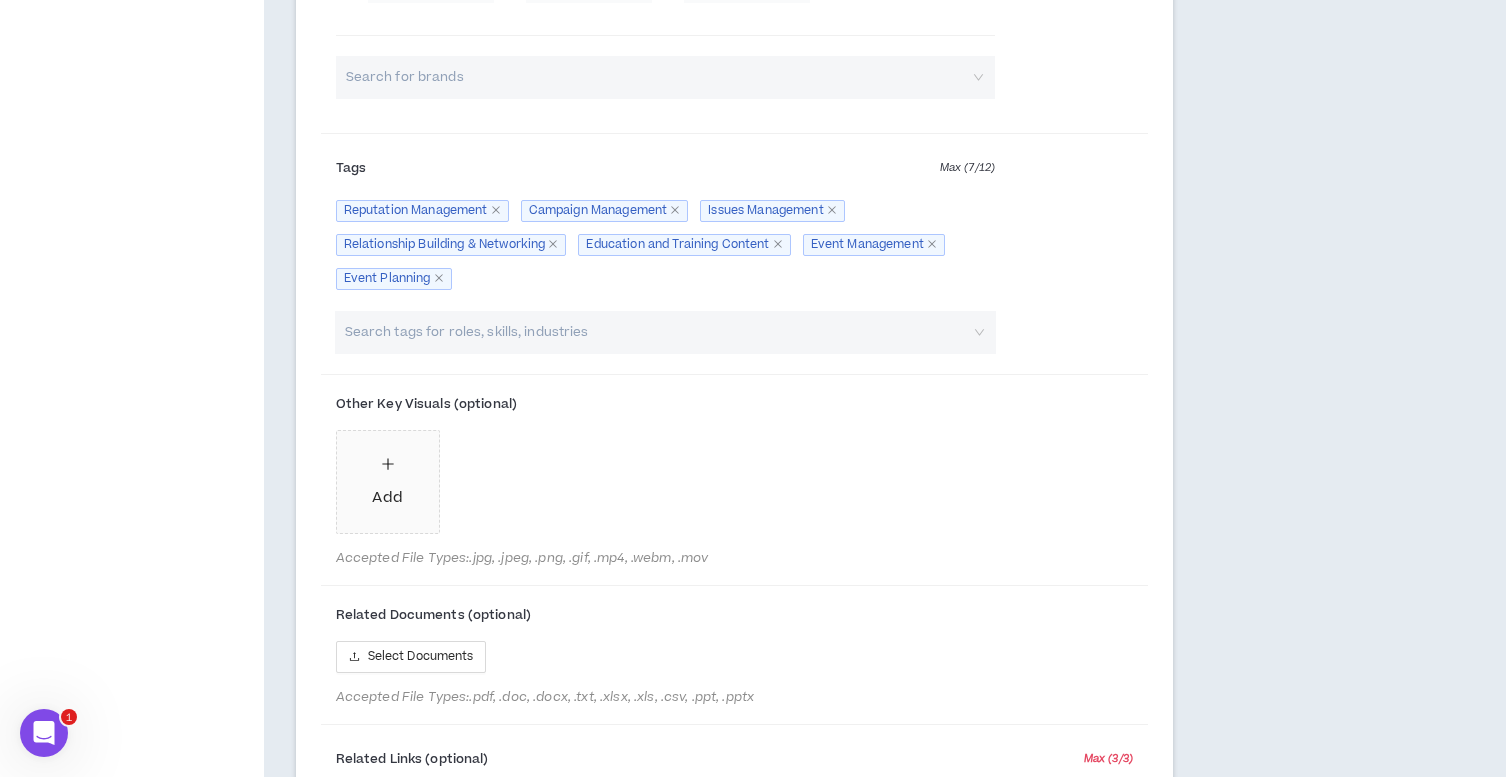 click at bounding box center [655, 332] 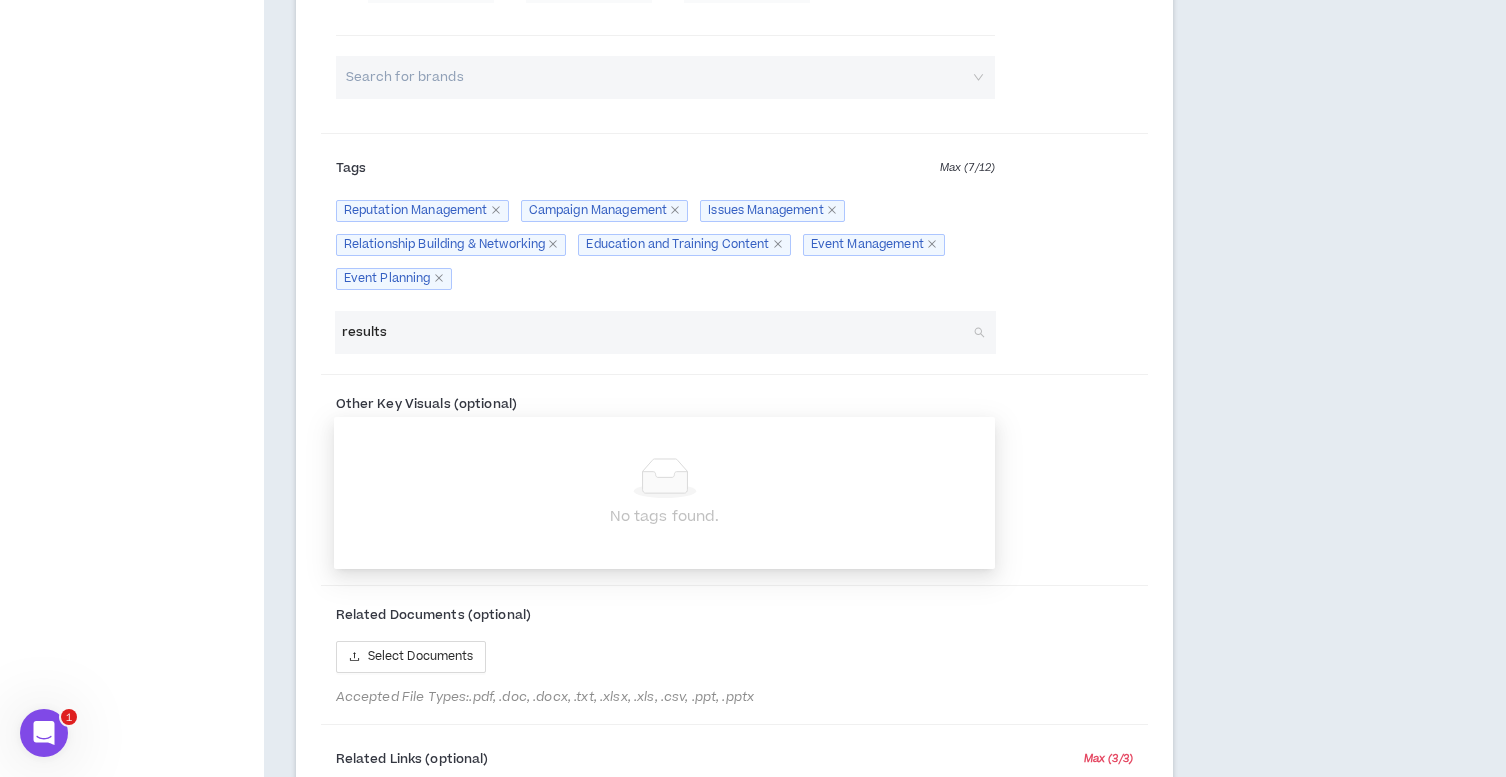 drag, startPoint x: 411, startPoint y: 396, endPoint x: 308, endPoint y: 392, distance: 103.077644 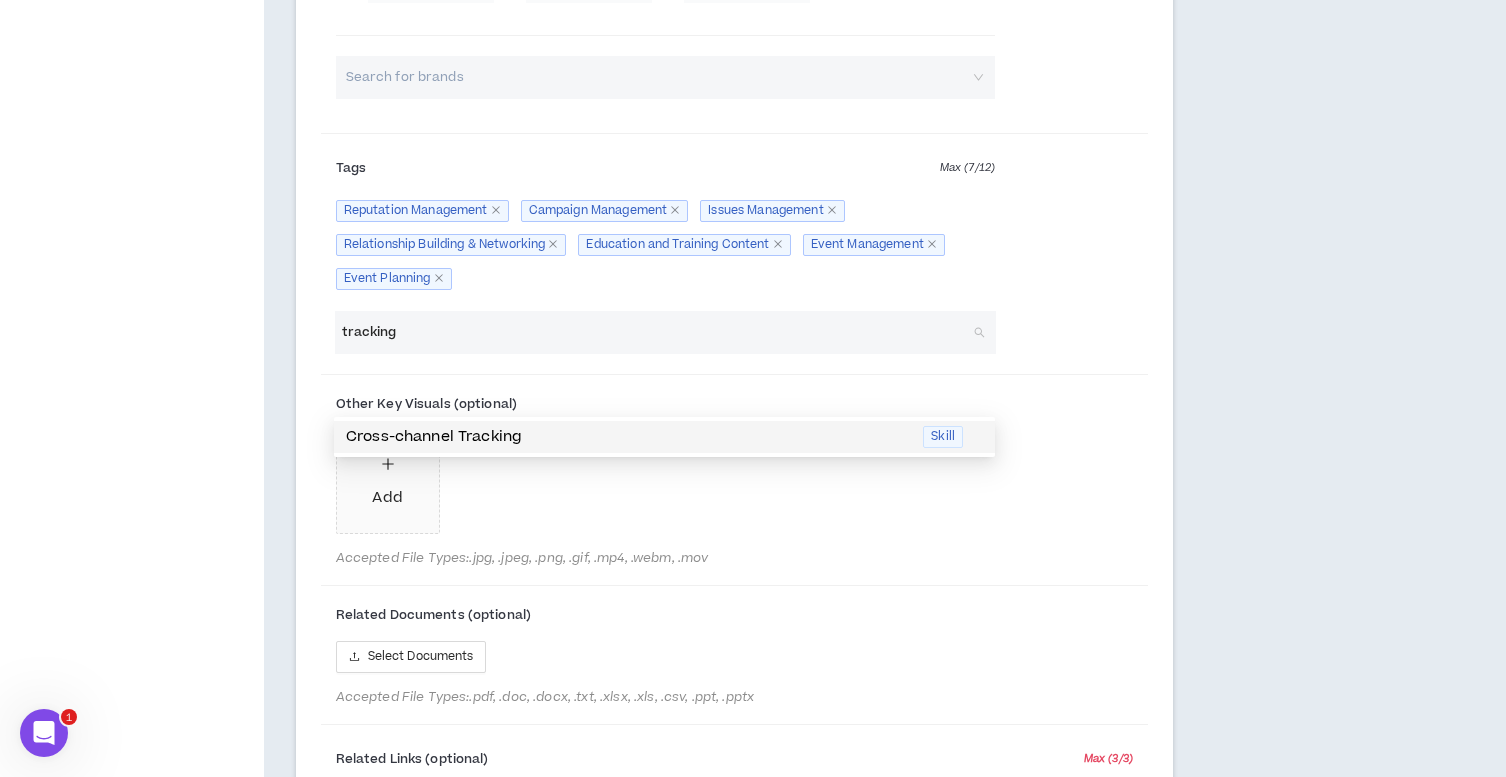 drag, startPoint x: 408, startPoint y: 395, endPoint x: 334, endPoint y: 390, distance: 74.168724 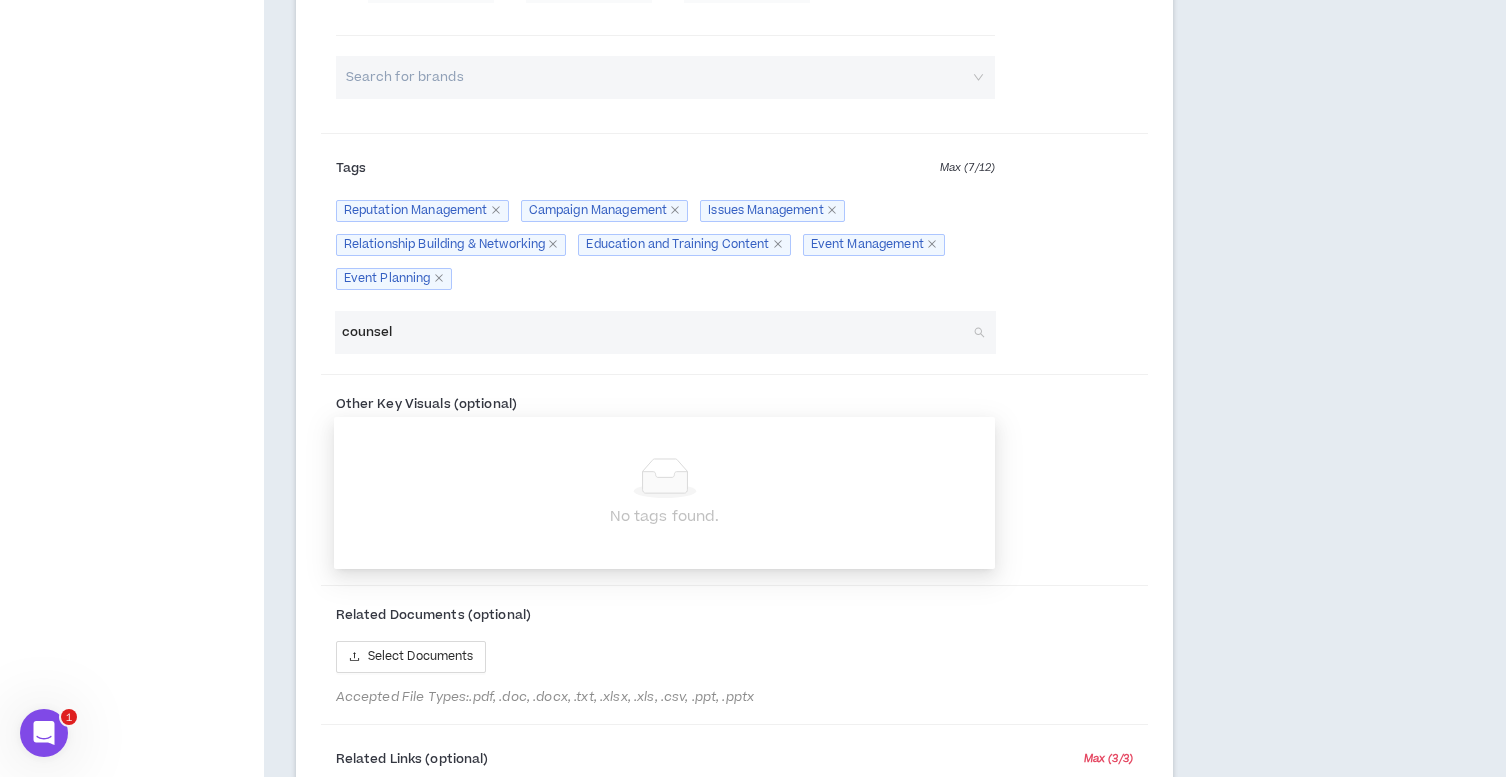 drag, startPoint x: 397, startPoint y: 391, endPoint x: 296, endPoint y: 388, distance: 101.04455 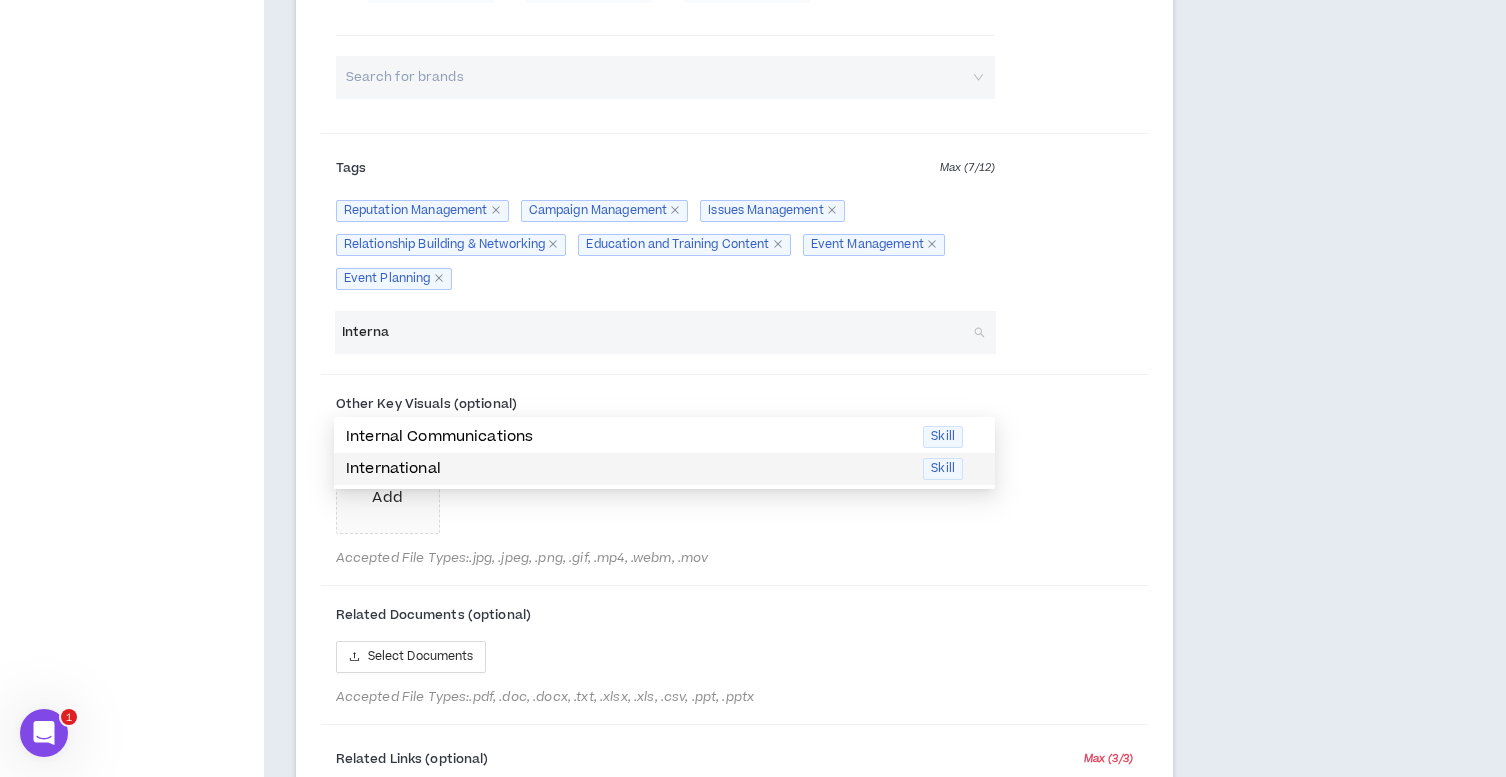 click on "International" at bounding box center [628, 469] 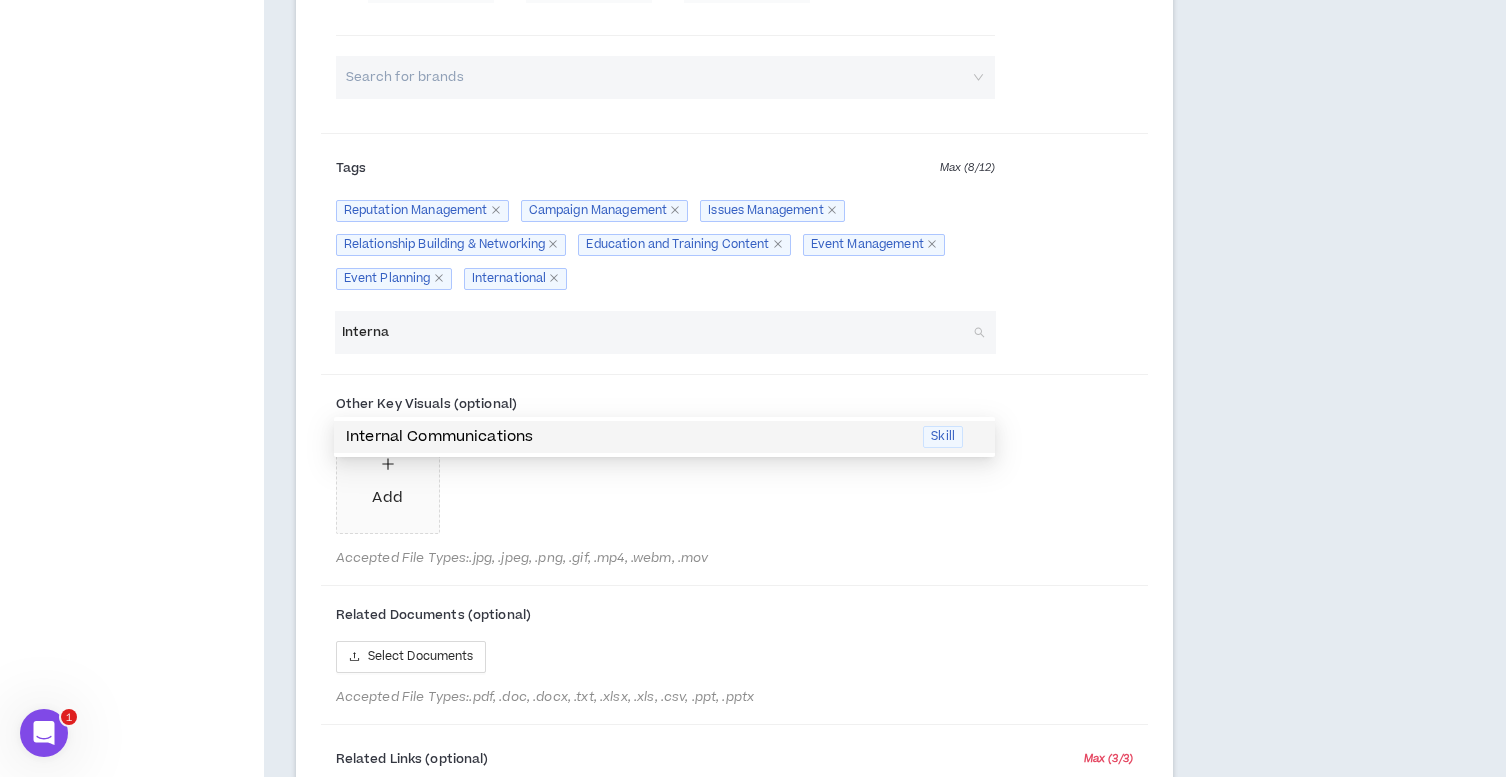 drag, startPoint x: 406, startPoint y: 390, endPoint x: 322, endPoint y: 387, distance: 84.05355 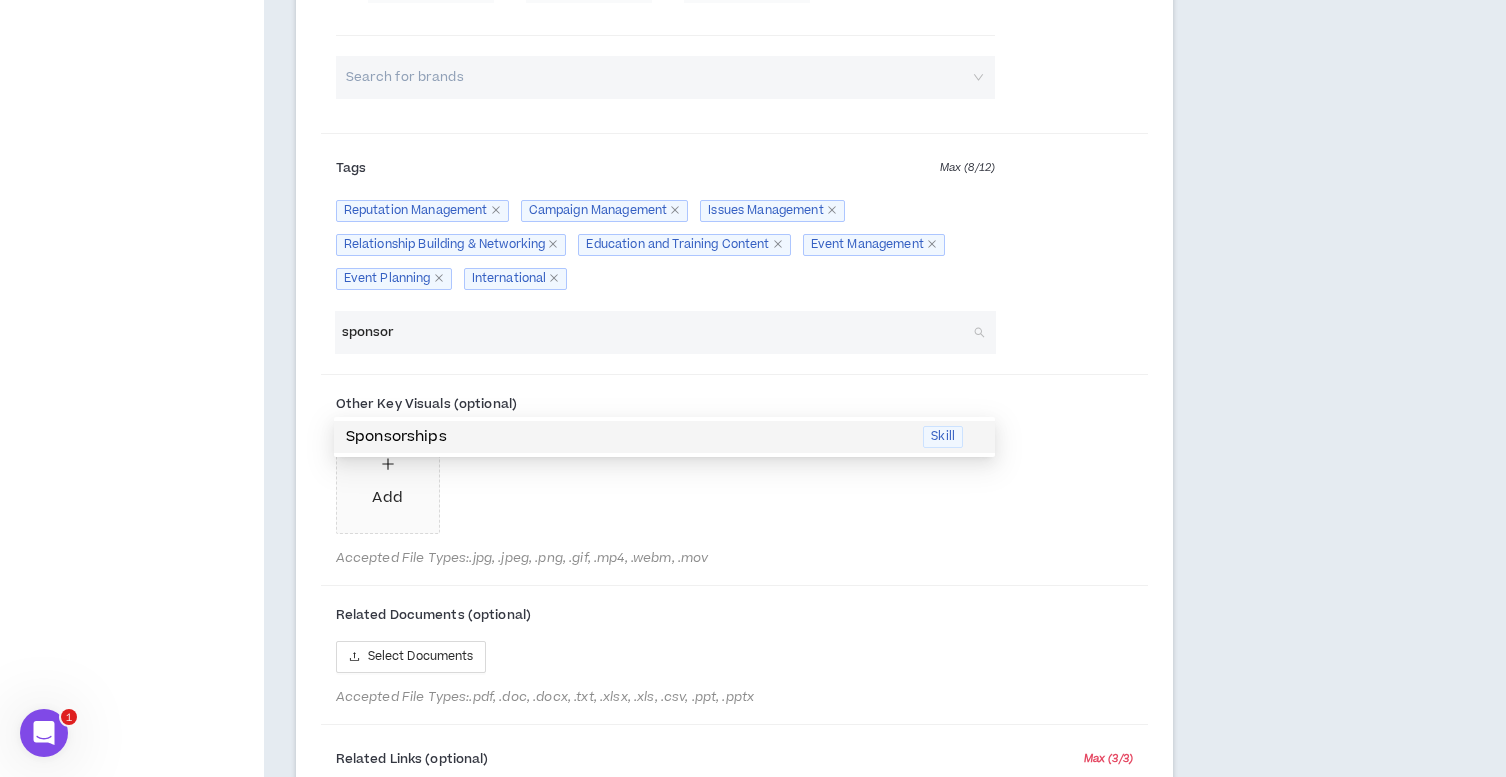 click on "Sponsorships" at bounding box center (628, 437) 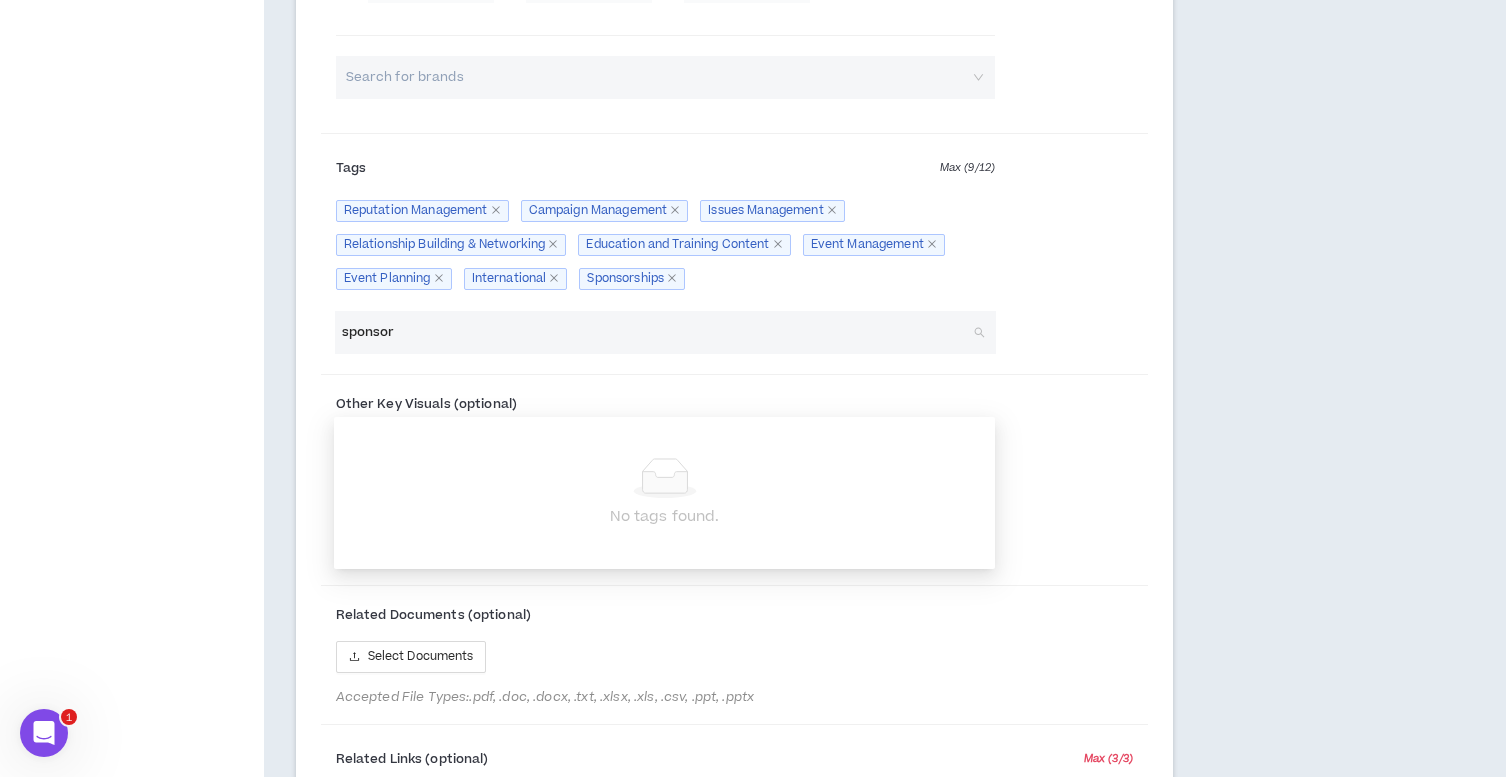 drag, startPoint x: 405, startPoint y: 393, endPoint x: 294, endPoint y: 381, distance: 111.64677 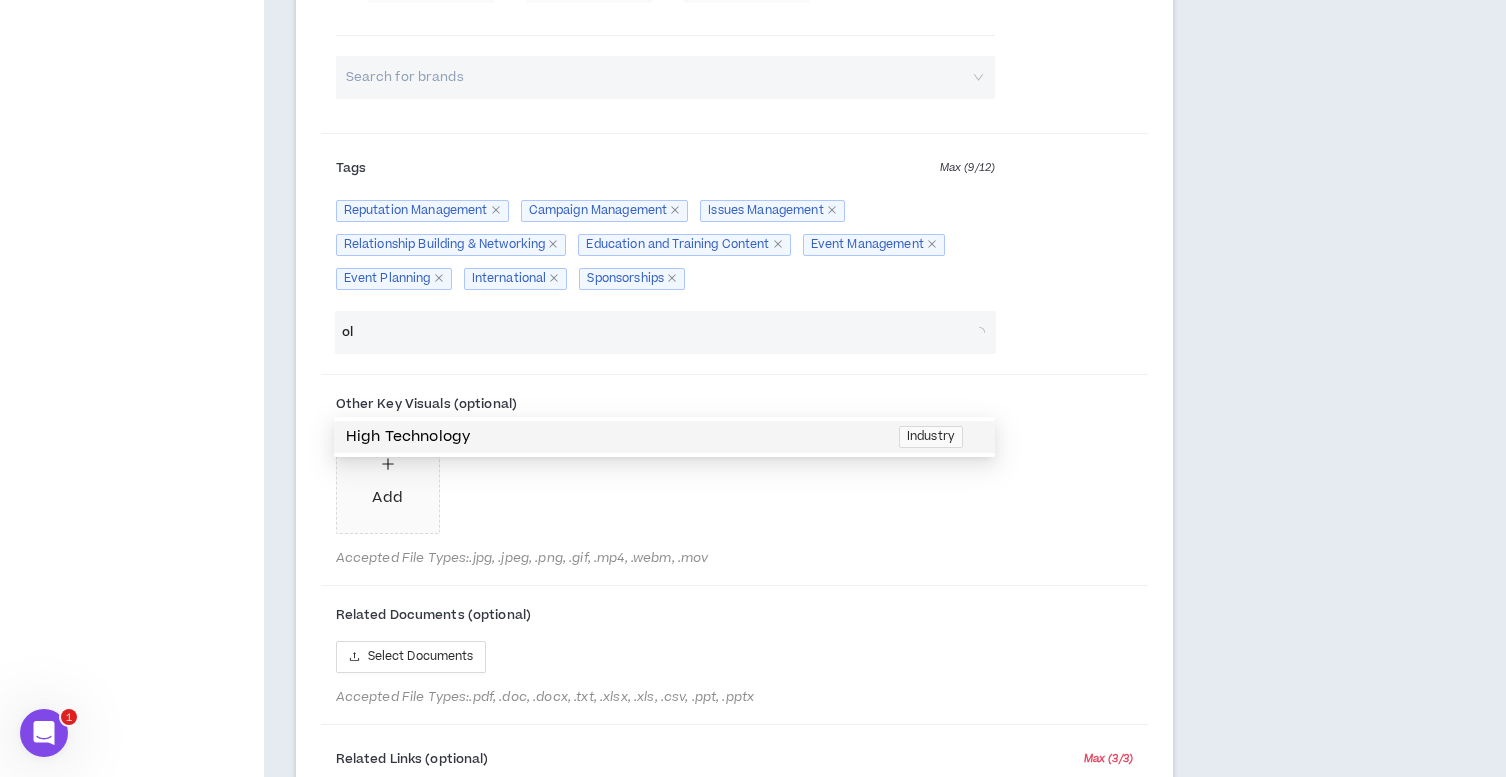 type on "o" 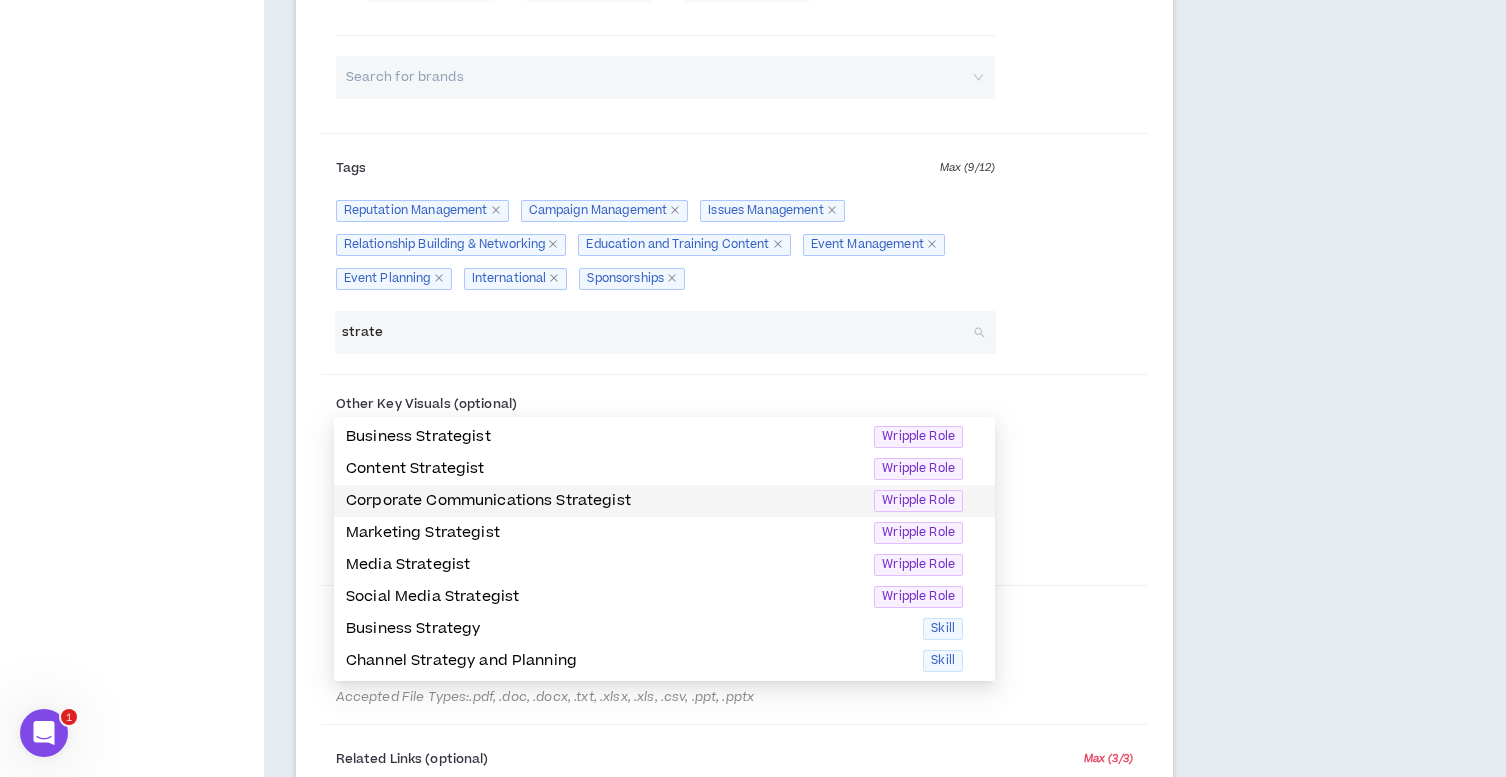 click on "Corporate Communications Strategist" at bounding box center [604, 501] 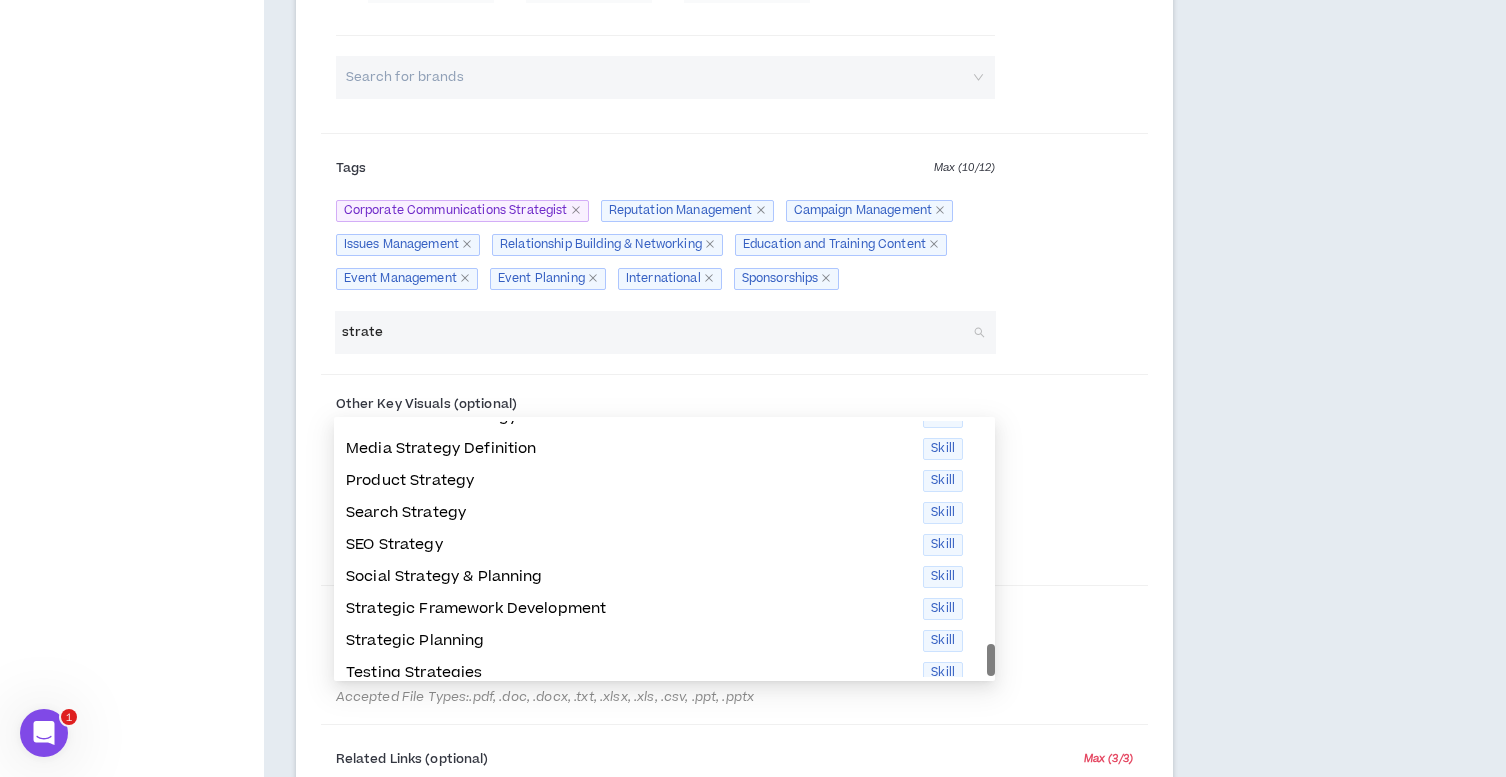 scroll, scrollTop: 544, scrollLeft: 0, axis: vertical 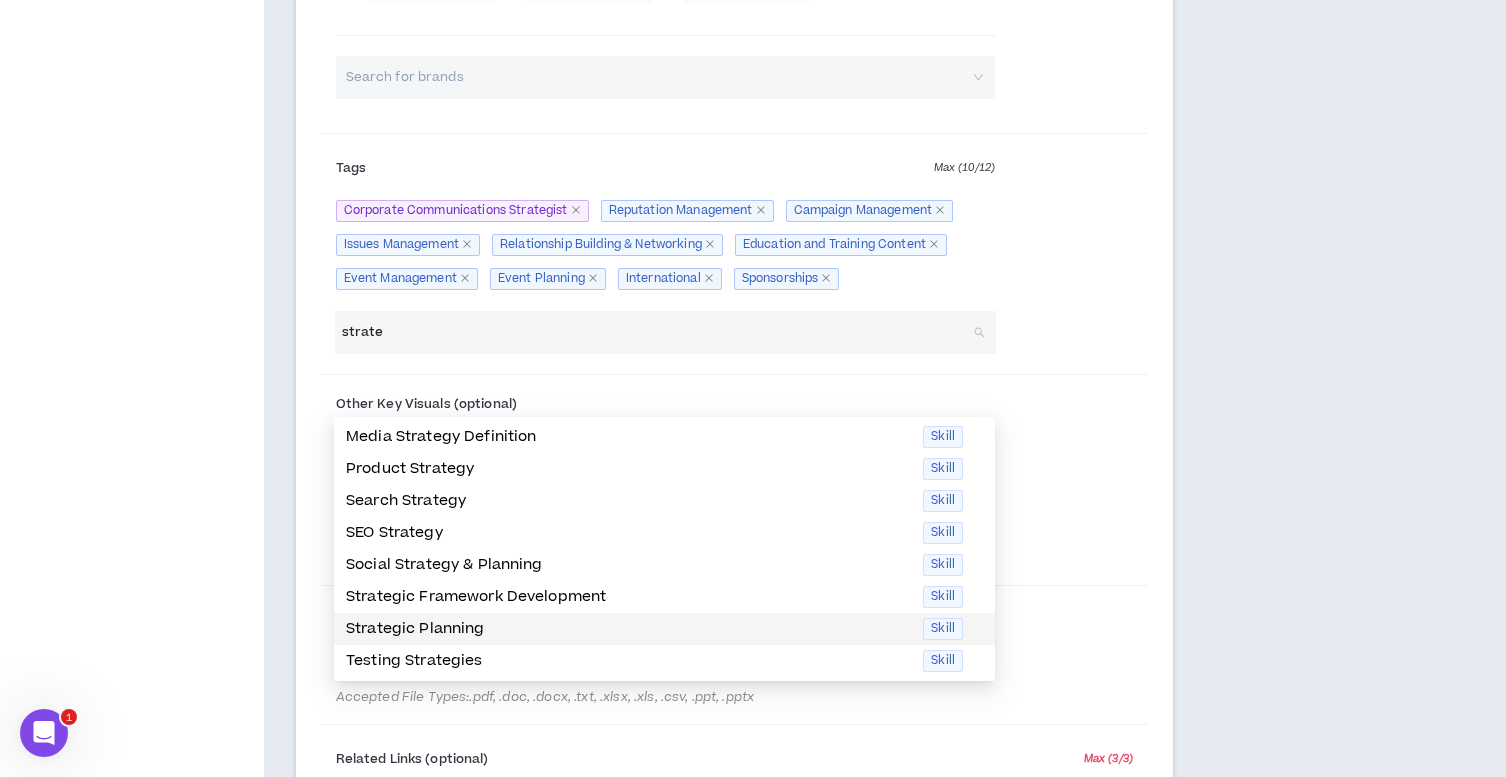 click on "Strategic Planning" at bounding box center [628, 629] 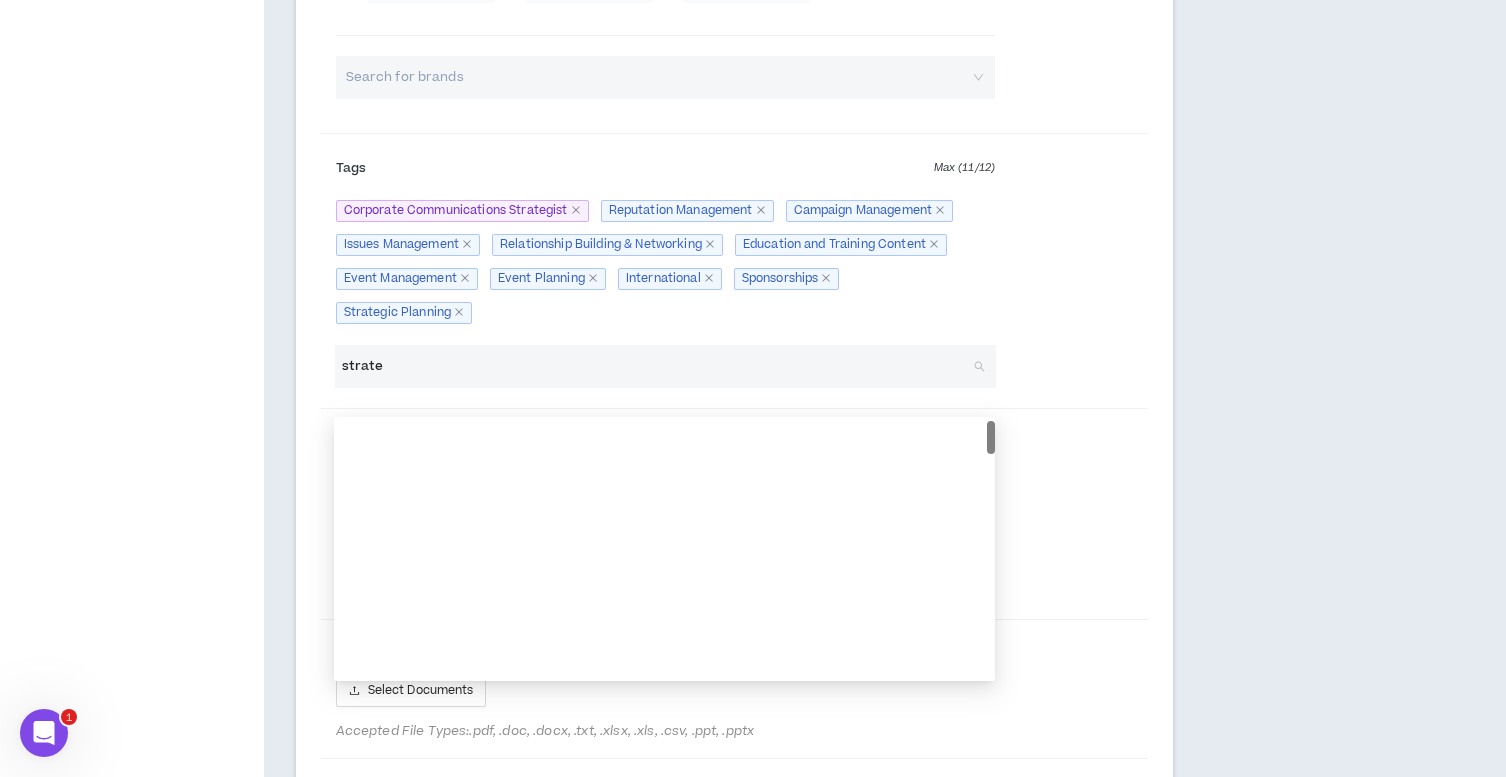 scroll, scrollTop: 0, scrollLeft: 0, axis: both 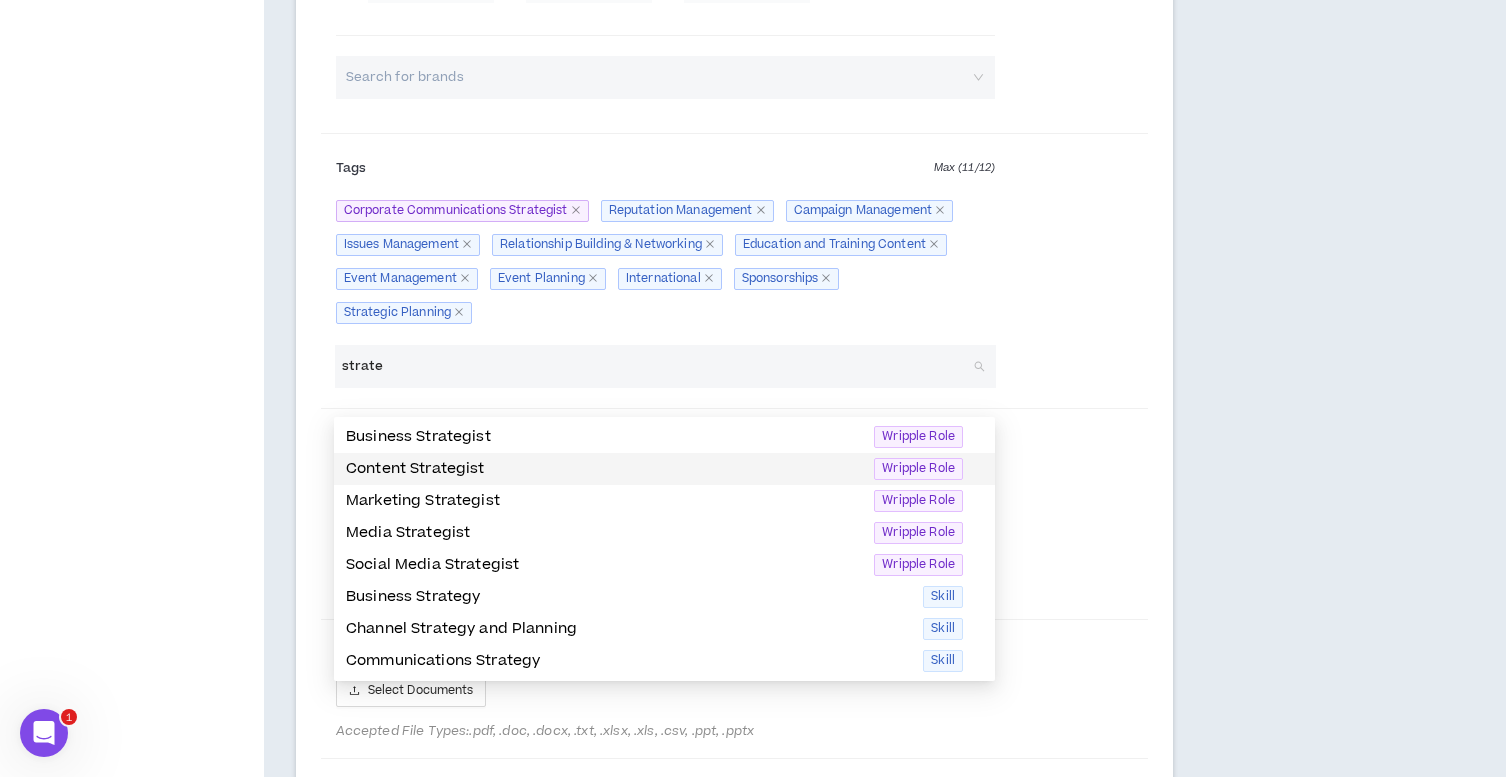 click on "Content Strategist" at bounding box center (604, 469) 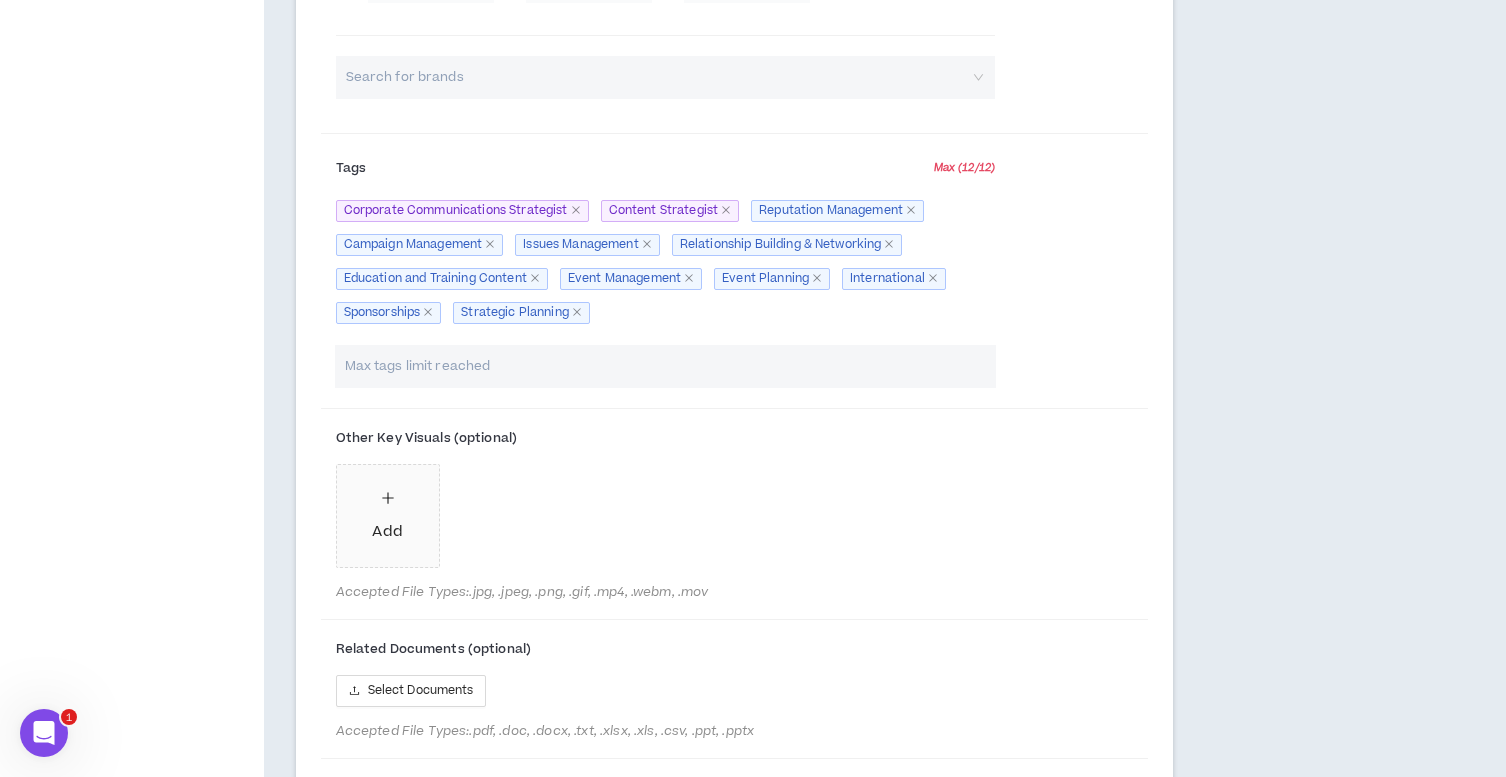 click on "Add" at bounding box center [665, 520] 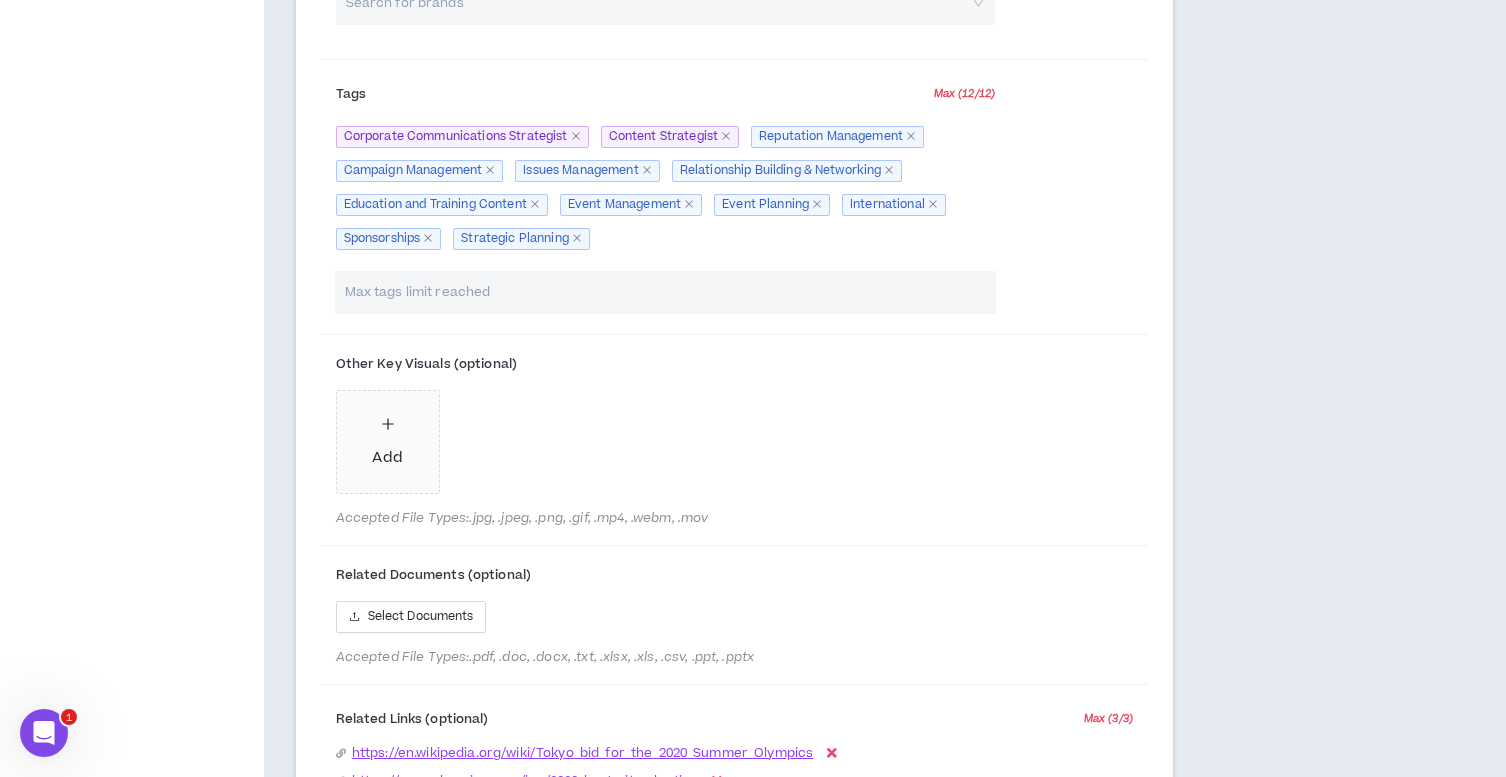 scroll, scrollTop: 1268, scrollLeft: 0, axis: vertical 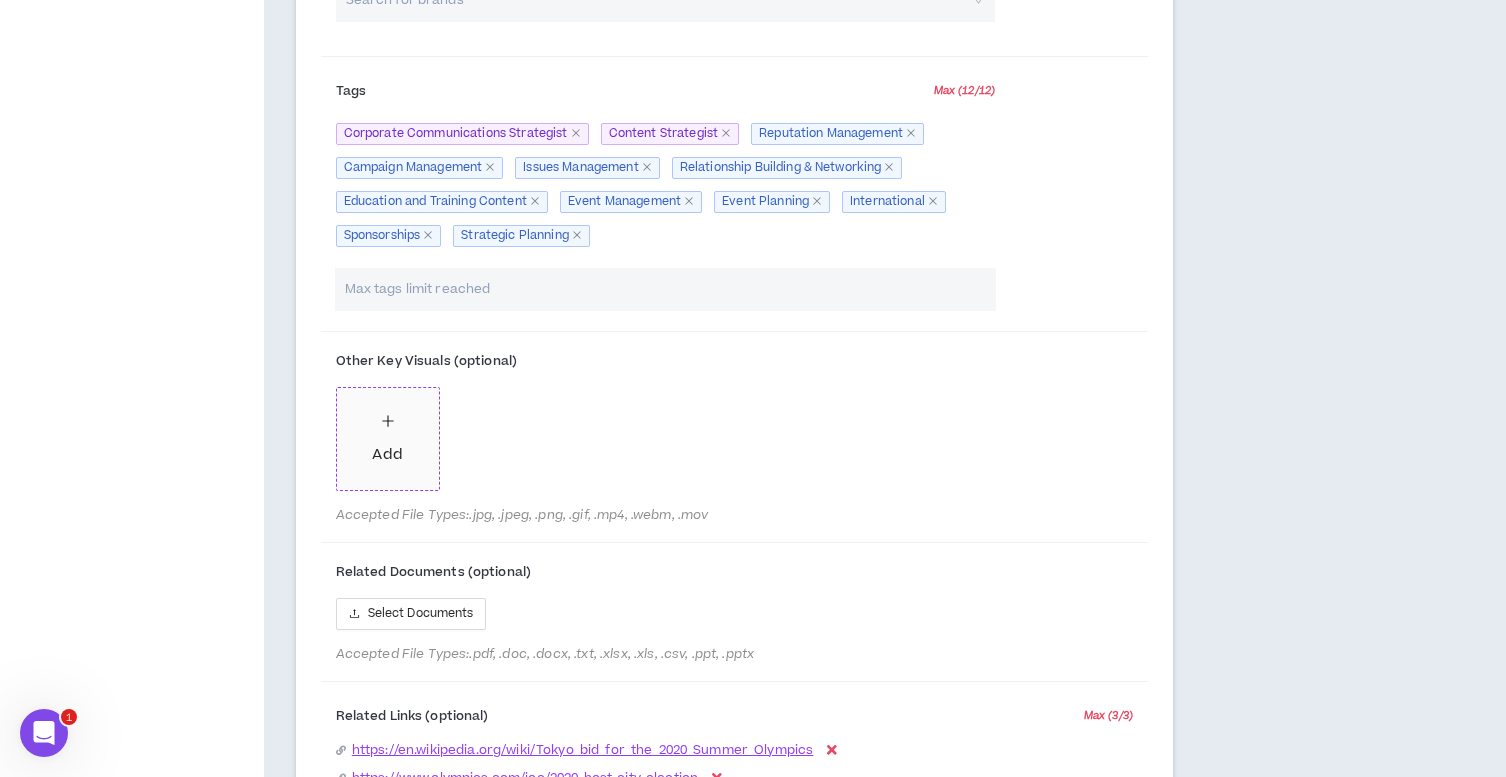 click 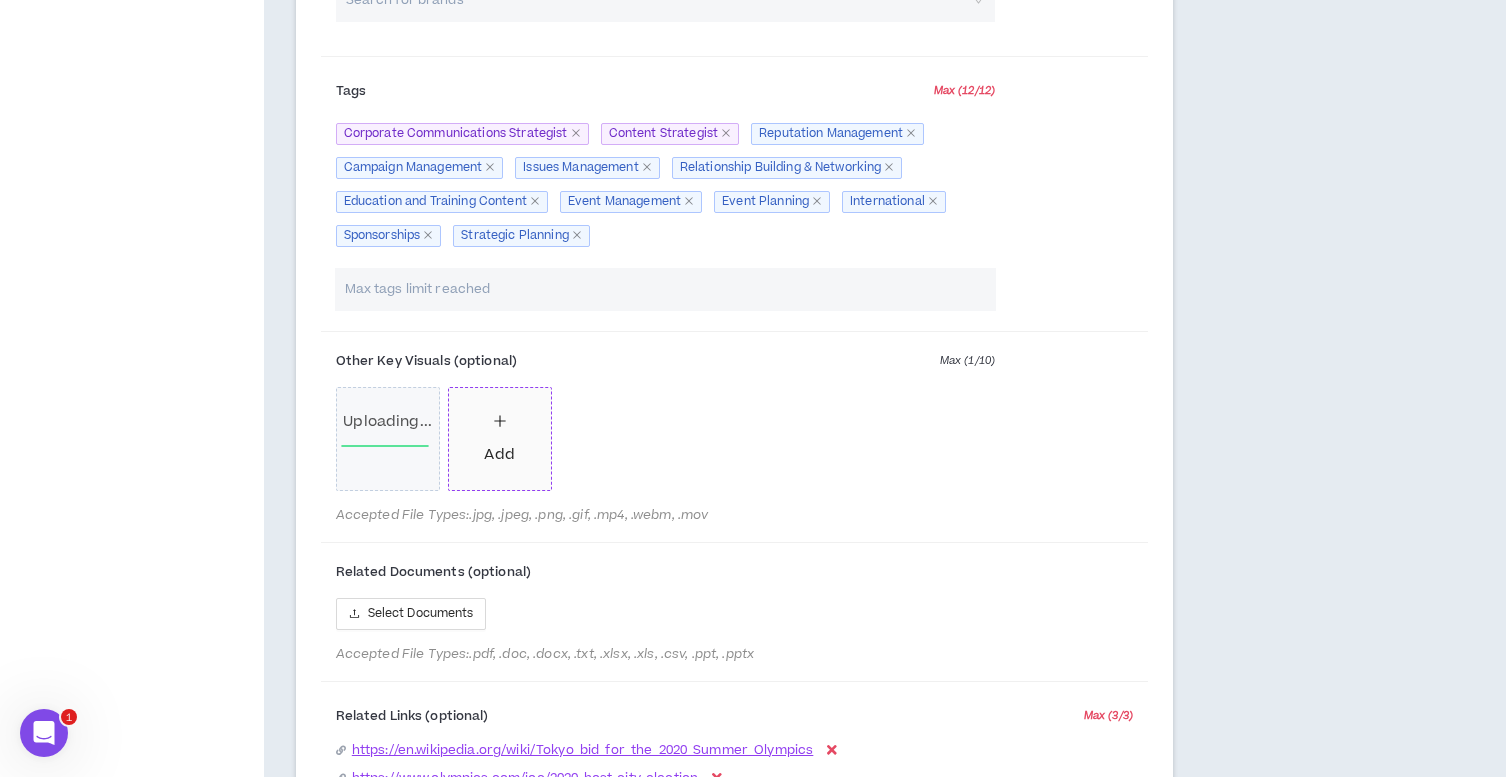 click 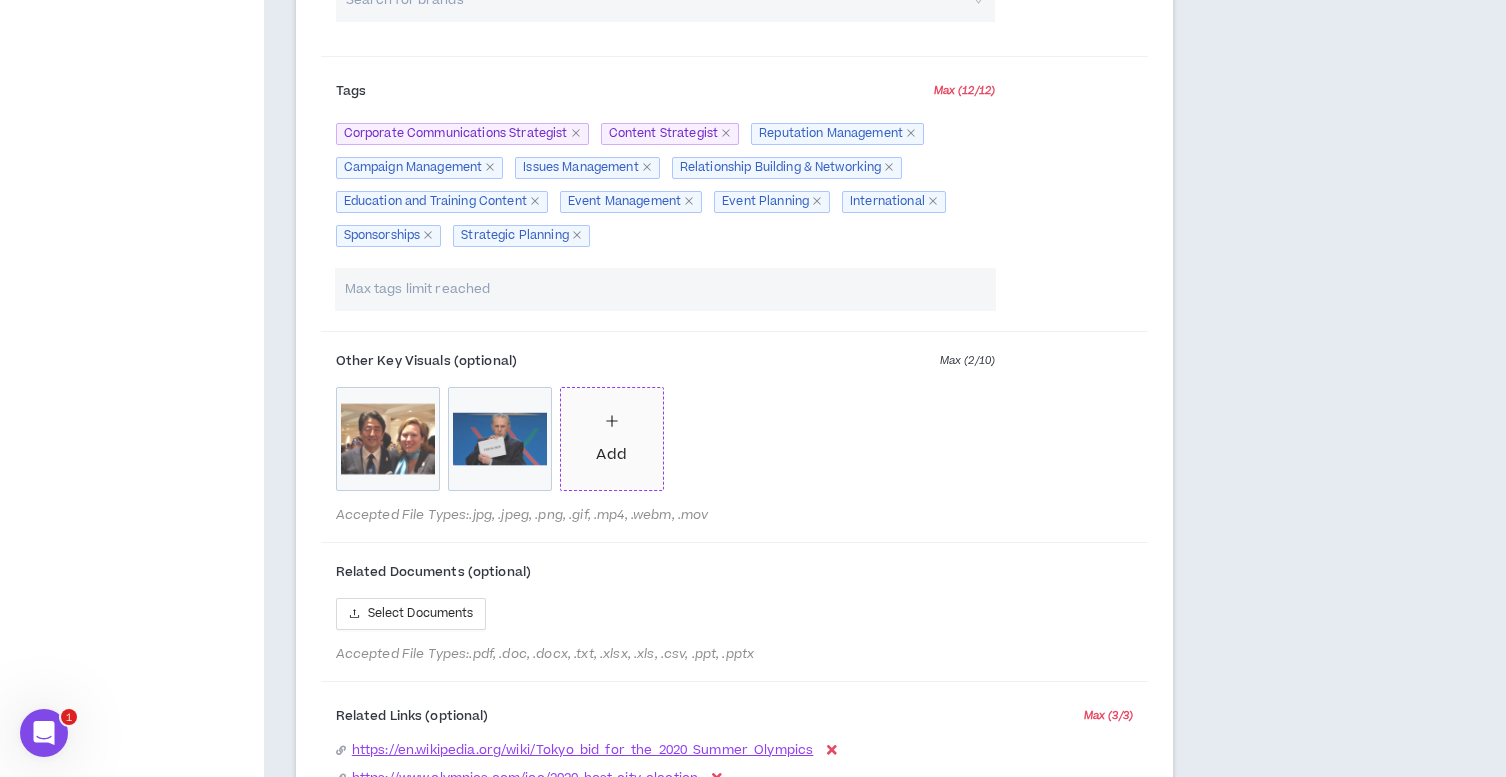 click on "Add" at bounding box center (611, 438) 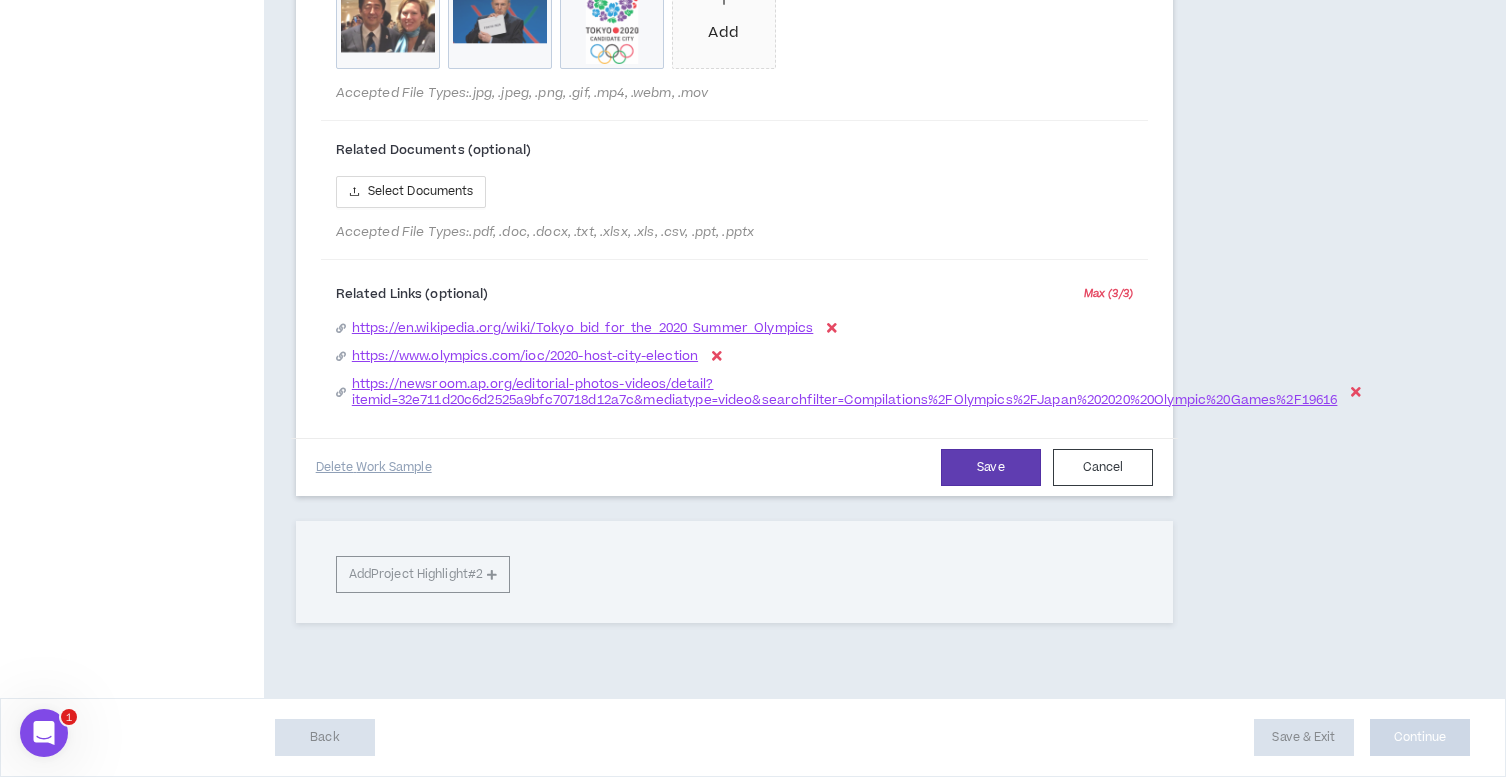 scroll, scrollTop: 1709, scrollLeft: 0, axis: vertical 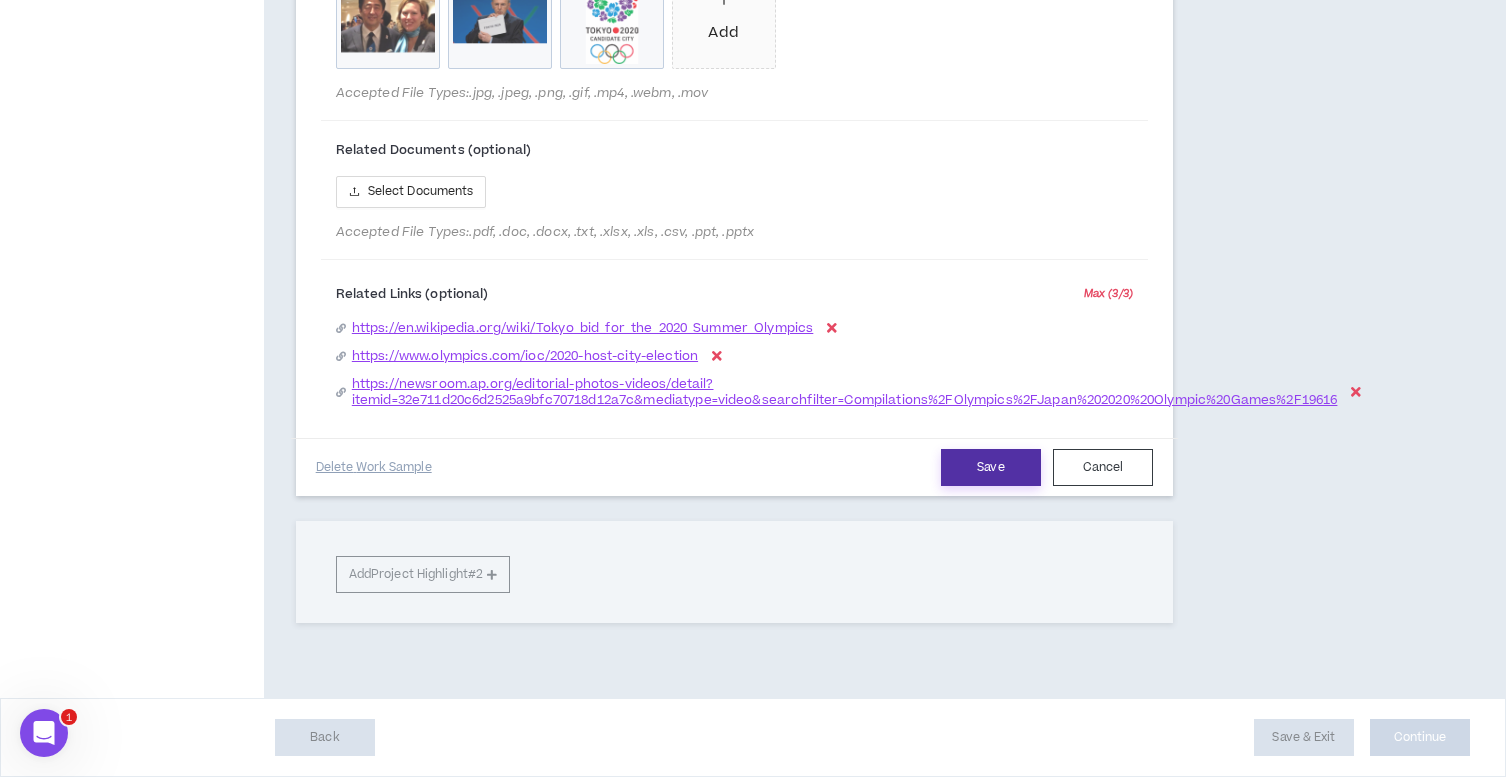 click on "Save" at bounding box center (991, 467) 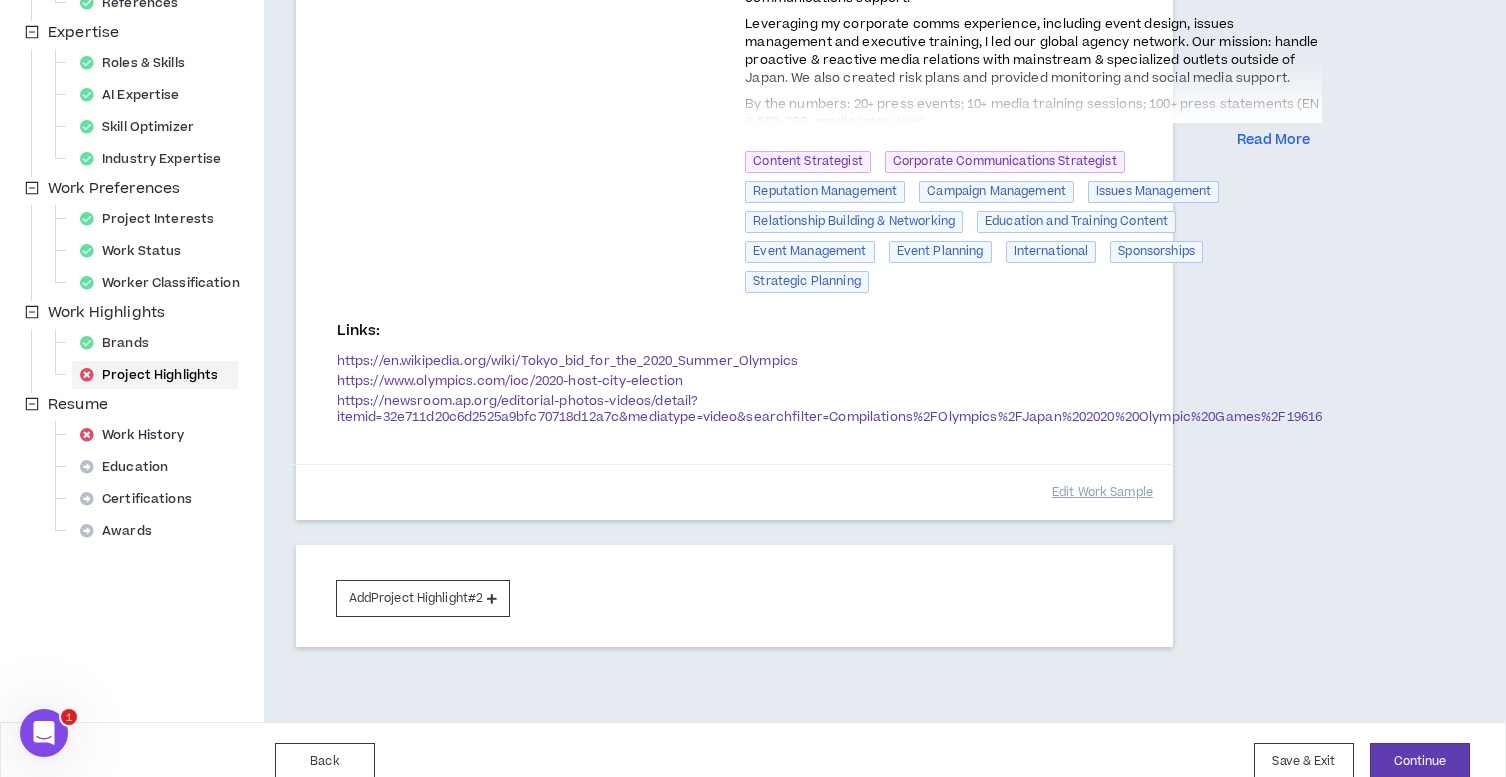 scroll, scrollTop: 468, scrollLeft: 0, axis: vertical 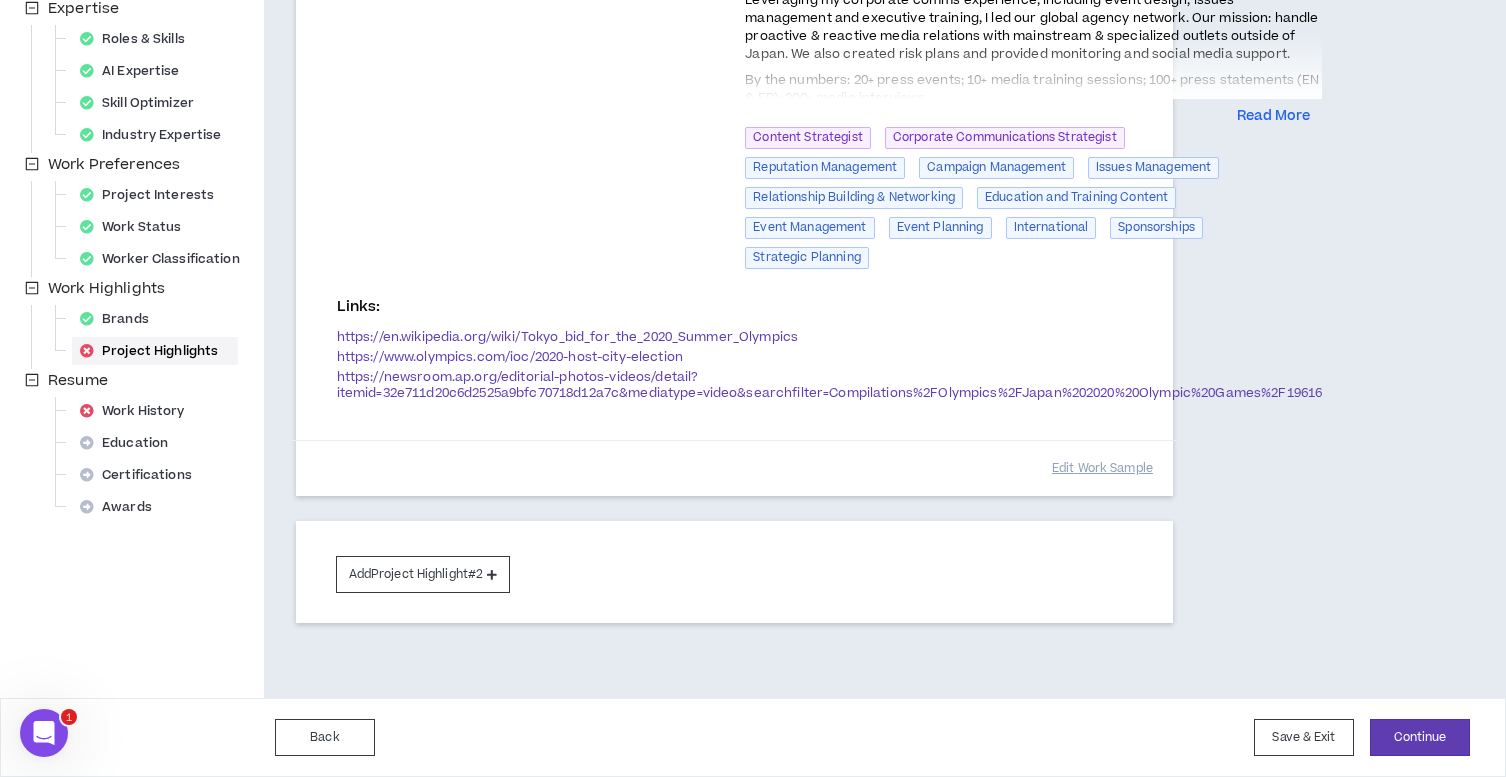 click on "Project Highlights At least 2 Project Highlights are required. Show clients what you’re capable of. Below, upload documents that highlight your best work. Project Highlight #1 Harnessing Media Influence to Secure Tokyo’s 2020 Olympic Games Bid Preview 4 Preview Preview Preview Preview Project Overview - Year:  2013 Every 4 years, the International Olympic Committee votes for the host of the Summer Olympic and Paralympic Games. In the race for the 2020 Games, Weber Shandwick supported the Tokyo Bid Committee with international media & external communications support.
Leveraging my corporate comms experience, including event design, issues management and executive training, I led our global agency network. Our mission: handle proactive & reactive media relations with mainstream & specialized outlets outside of Japan. We also created risk plans and provided monitoring and social media support.
Olympics olympics.com Weber Shandwick webershandwick.com Tokyo tokyo.lg.jp Read More Content Strategist" at bounding box center (734, 160) 